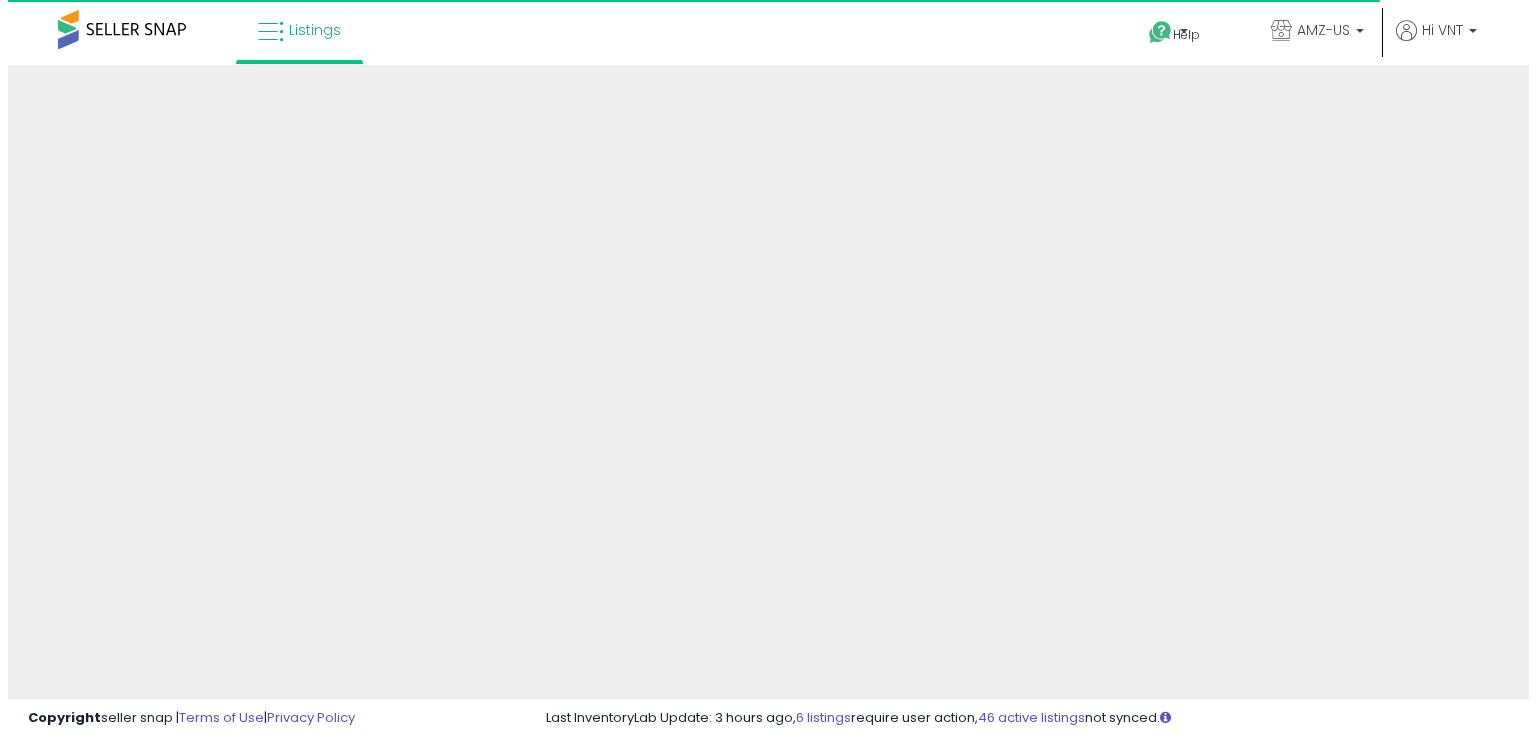 scroll, scrollTop: 0, scrollLeft: 0, axis: both 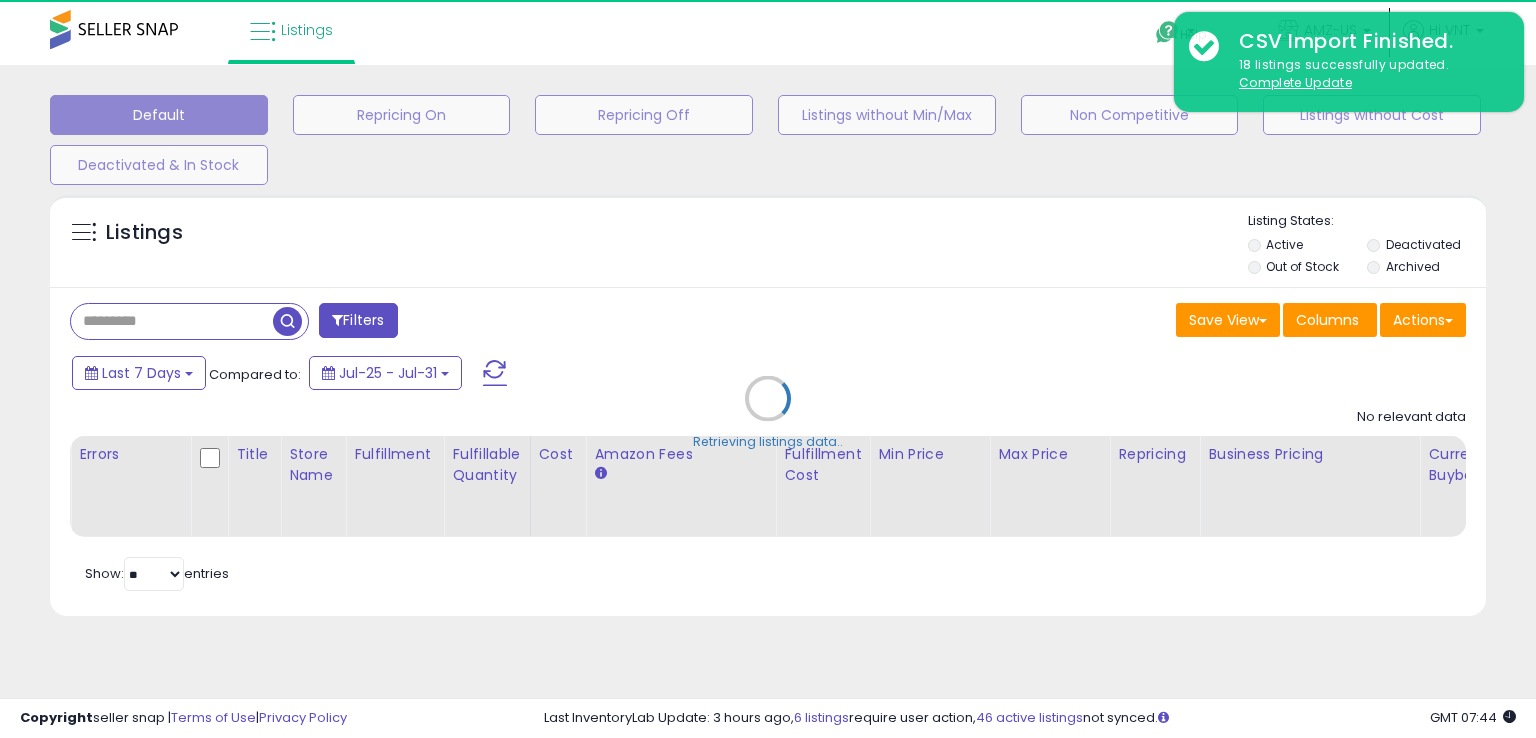type on "**********" 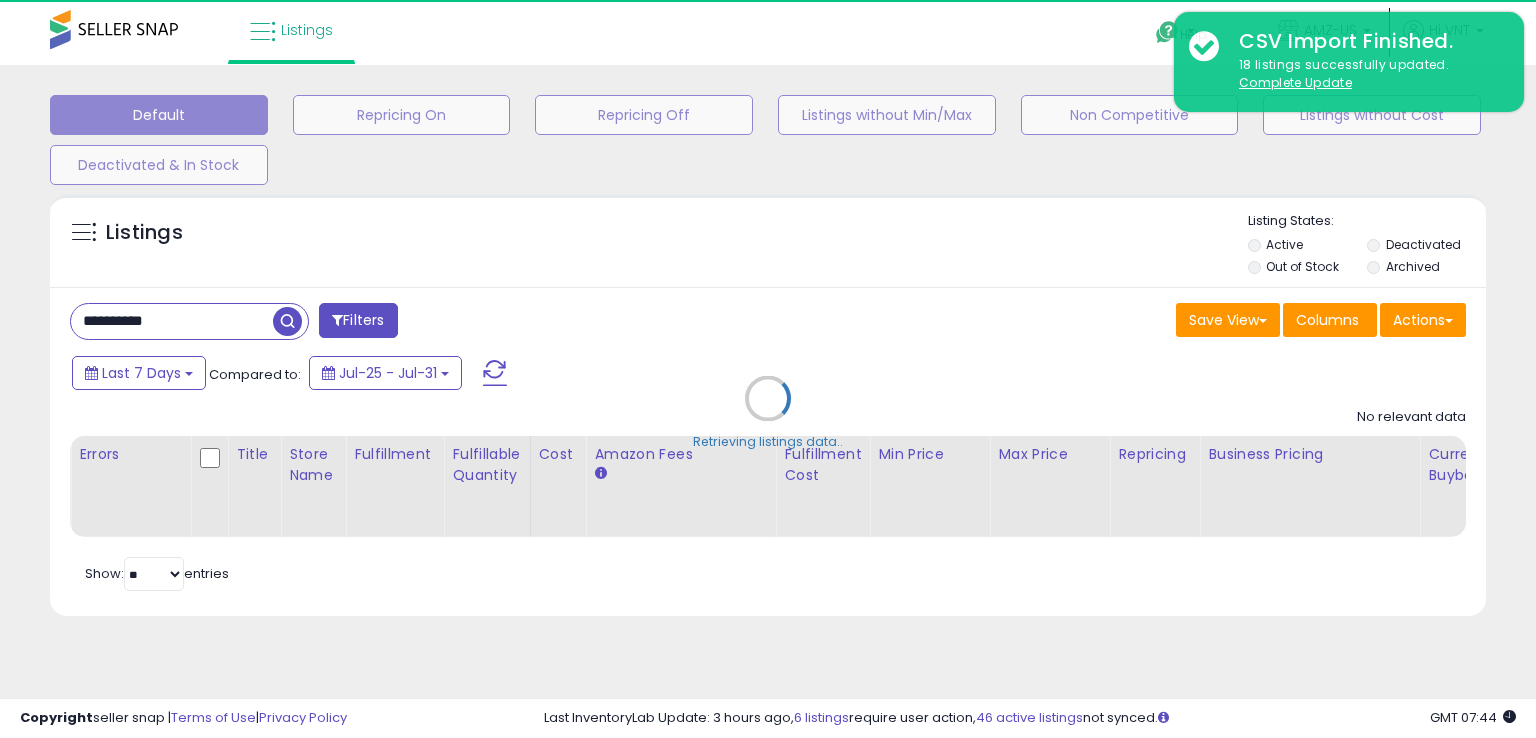 select on "*" 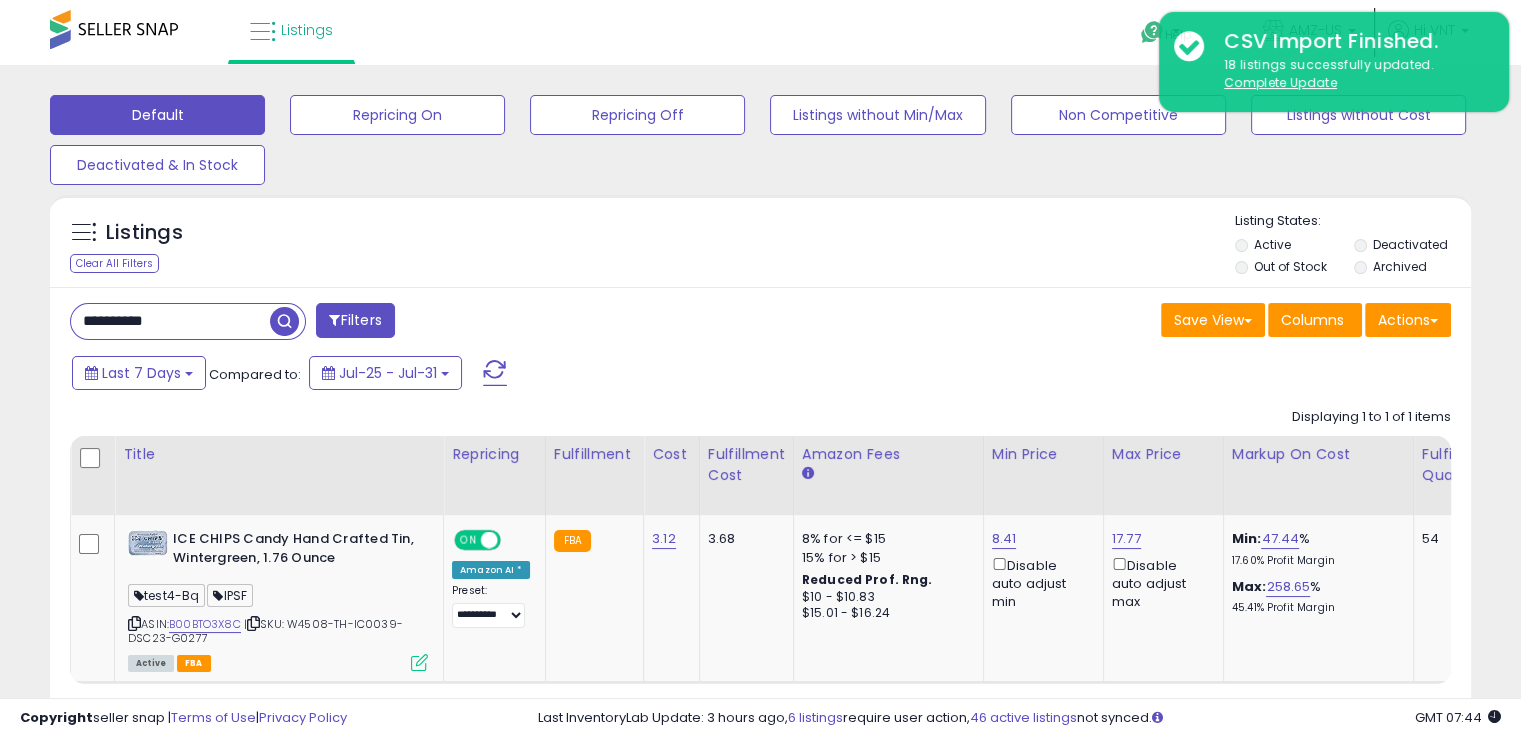click on "Filters" at bounding box center (355, 320) 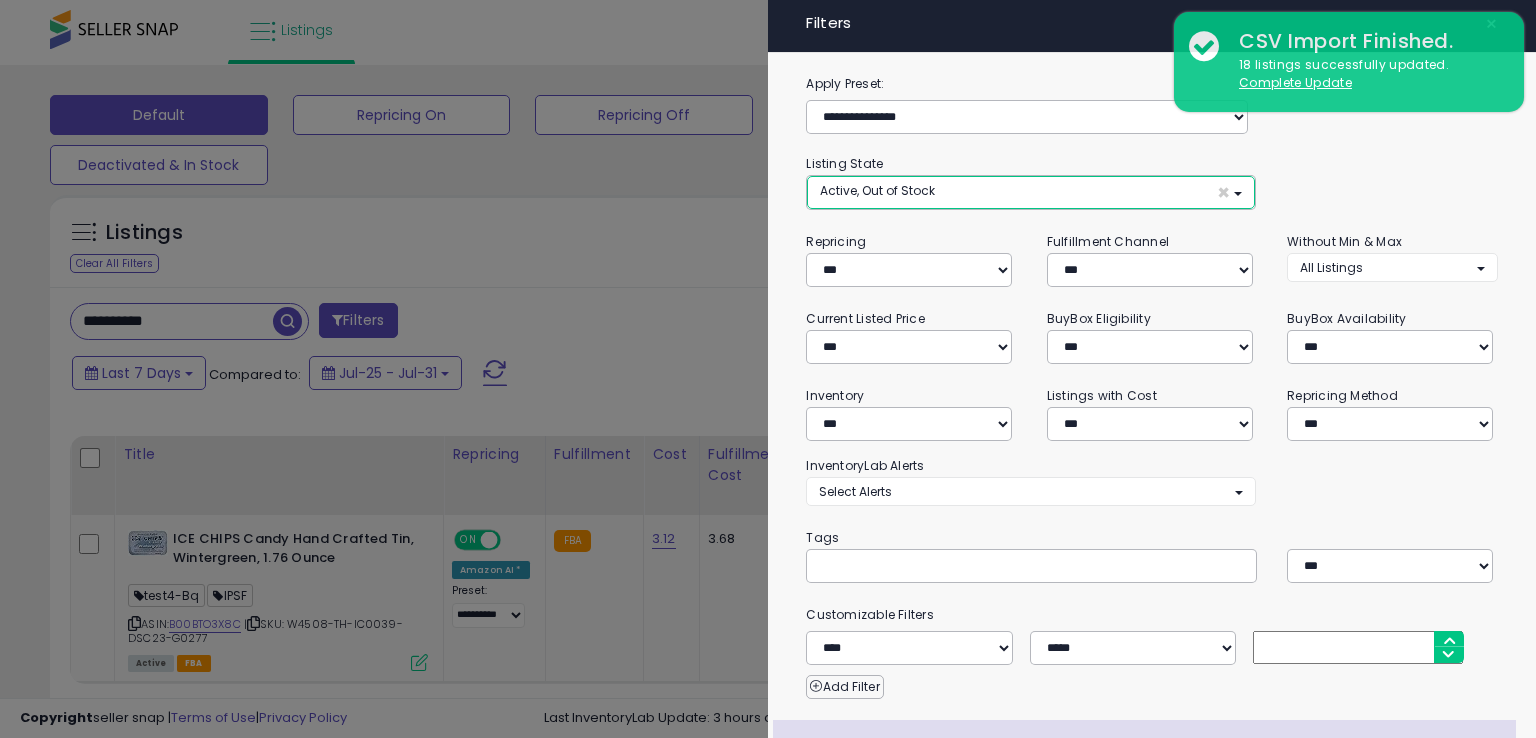 click on "Active, Out of Stock
×" at bounding box center [1030, 192] 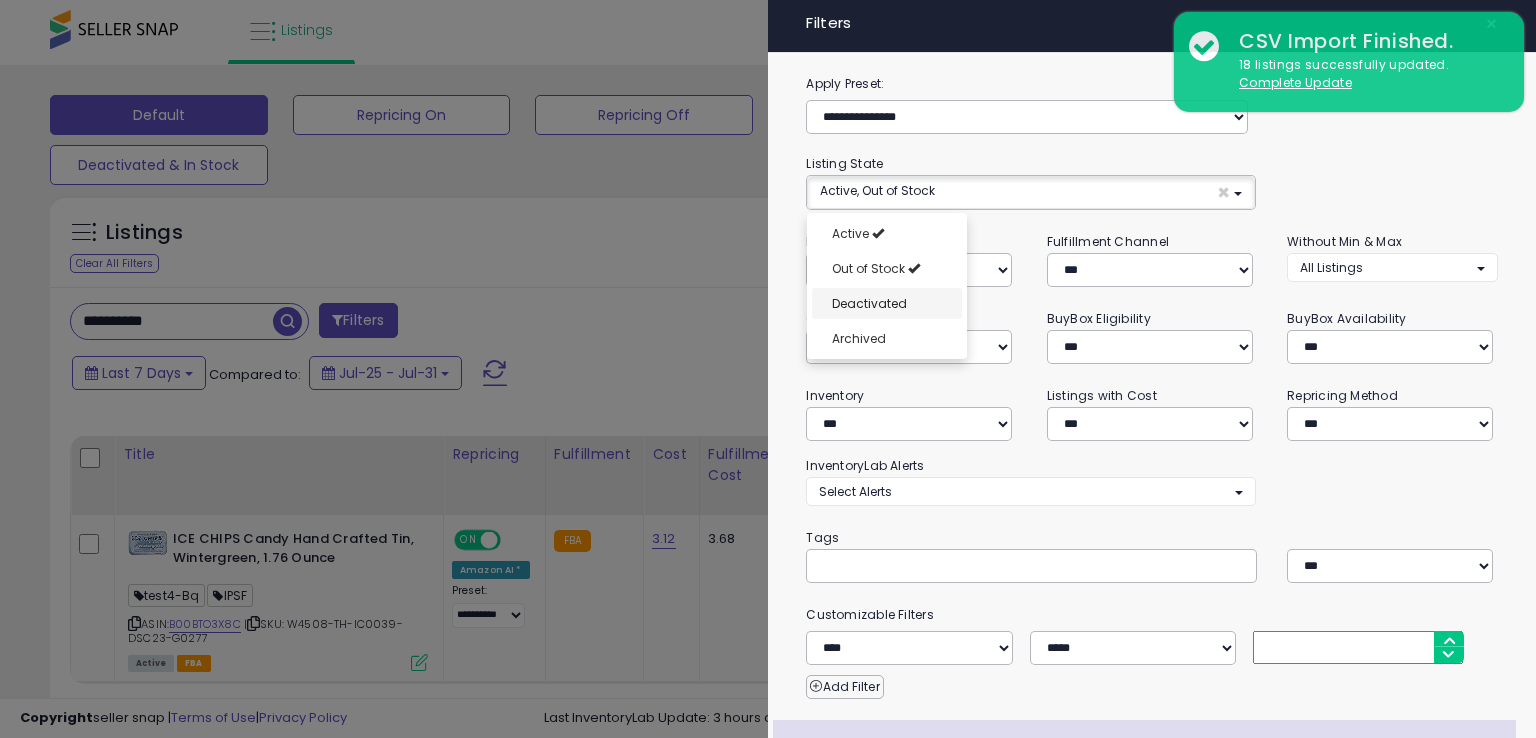 click on "Deactivated" at bounding box center (887, 303) 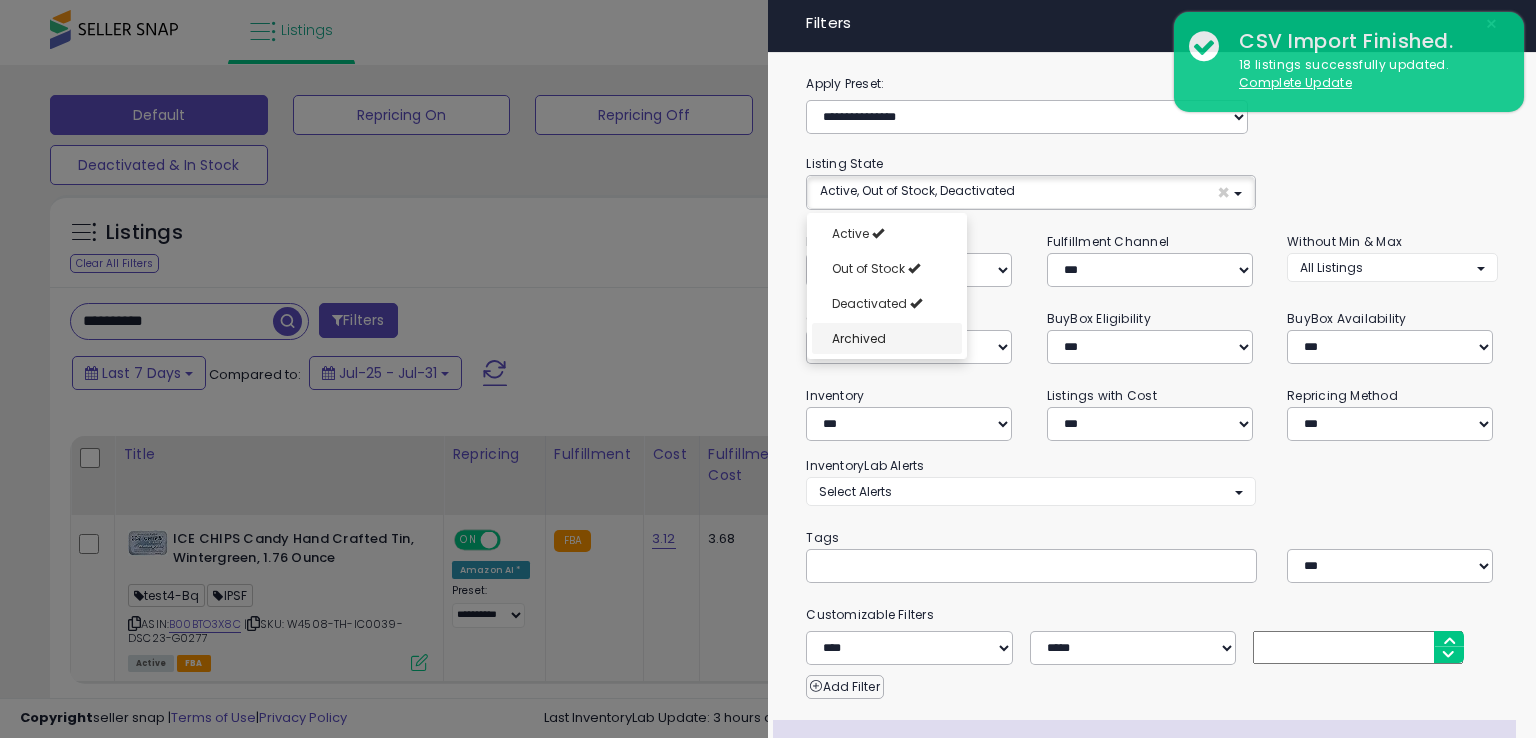 click on "Active
Out of Stock
Deactivated
Archived" at bounding box center [887, 286] 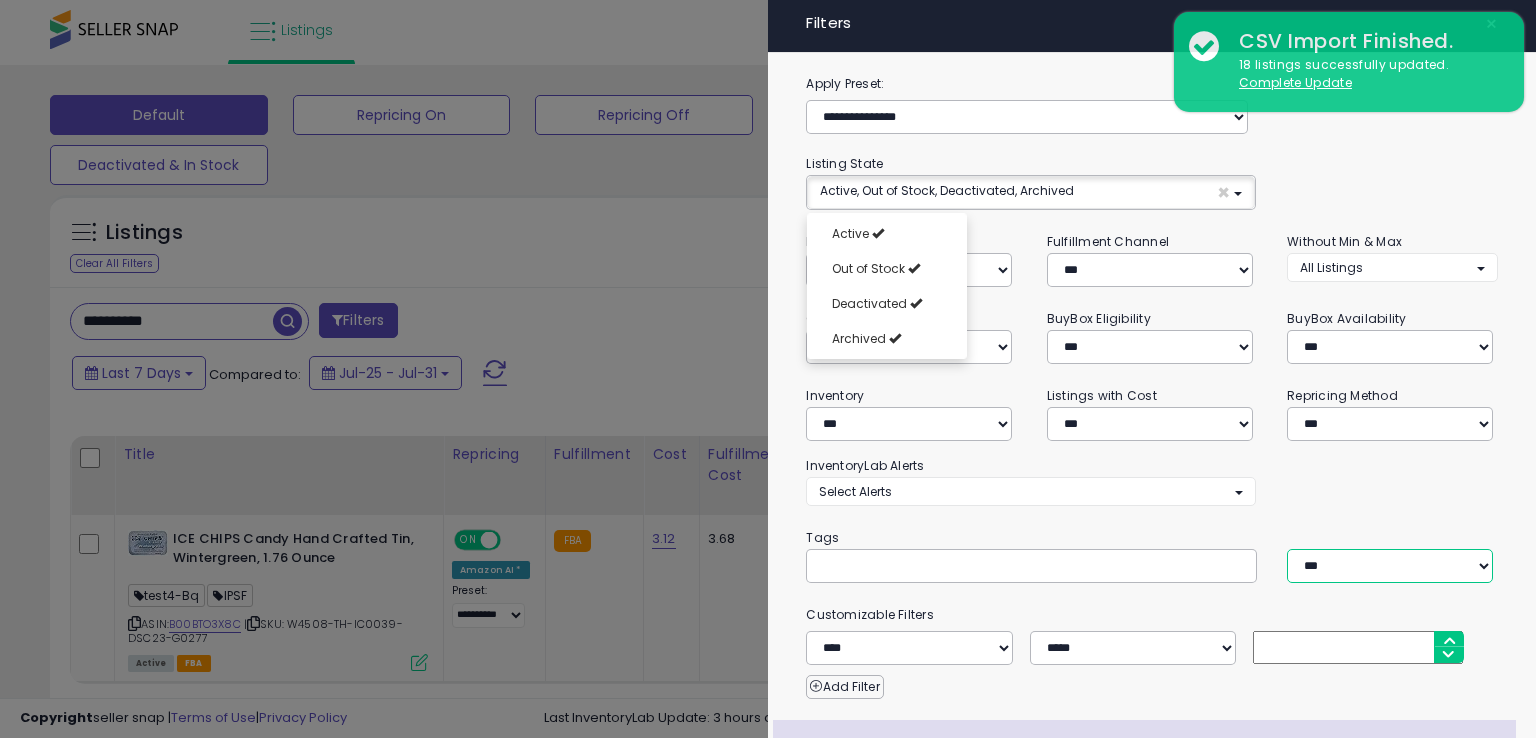 click on "***
***
****" at bounding box center [1390, 566] 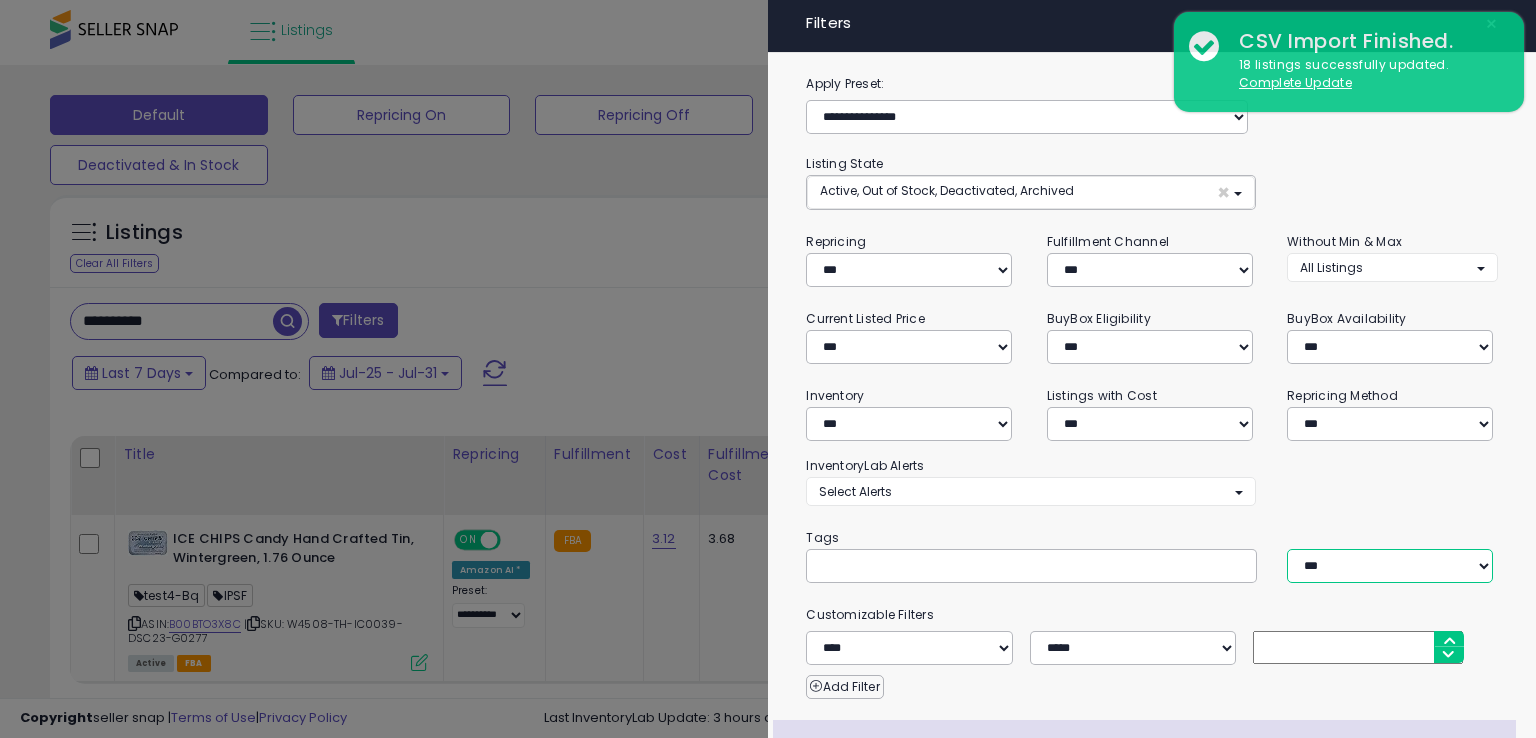 select on "***" 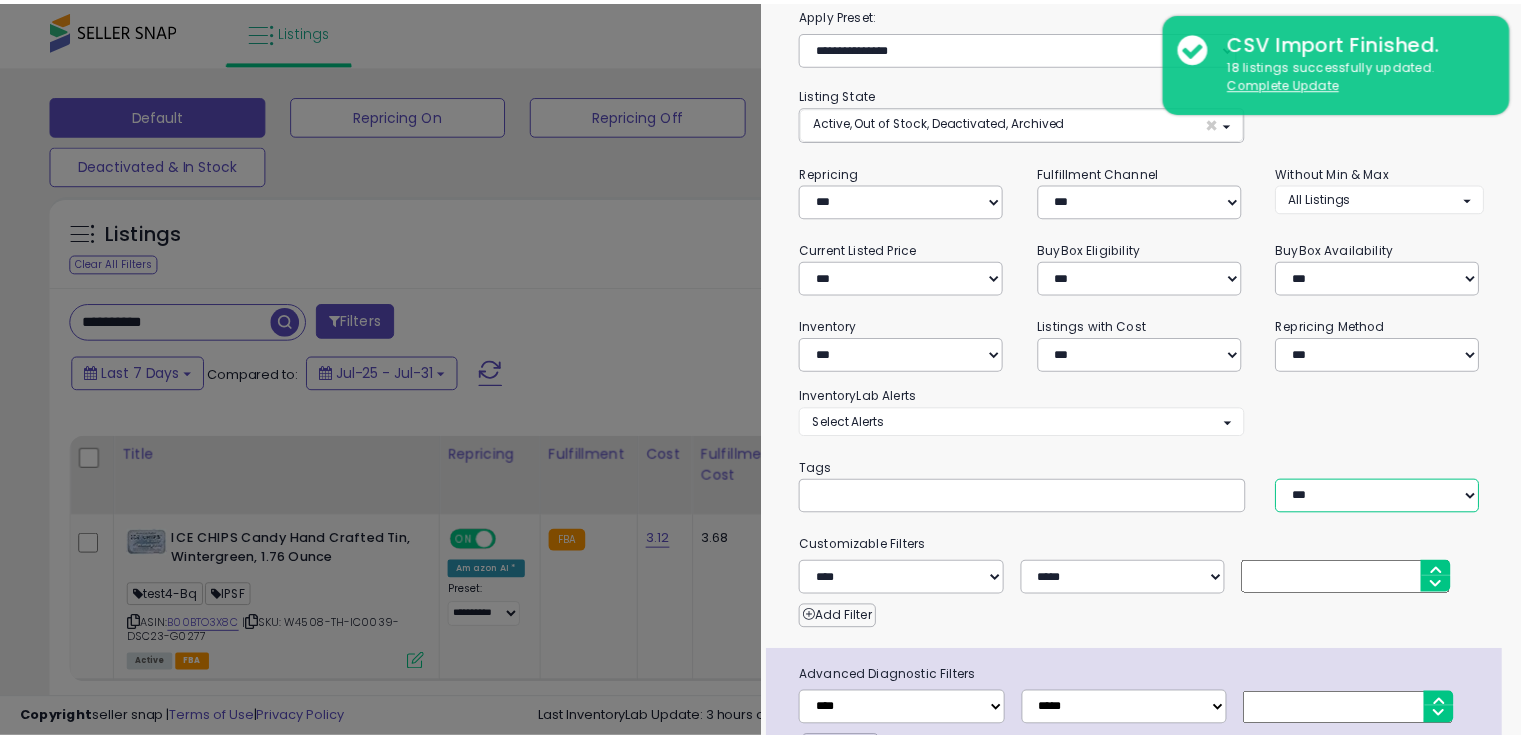 scroll, scrollTop: 176, scrollLeft: 0, axis: vertical 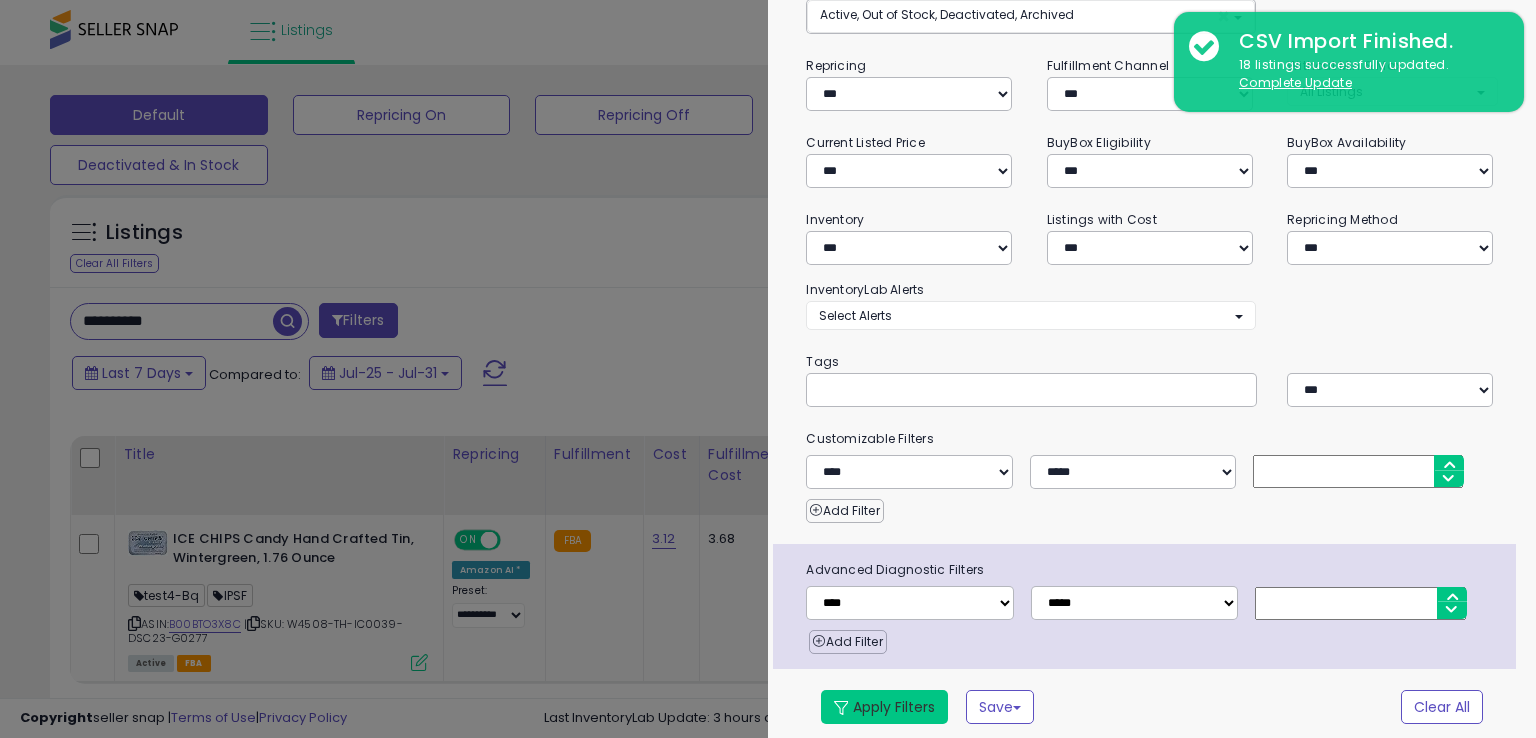 click on "Apply Filters" at bounding box center (884, 707) 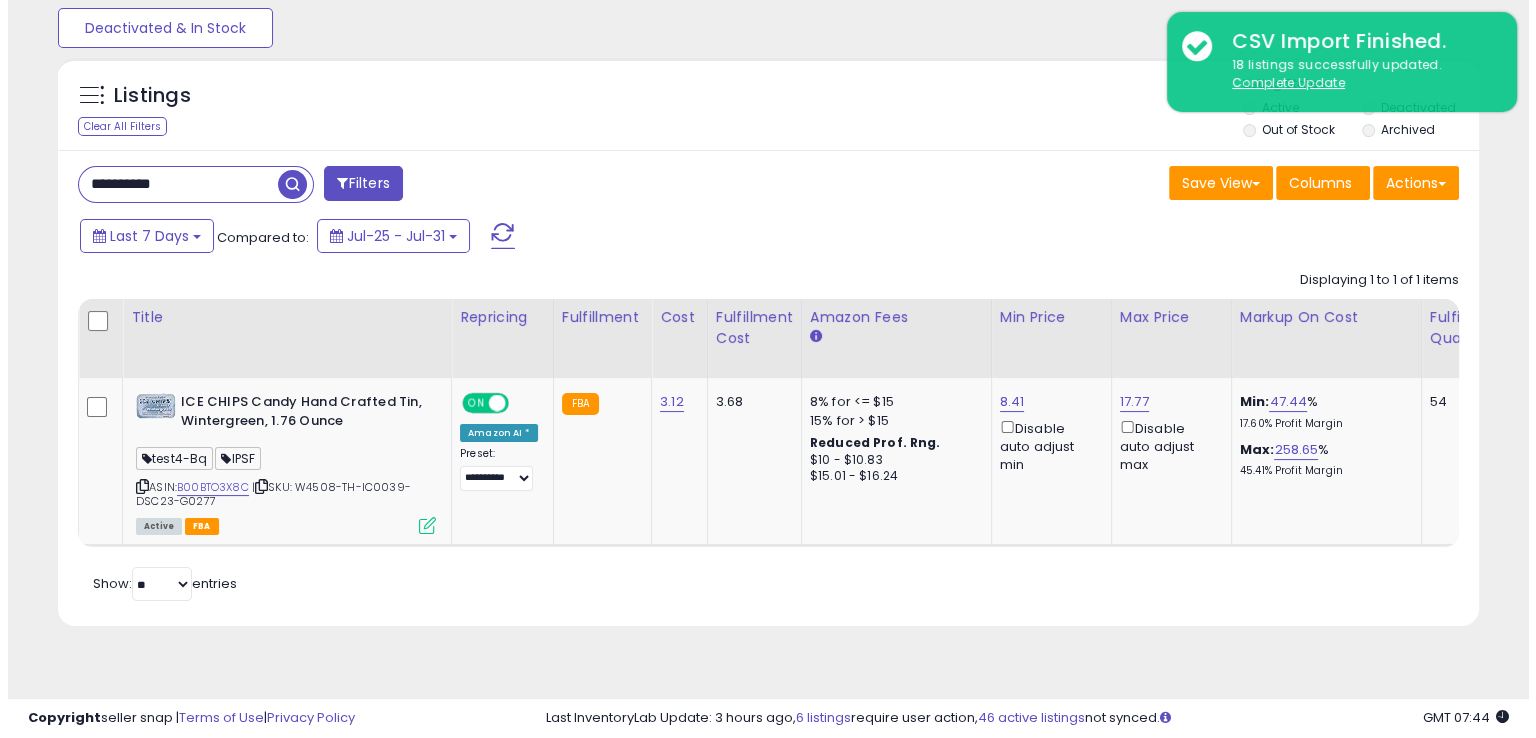 scroll, scrollTop: 157, scrollLeft: 0, axis: vertical 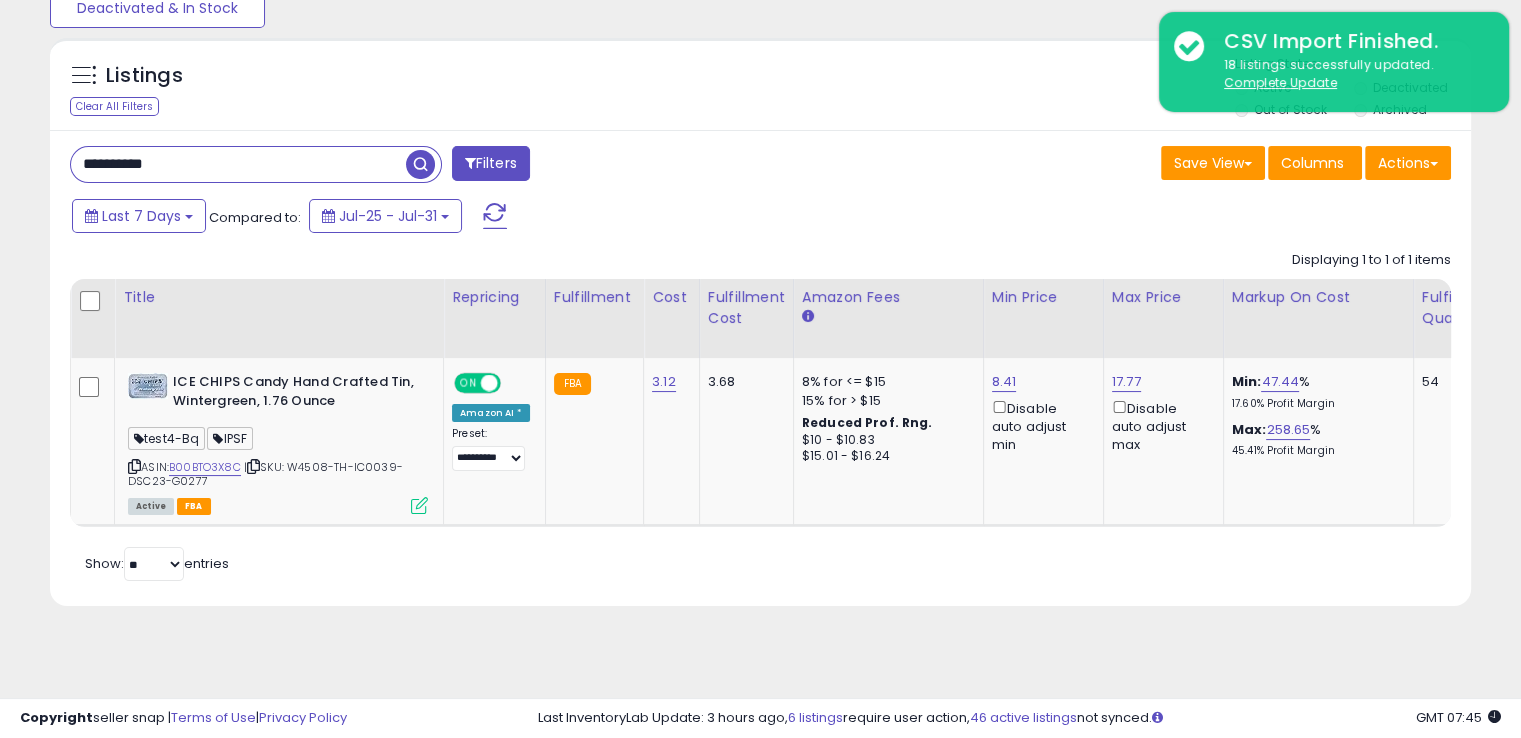 click on "**********" at bounding box center [238, 164] 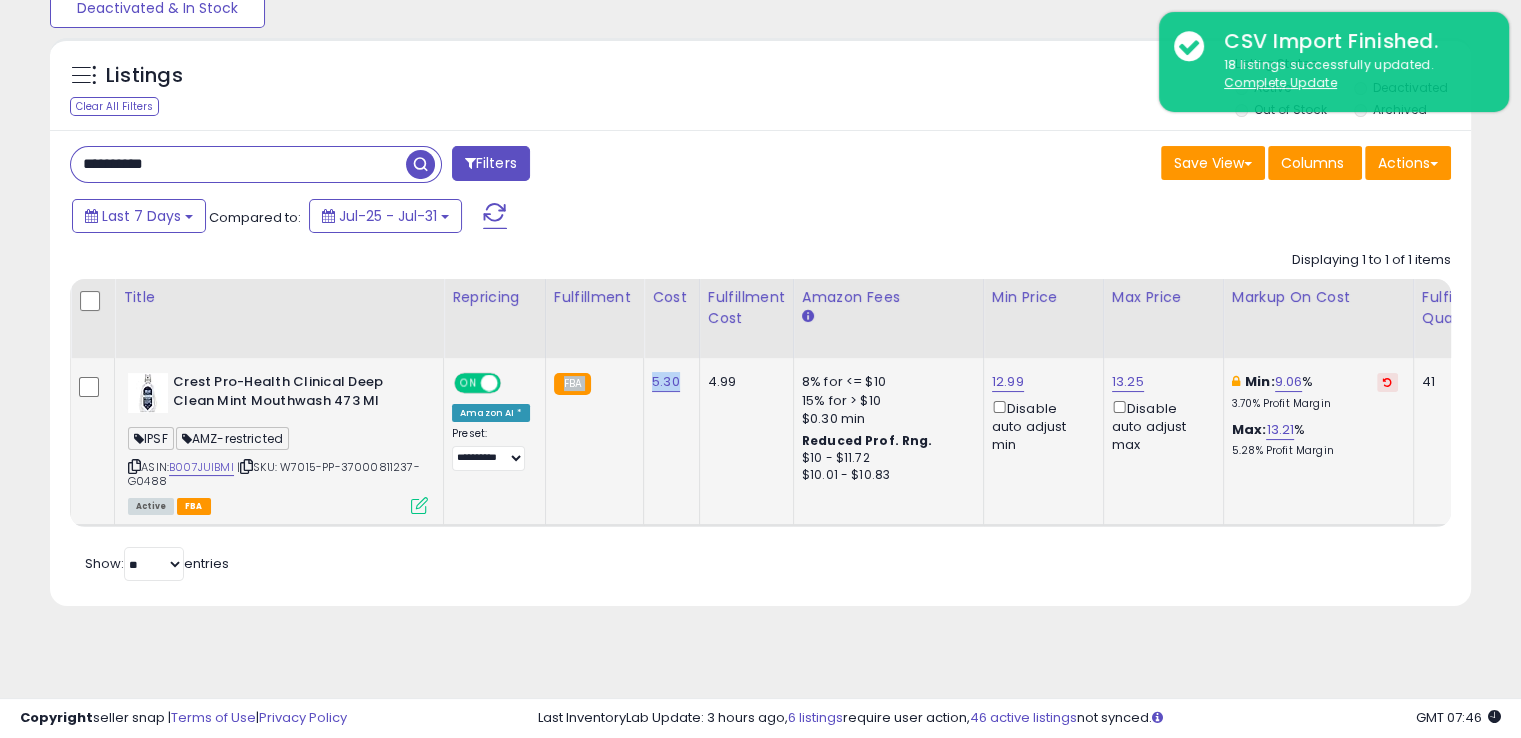 drag, startPoint x: 678, startPoint y: 377, endPoint x: 632, endPoint y: 370, distance: 46.52956 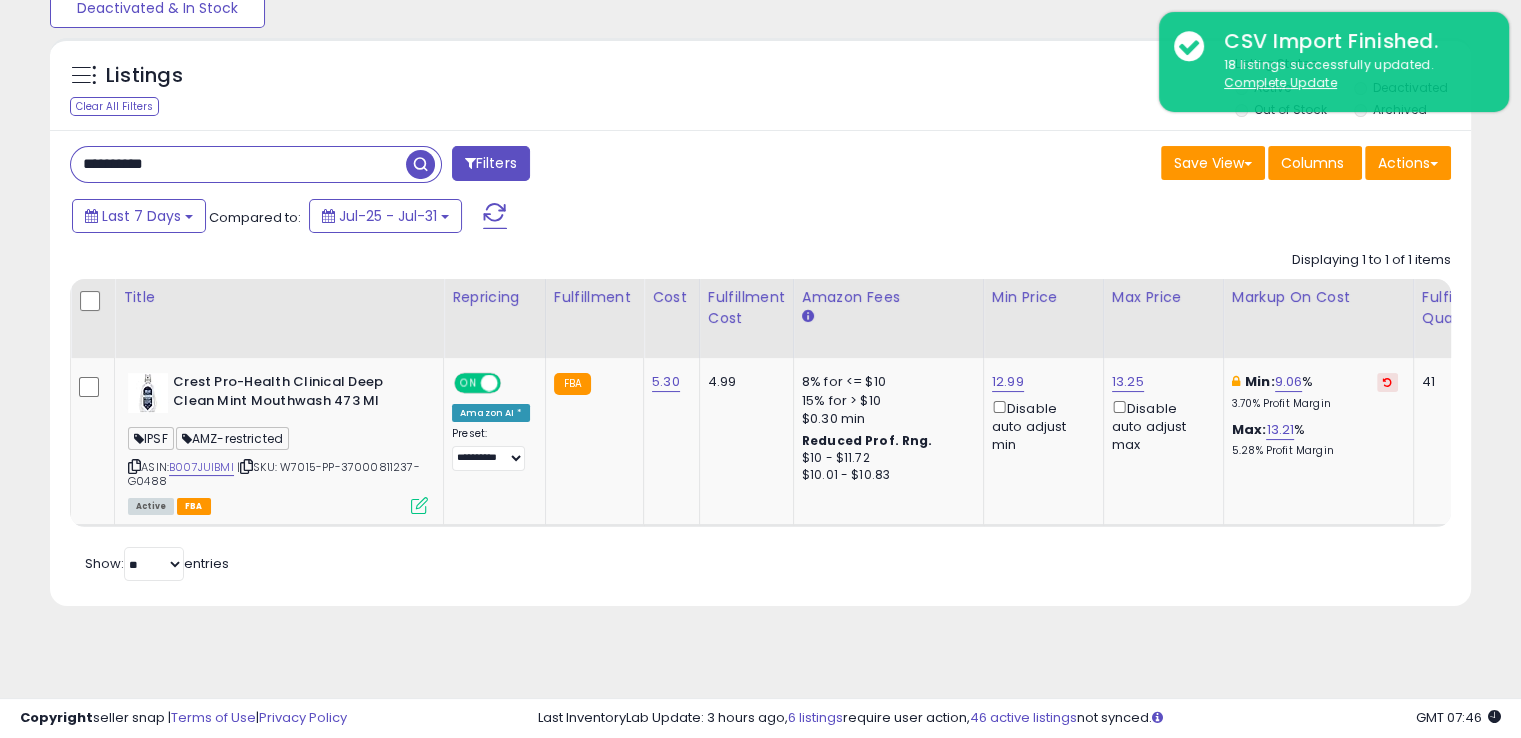 click on "Last 7 Days
Compared to:
Jul-25 - Jul-31" at bounding box center [585, 218] 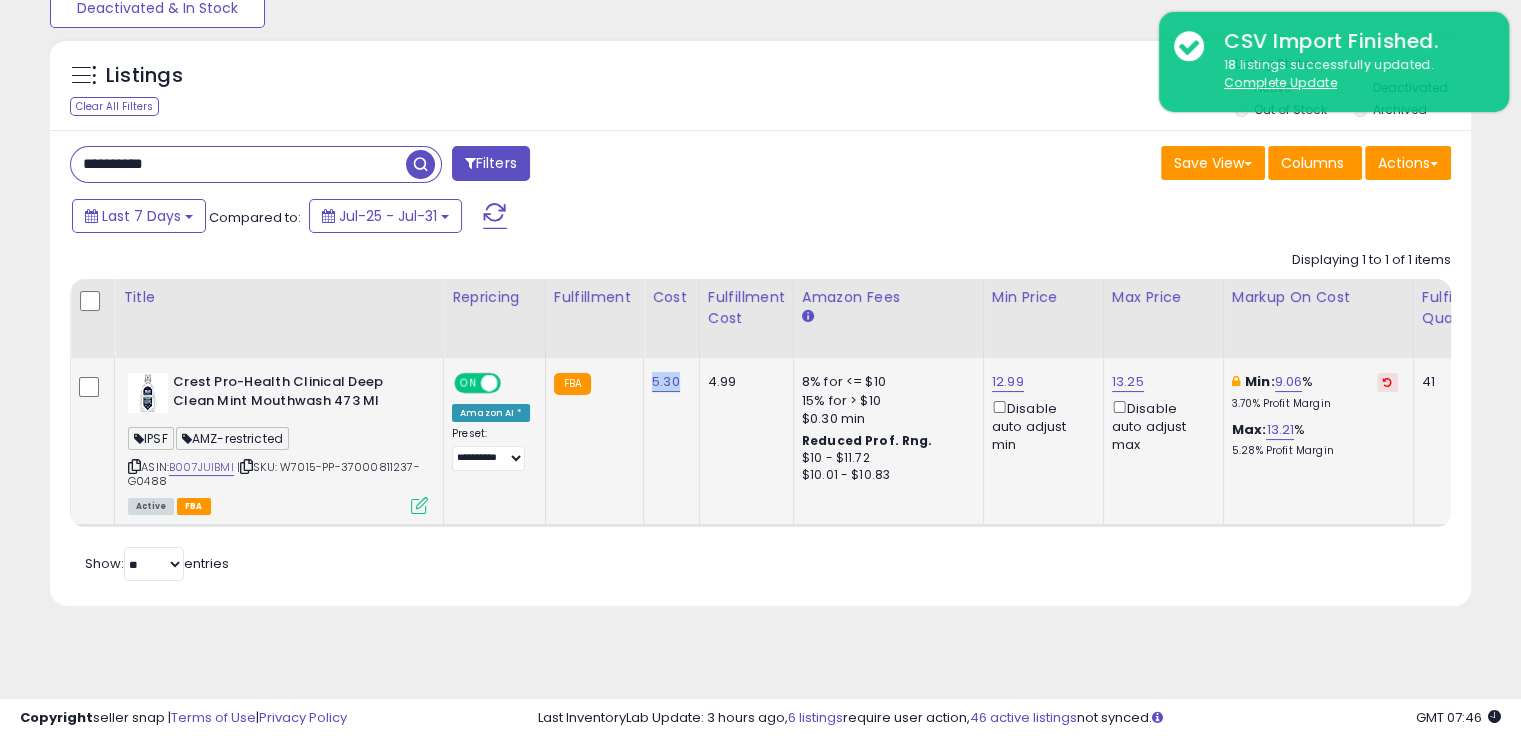 drag, startPoint x: 676, startPoint y: 374, endPoint x: 643, endPoint y: 368, distance: 33.54102 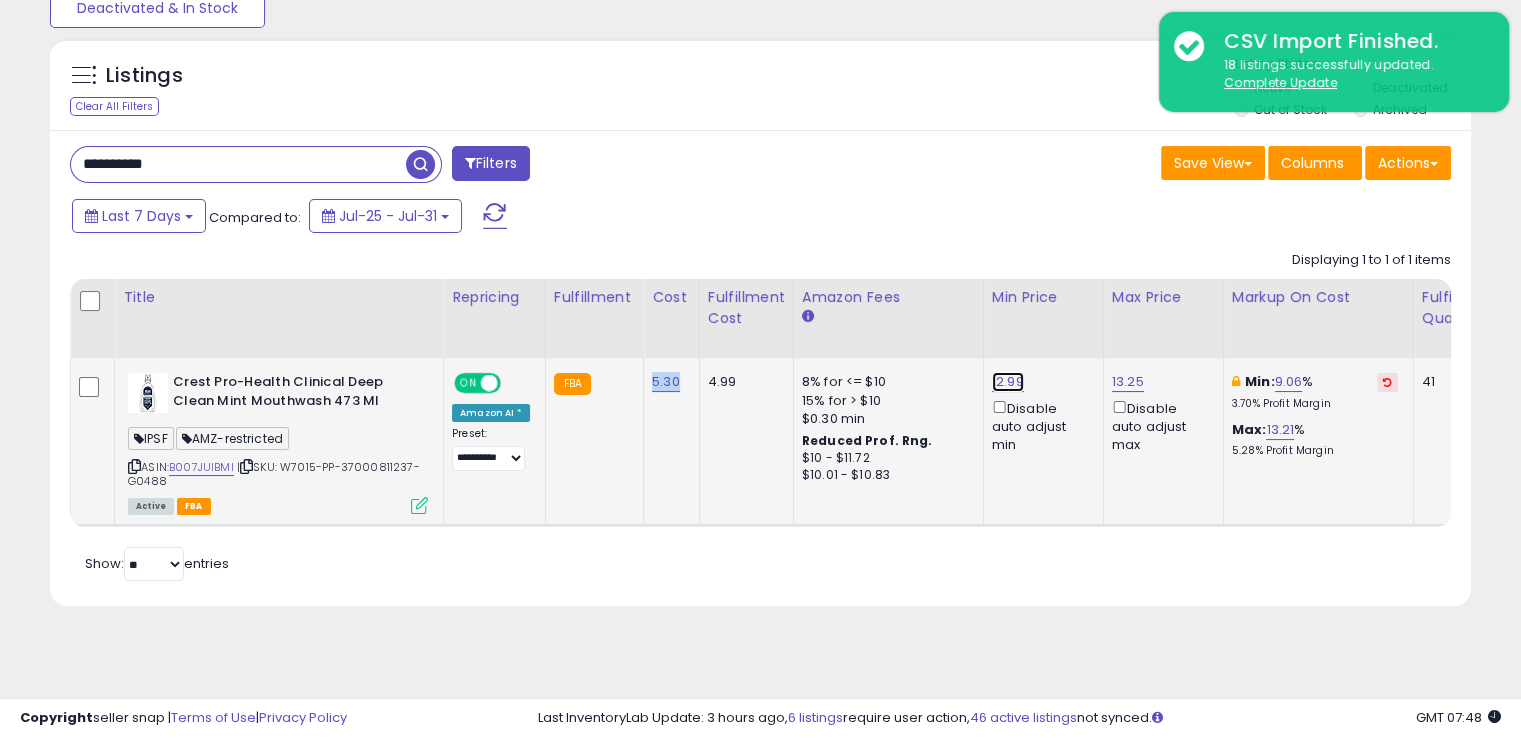 click on "12.99" at bounding box center [1008, 382] 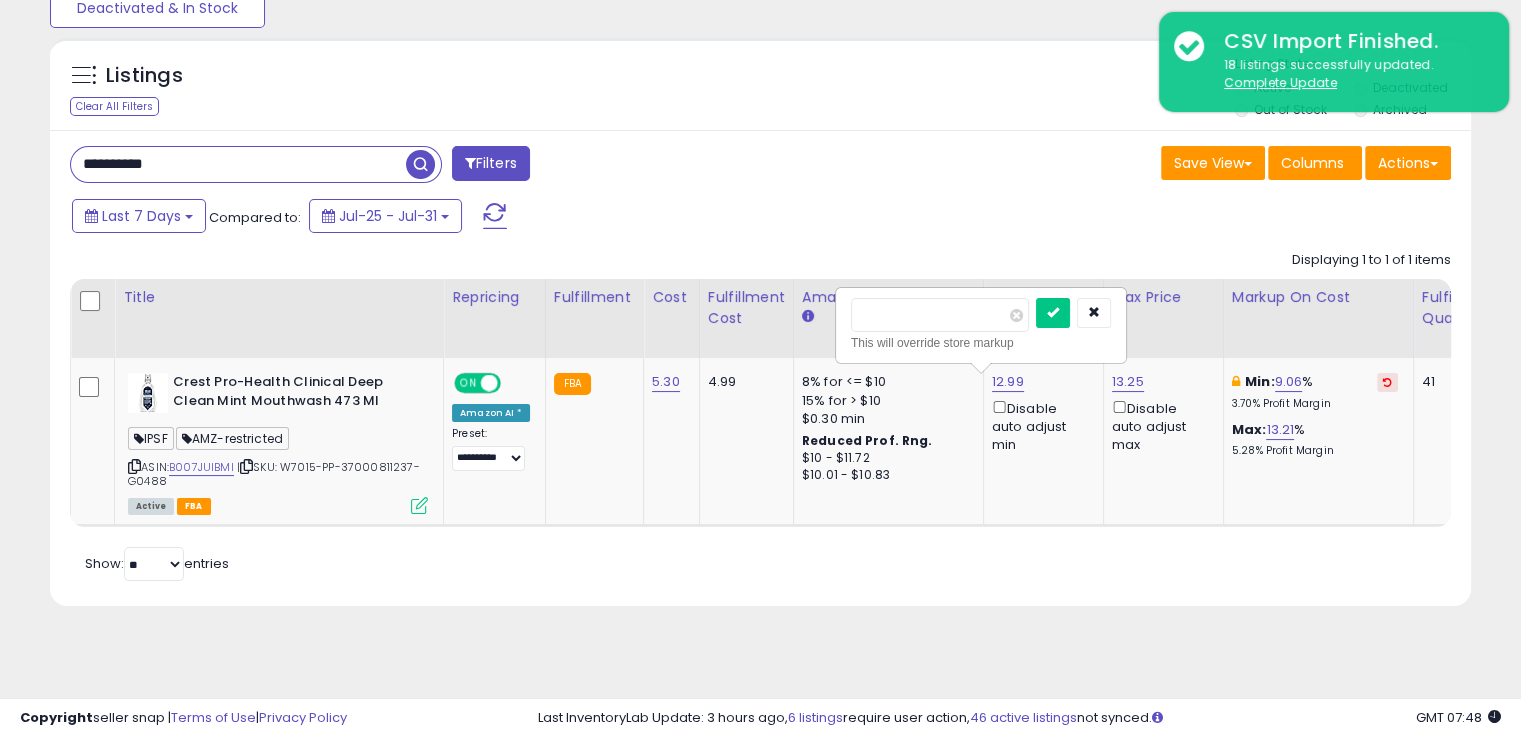 drag, startPoint x: 957, startPoint y: 322, endPoint x: 825, endPoint y: 313, distance: 132.30646 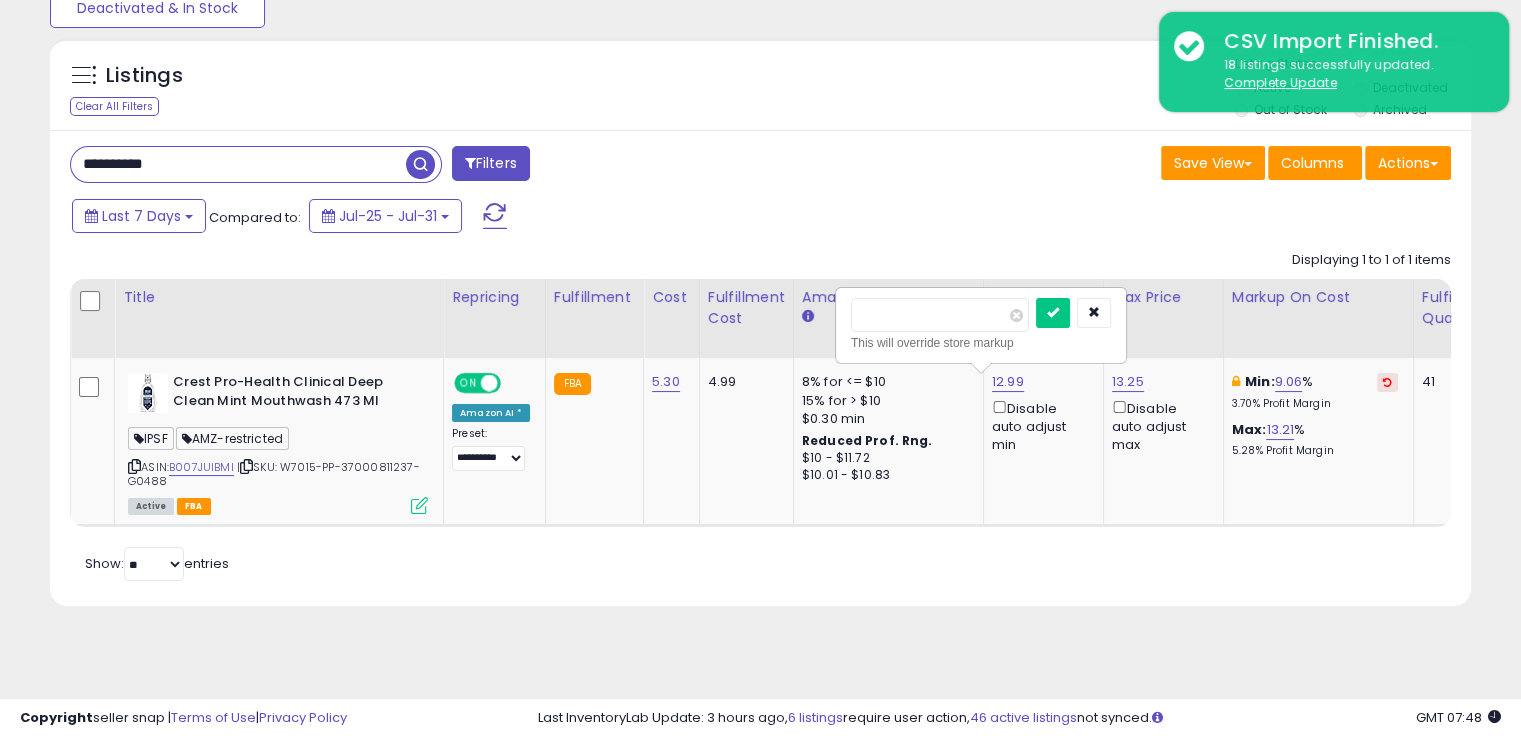 type on "****" 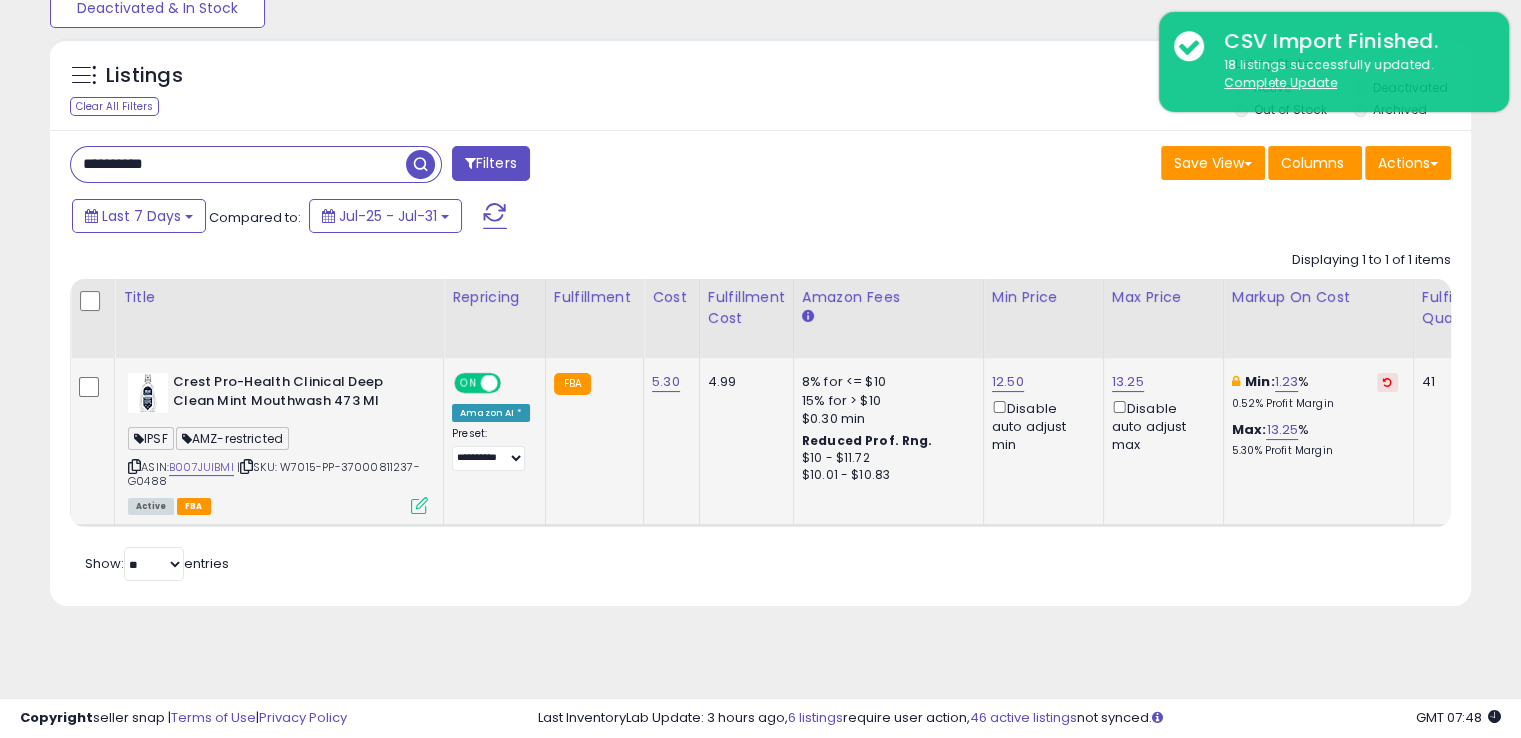 click on "13.25  Disable auto adjust max" 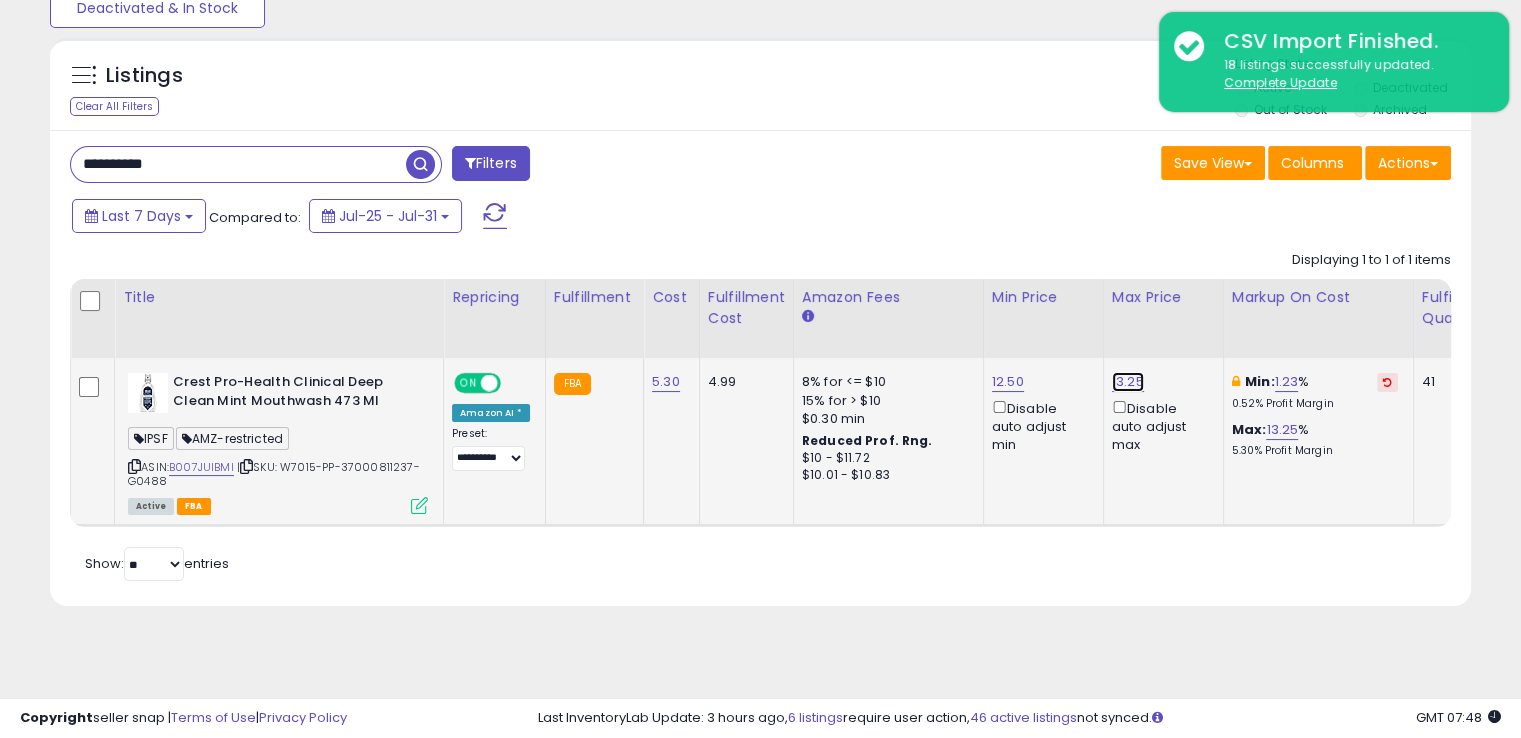 click on "13.25" at bounding box center (1128, 382) 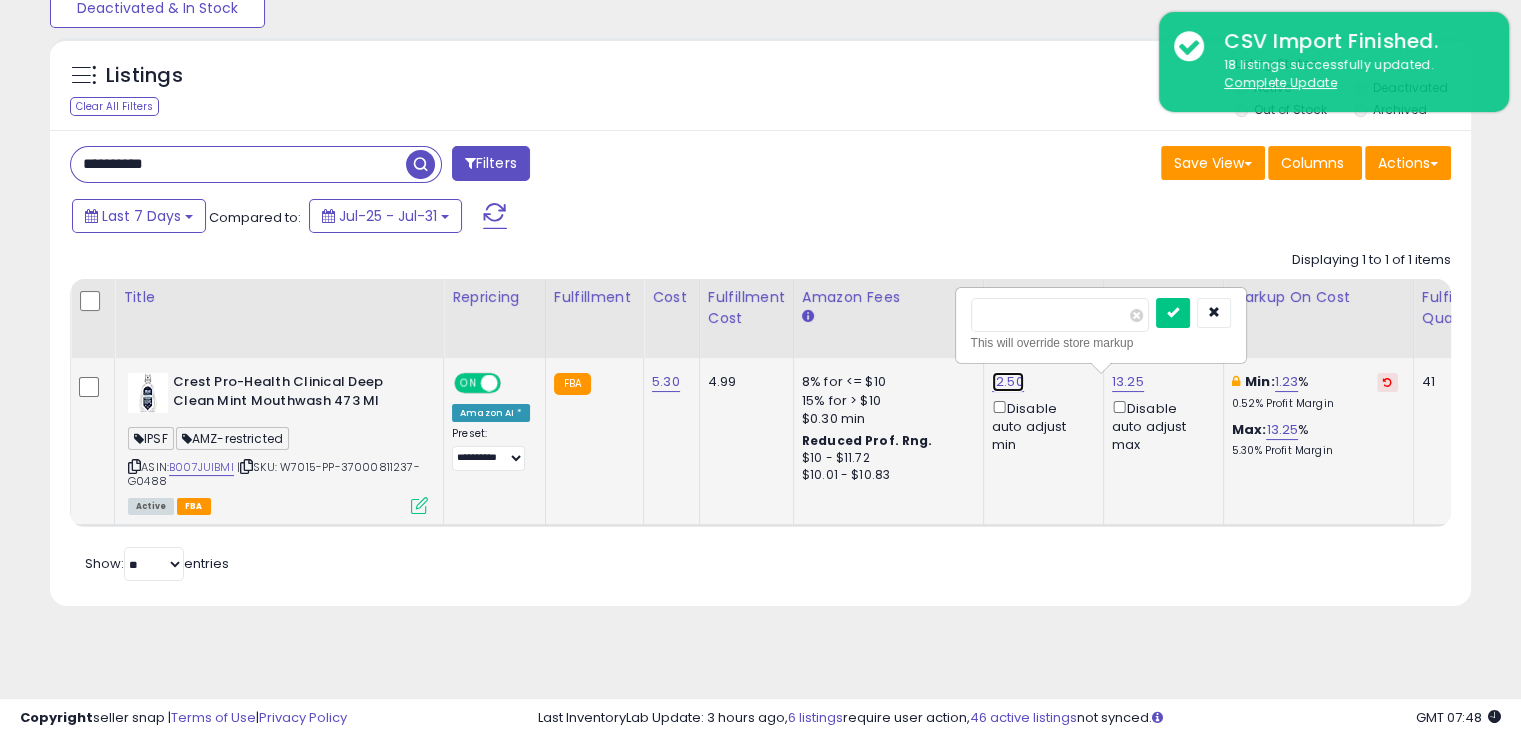 click on "12.50" at bounding box center [1008, 382] 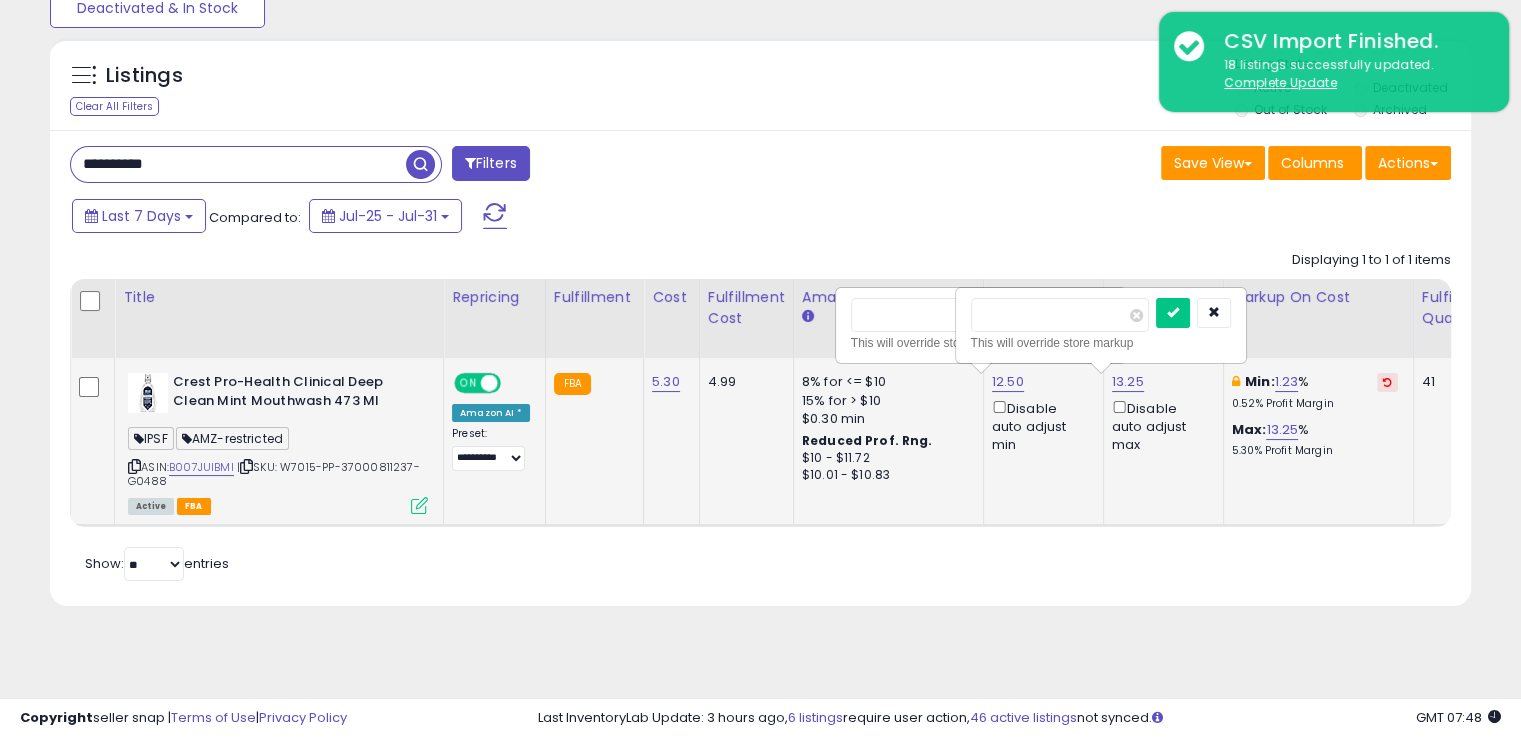 type on "**" 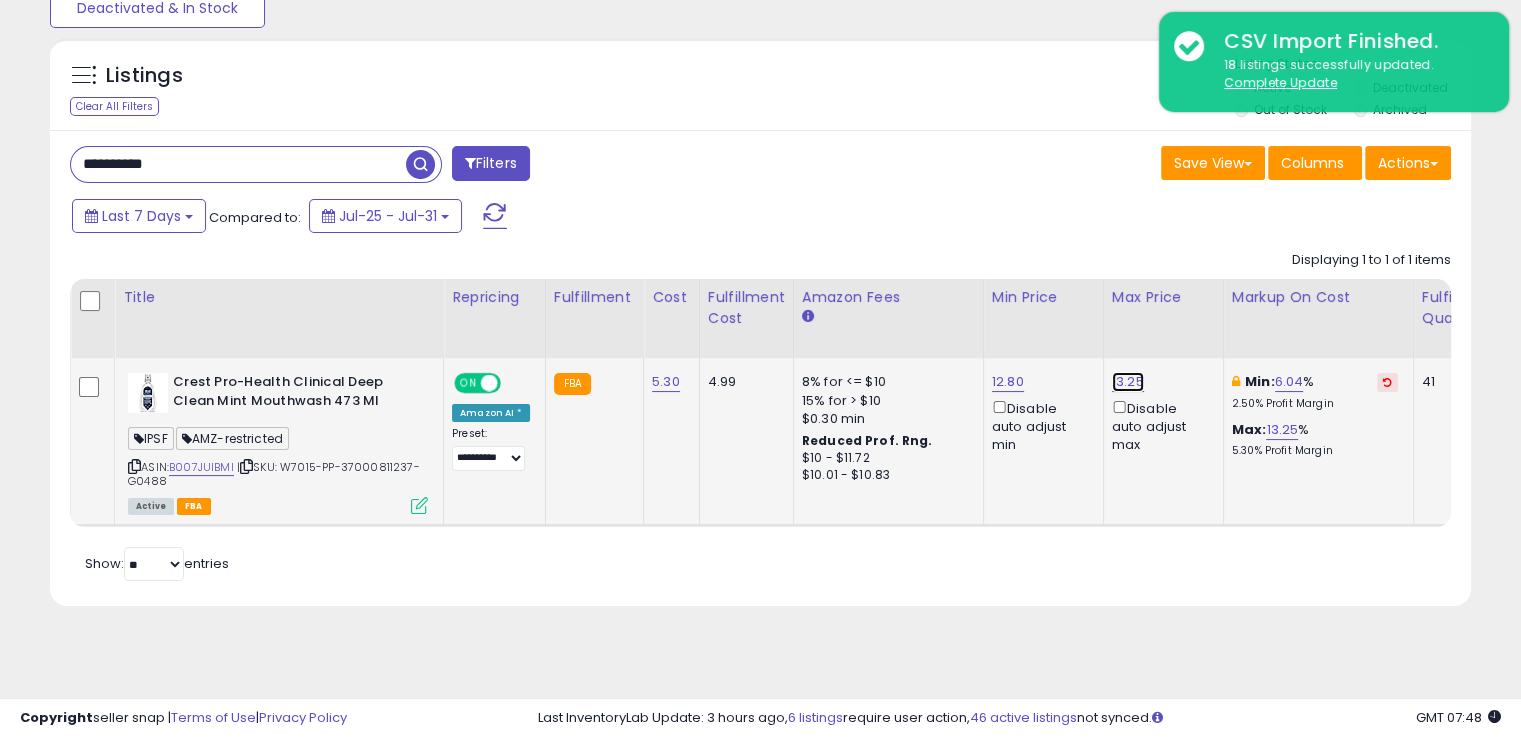 click on "13.25" at bounding box center (1128, 382) 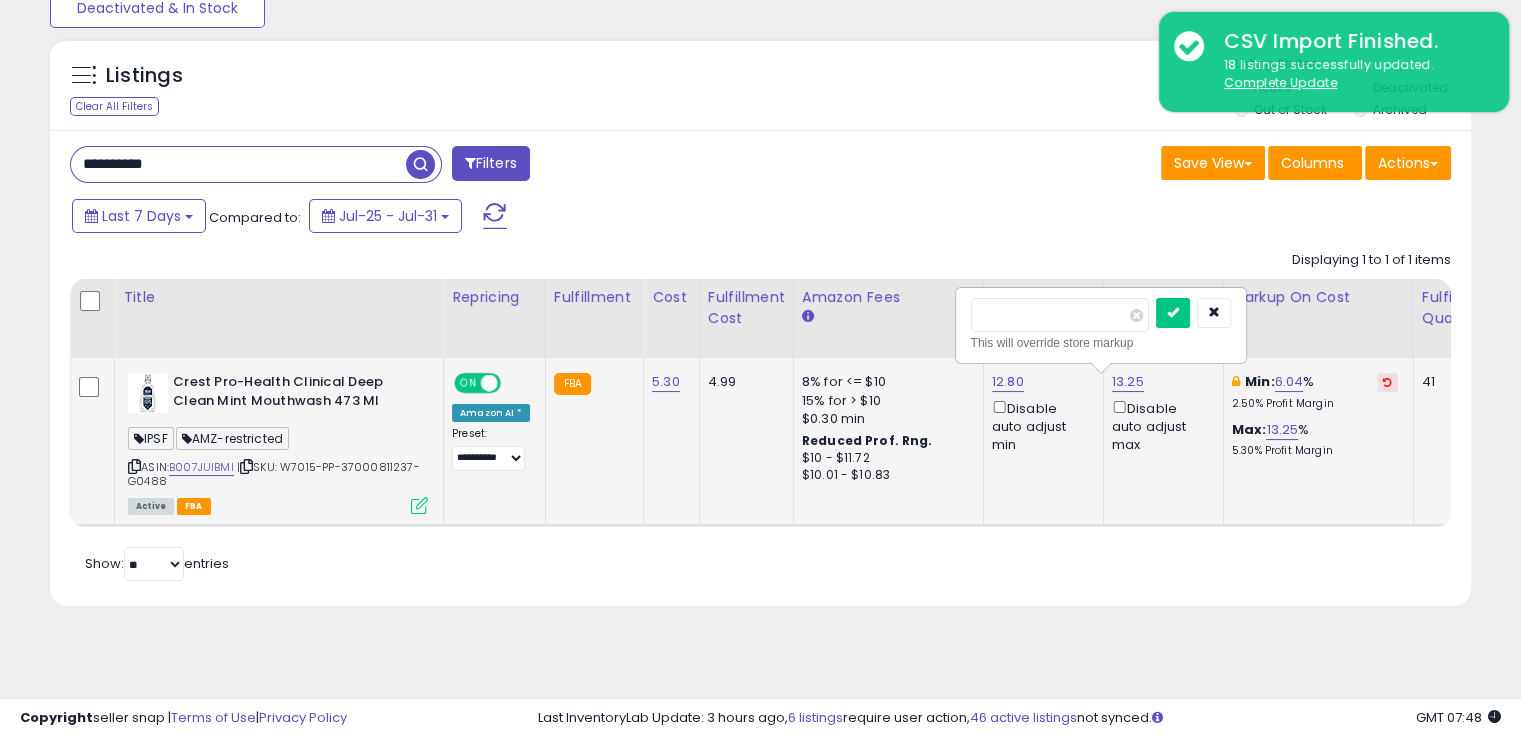 drag, startPoint x: 1050, startPoint y: 316, endPoint x: 1004, endPoint y: 322, distance: 46.389652 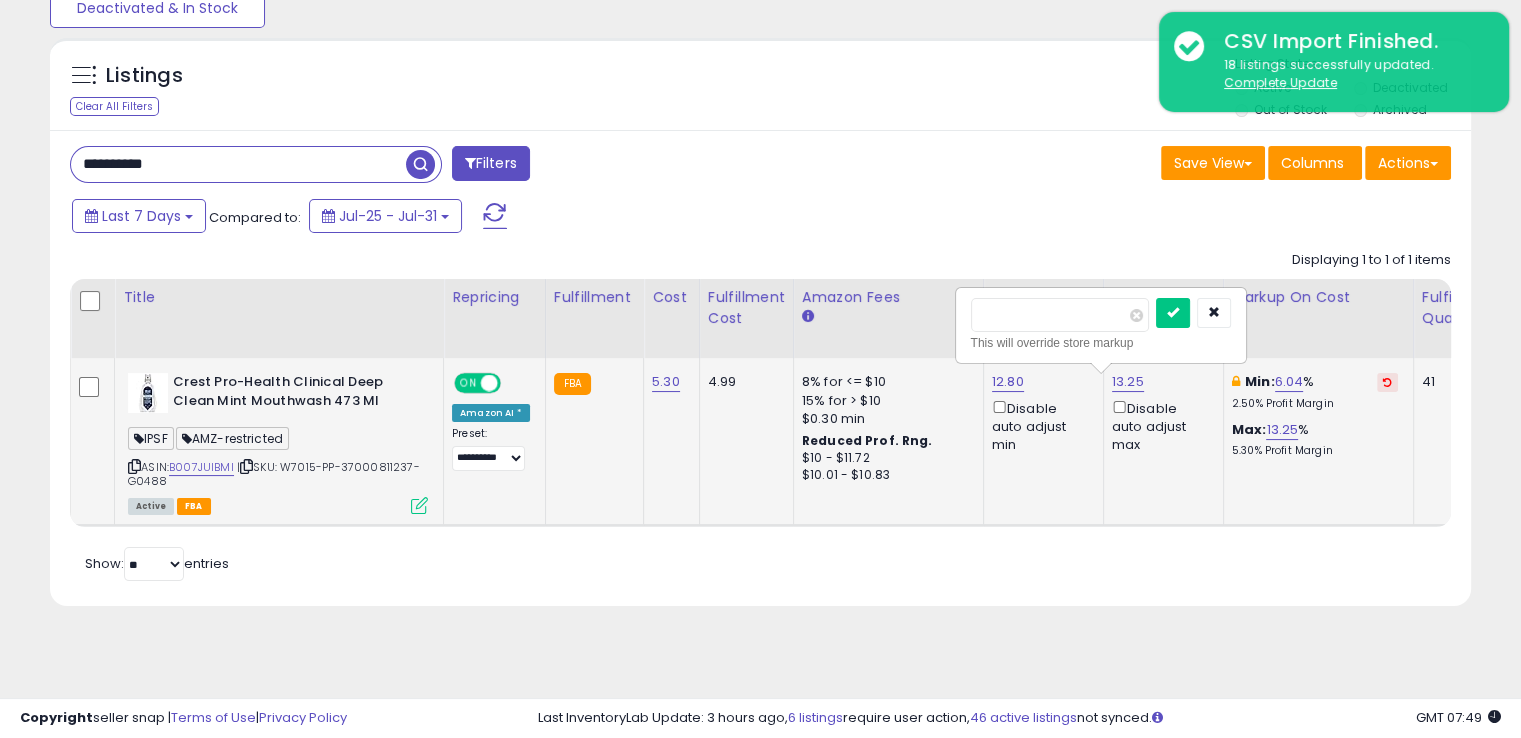 click at bounding box center [1173, 313] 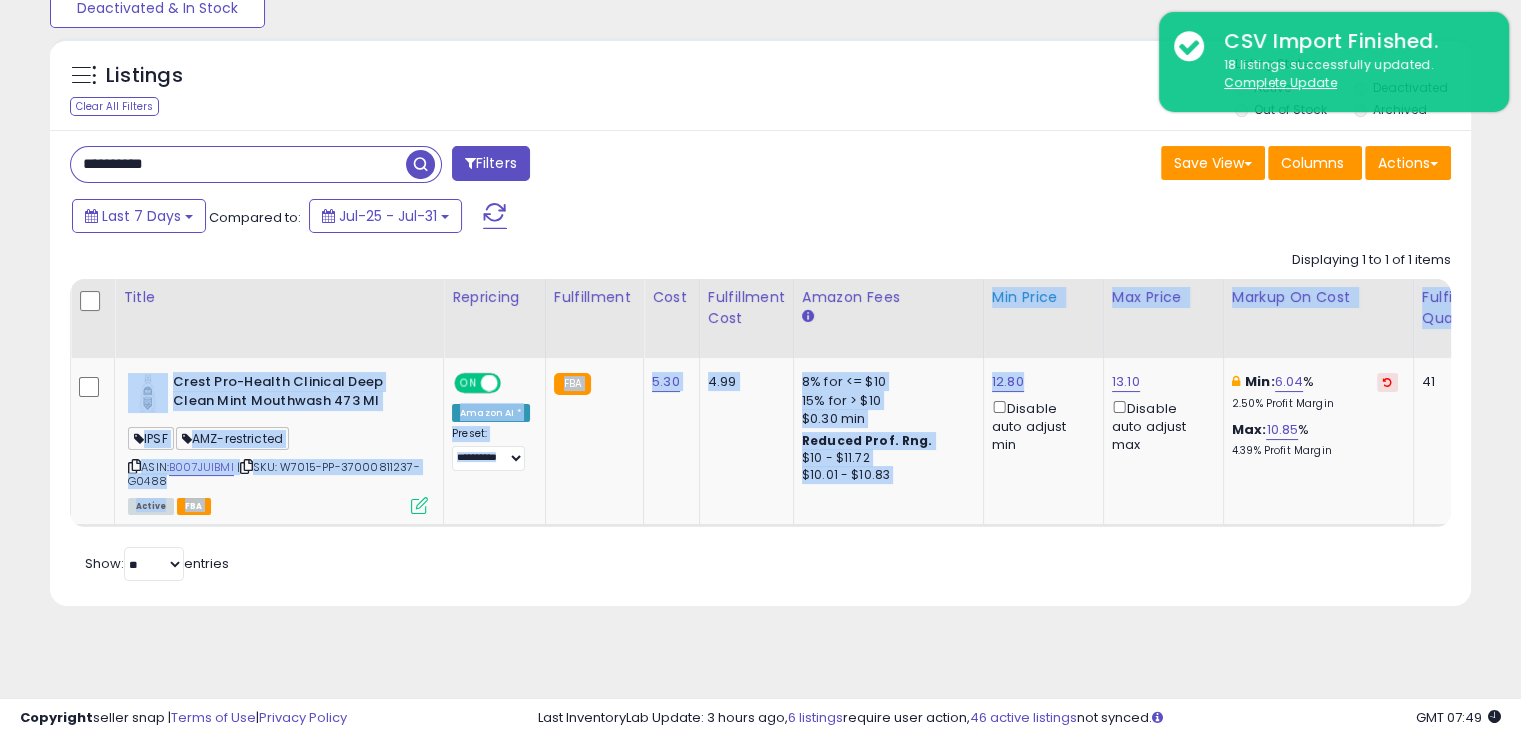 drag, startPoint x: 1026, startPoint y: 366, endPoint x: 980, endPoint y: 357, distance: 46.872166 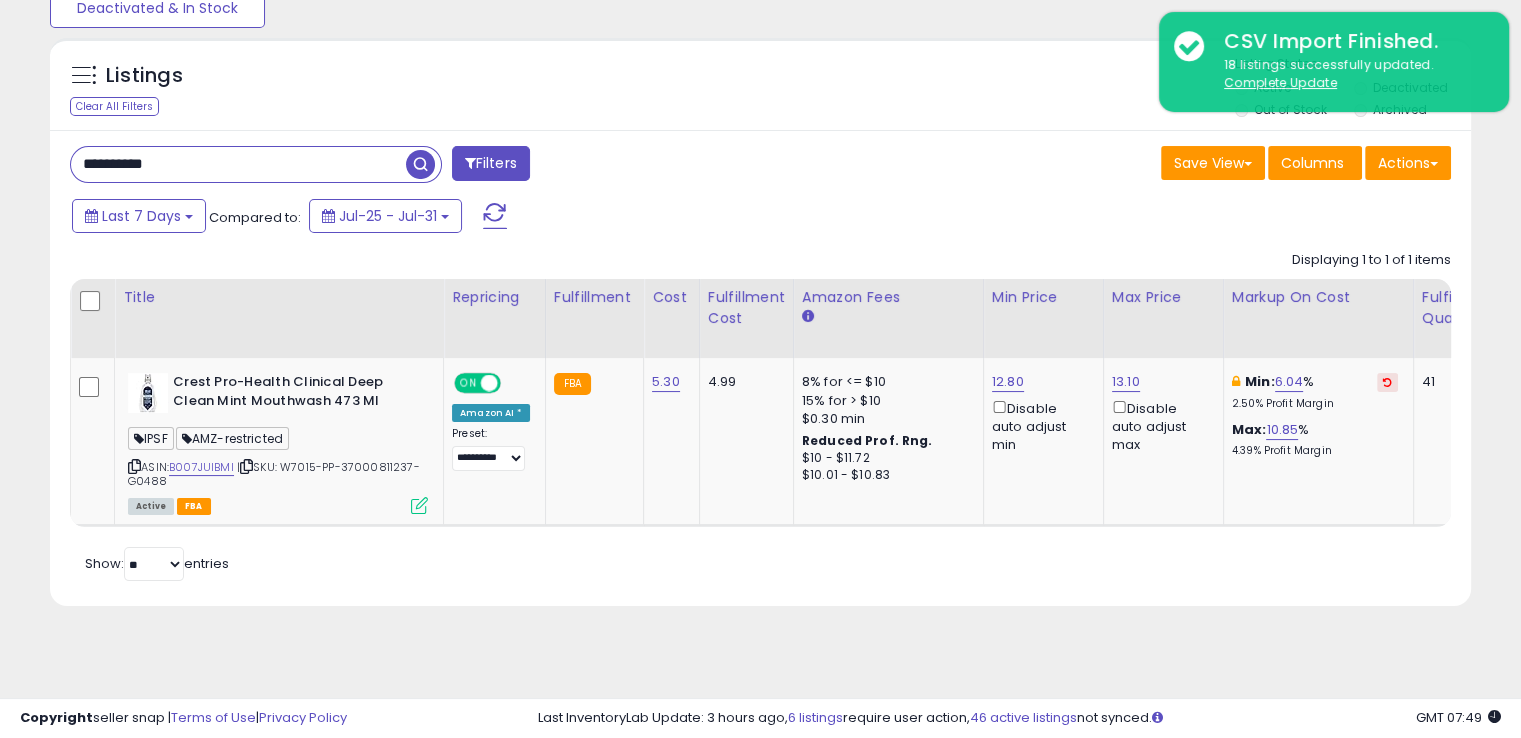 click on "**********" at bounding box center (760, 279) 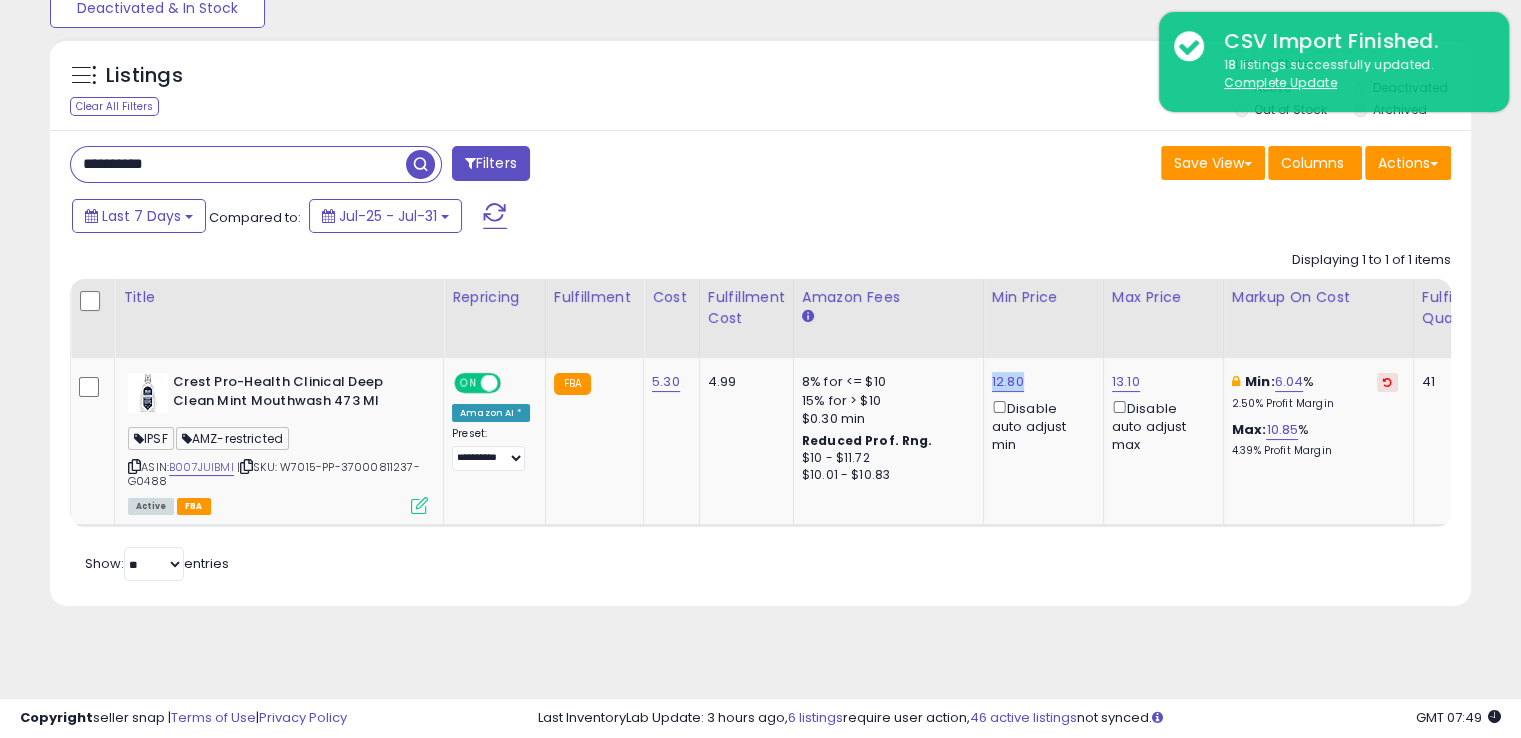 drag, startPoint x: 1021, startPoint y: 380, endPoint x: 976, endPoint y: 365, distance: 47.434166 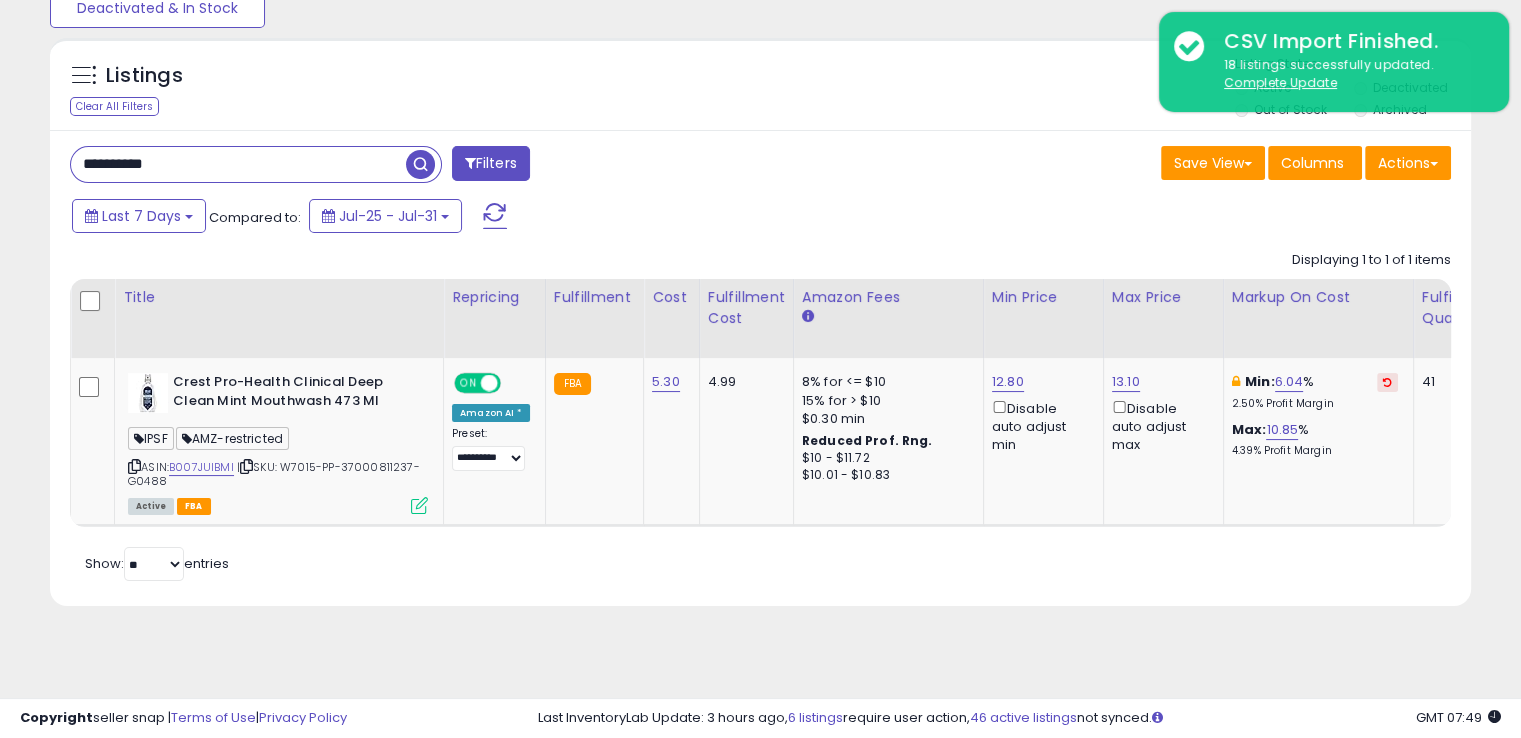 click on "**********" at bounding box center [238, 164] 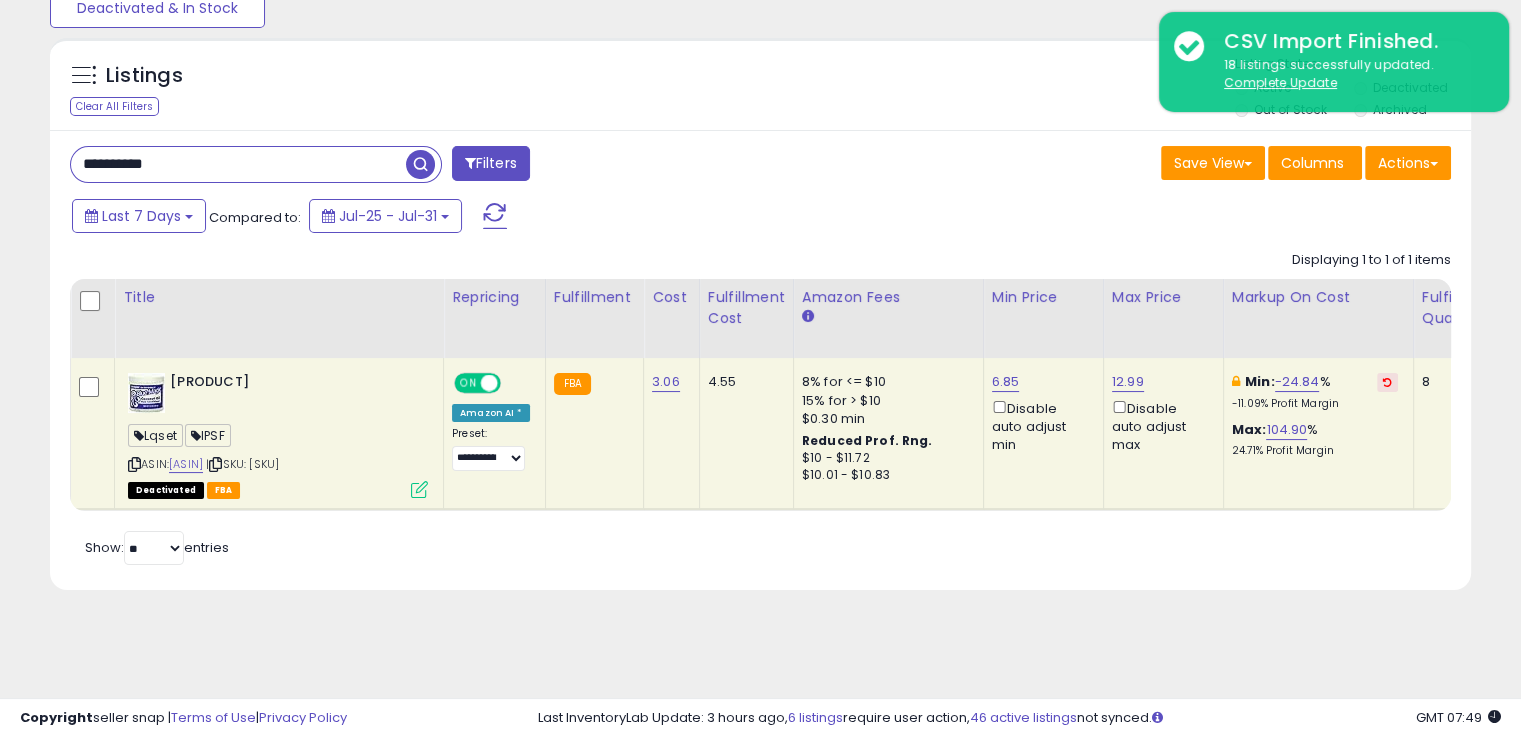 click at bounding box center (419, 489) 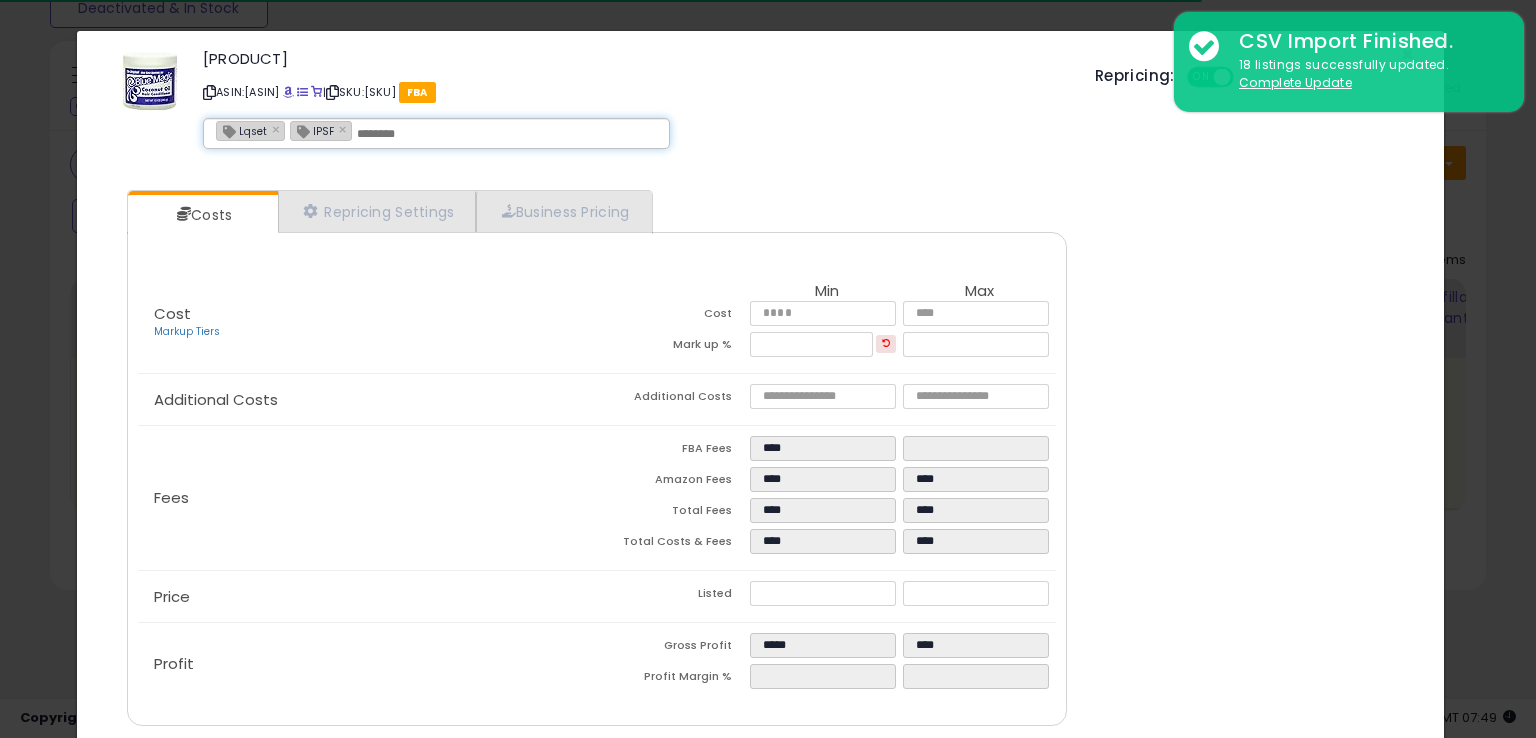 click at bounding box center (507, 134) 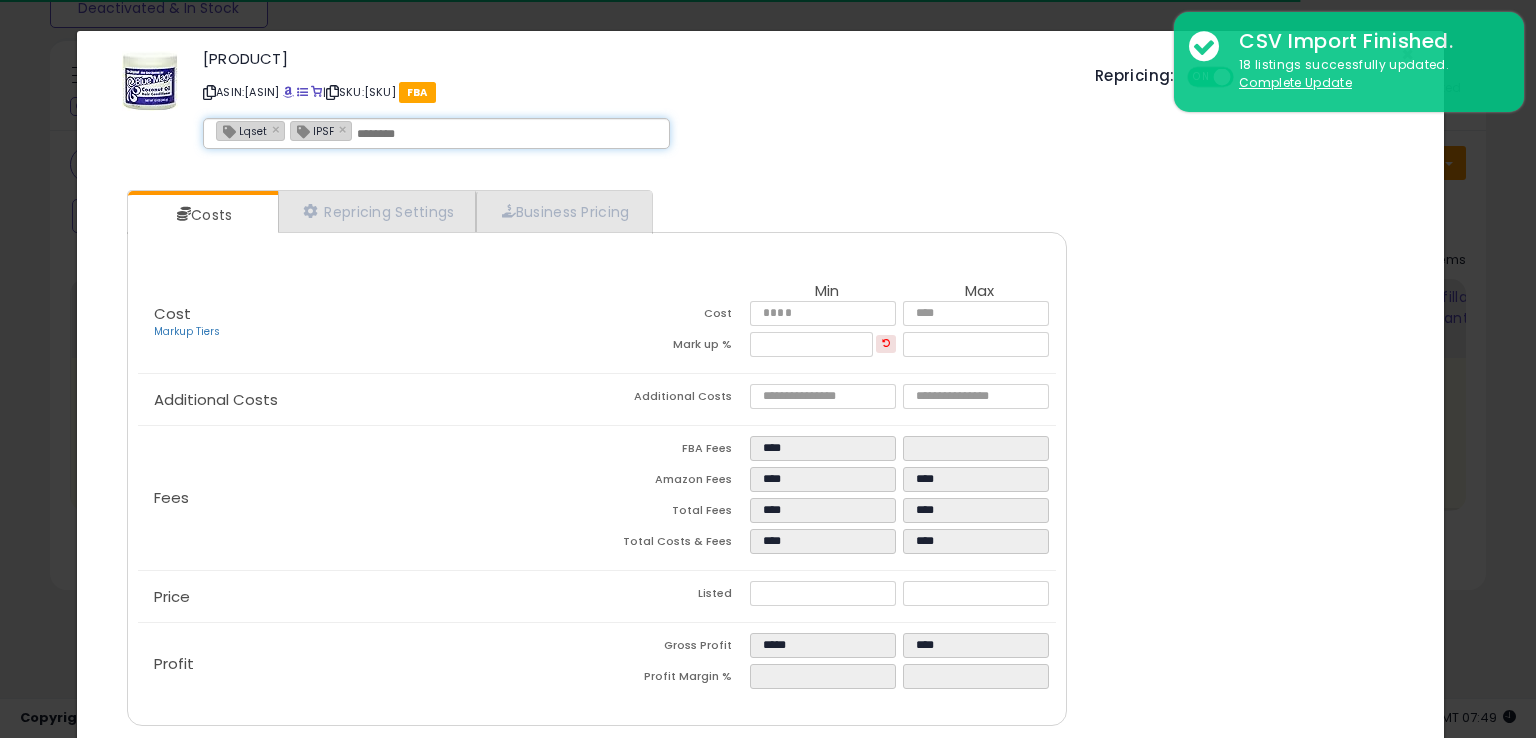 paste on "**********" 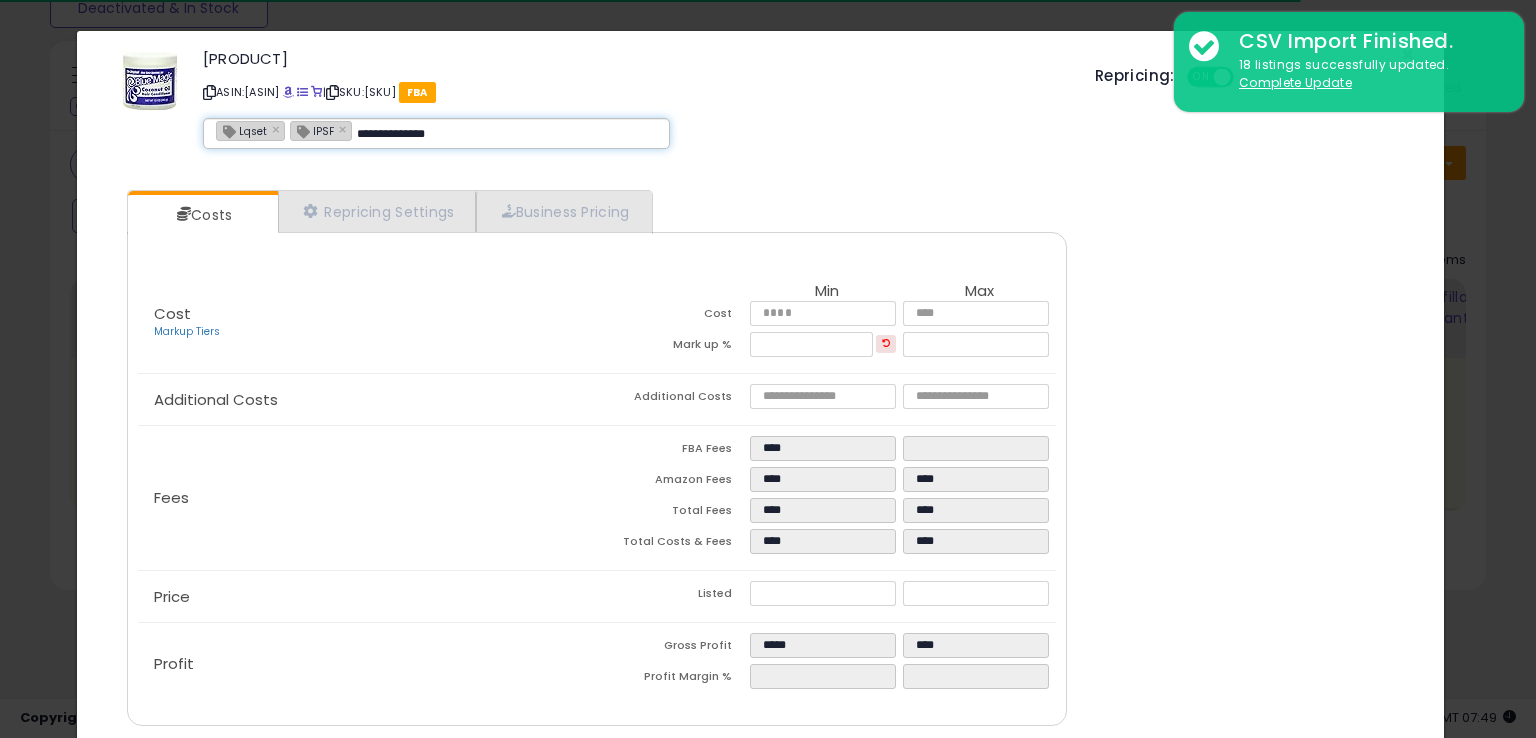 type on "**********" 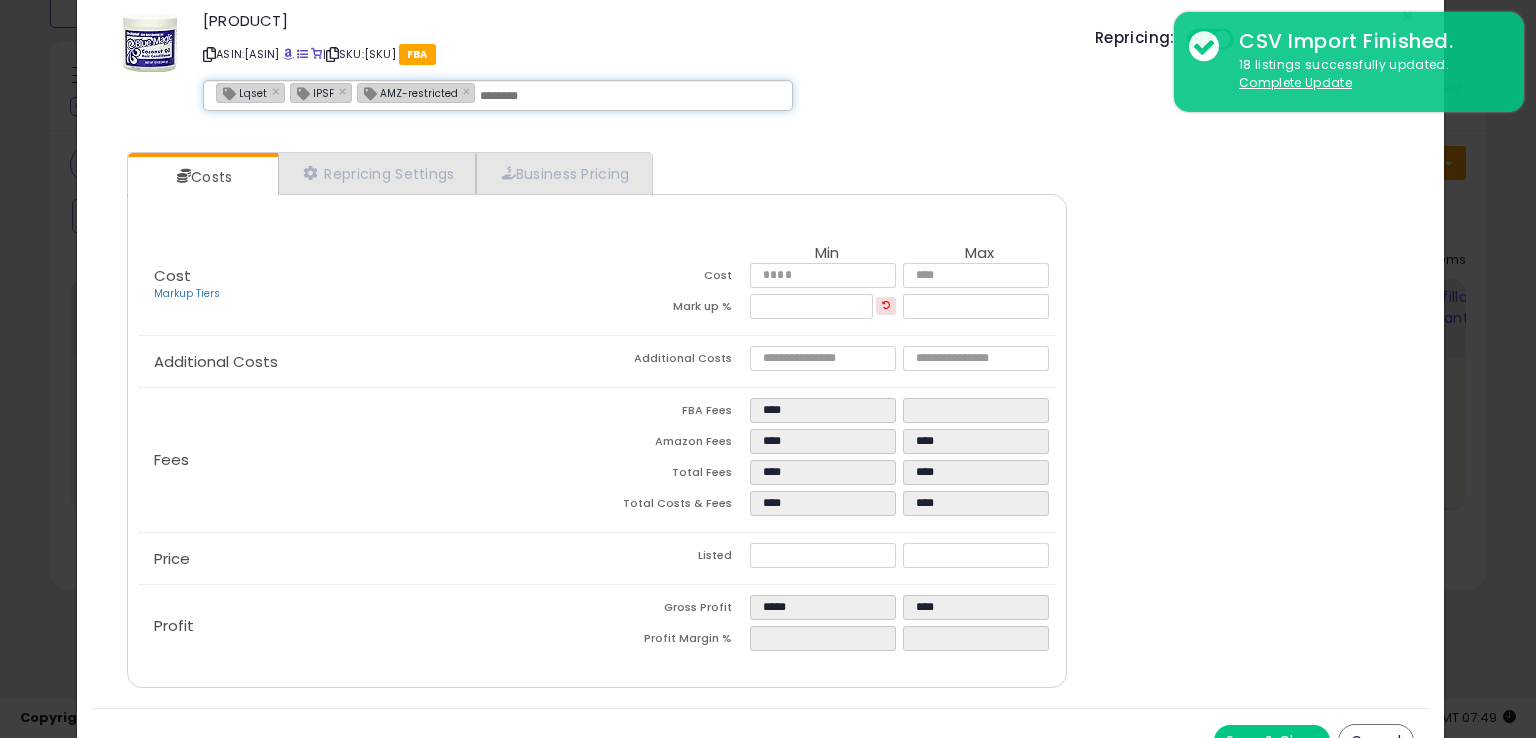 scroll, scrollTop: 71, scrollLeft: 0, axis: vertical 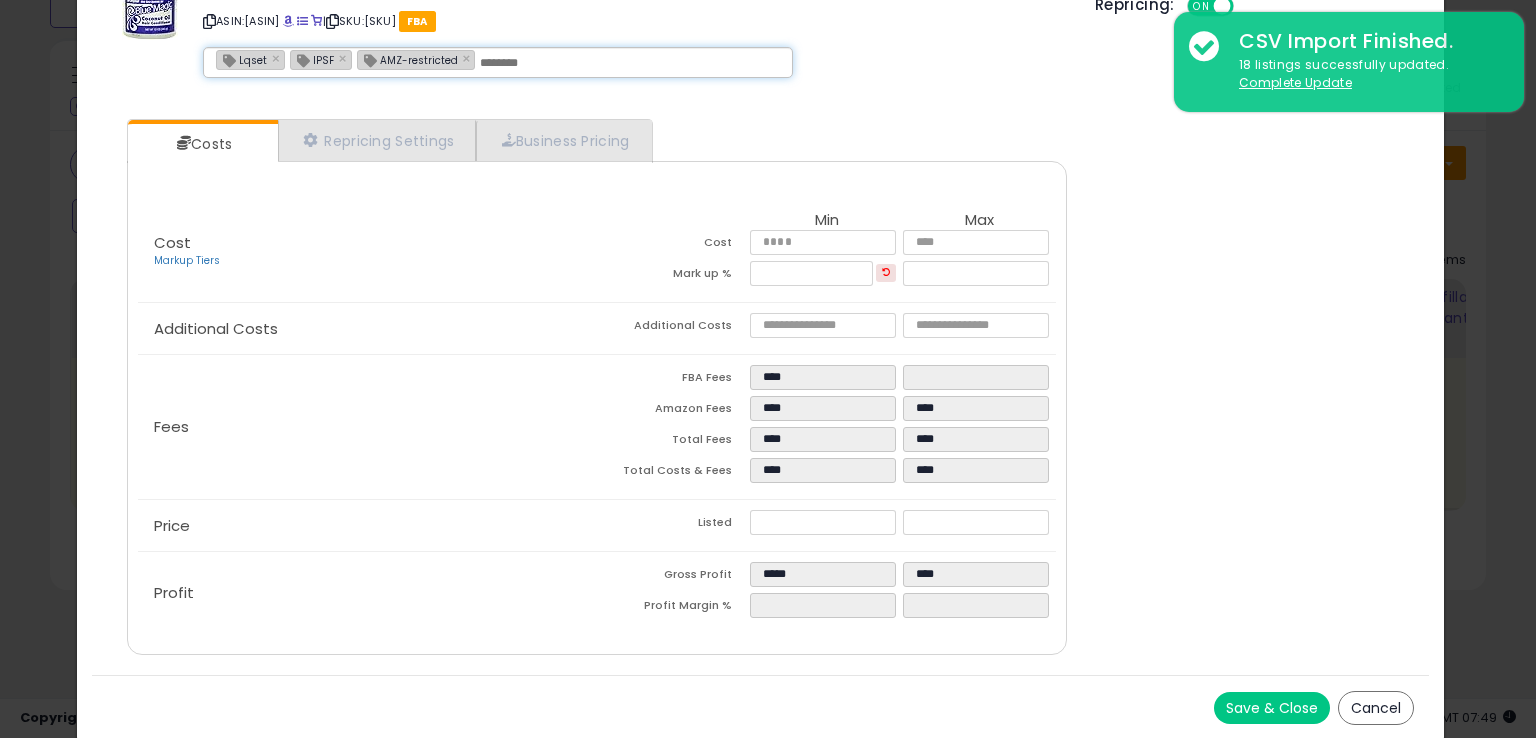 click on "Save & Close" at bounding box center (1272, 708) 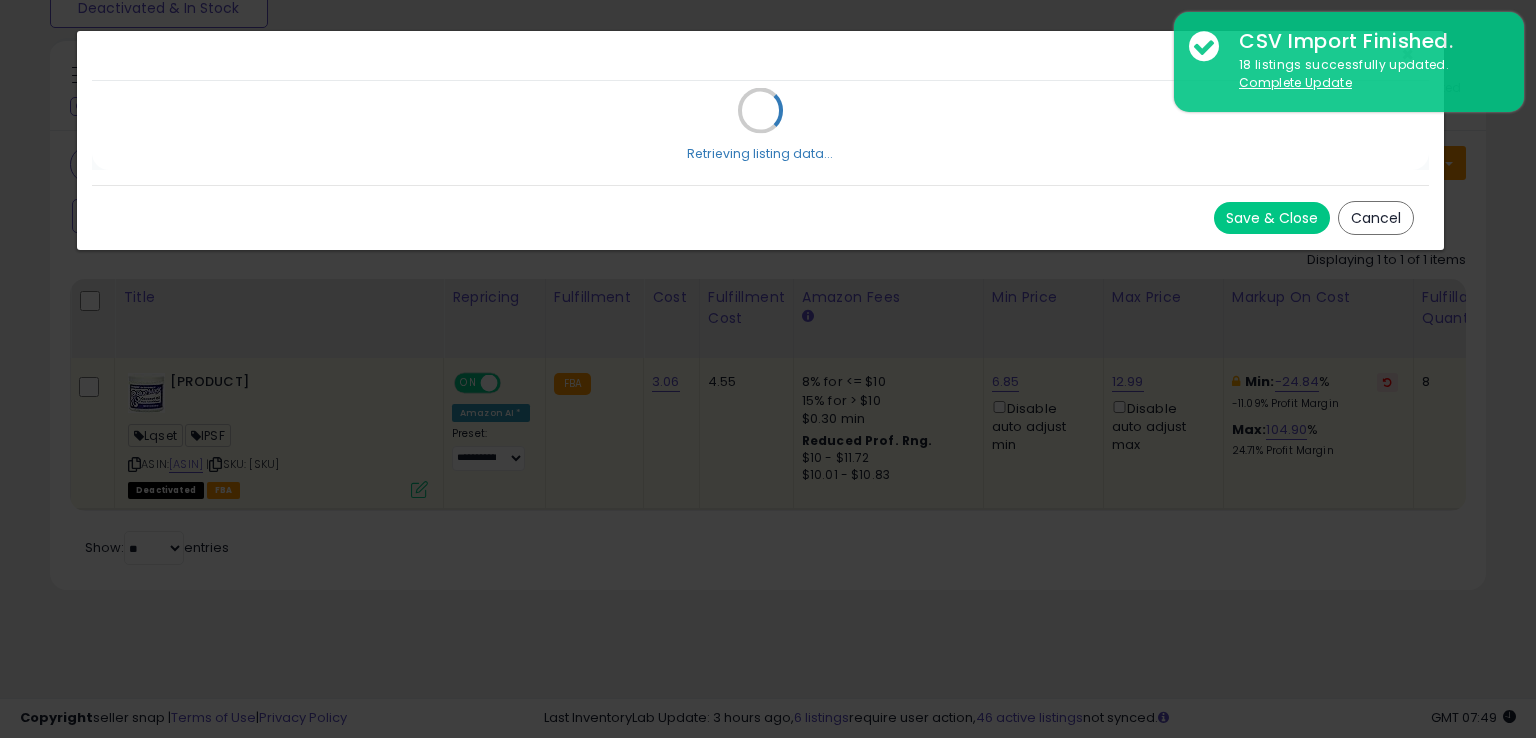 scroll, scrollTop: 0, scrollLeft: 0, axis: both 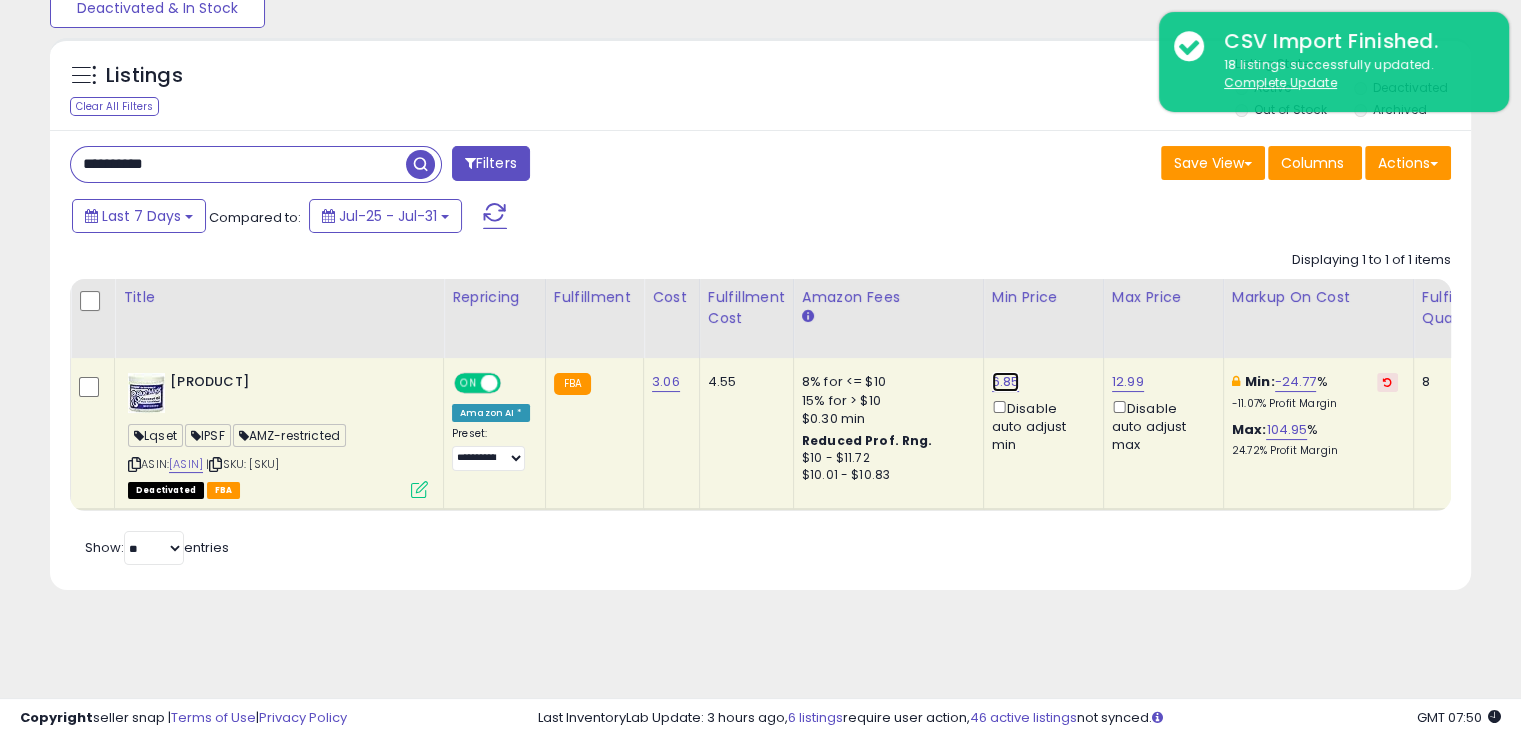 click on "6.85" at bounding box center (1006, 382) 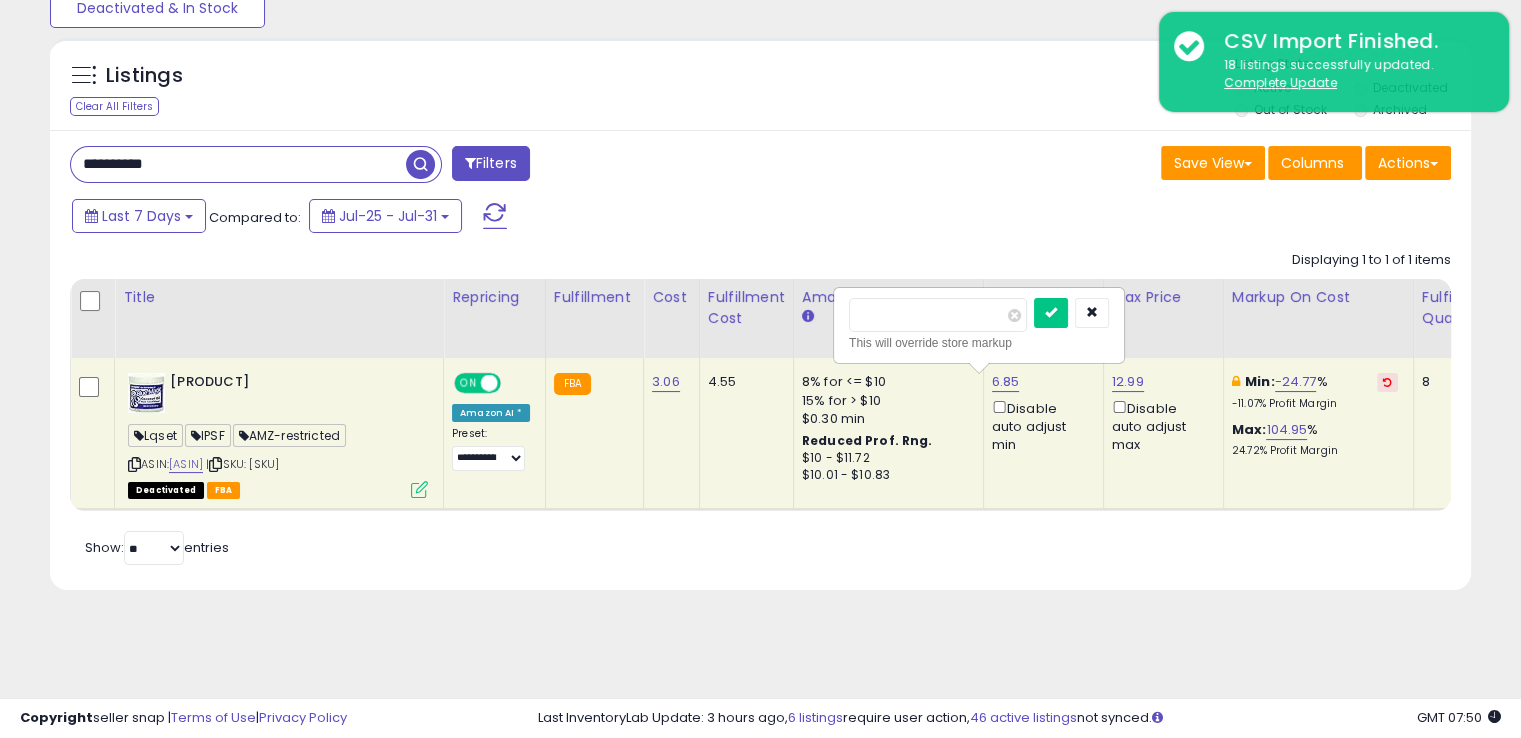 type on "****" 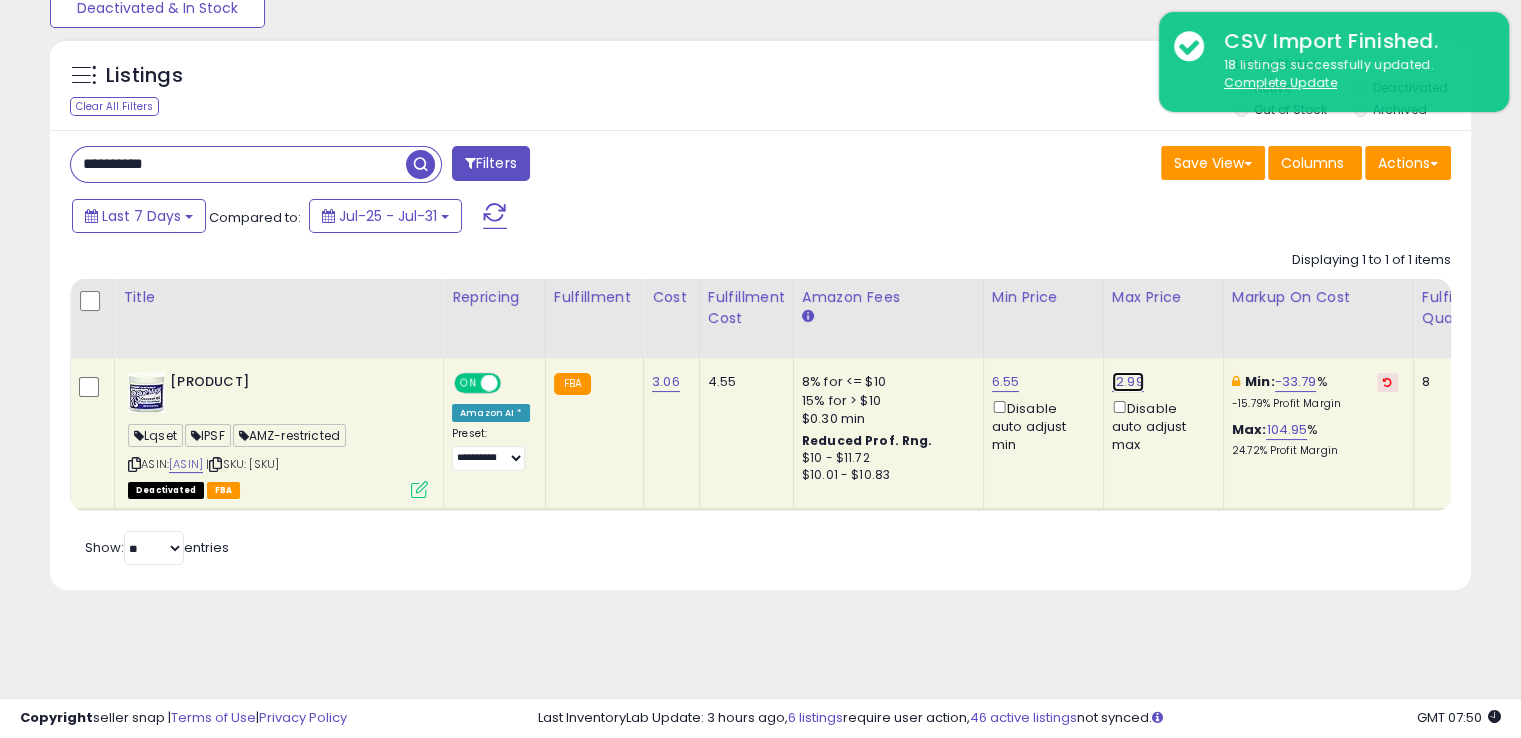 click on "12.99" at bounding box center [1128, 382] 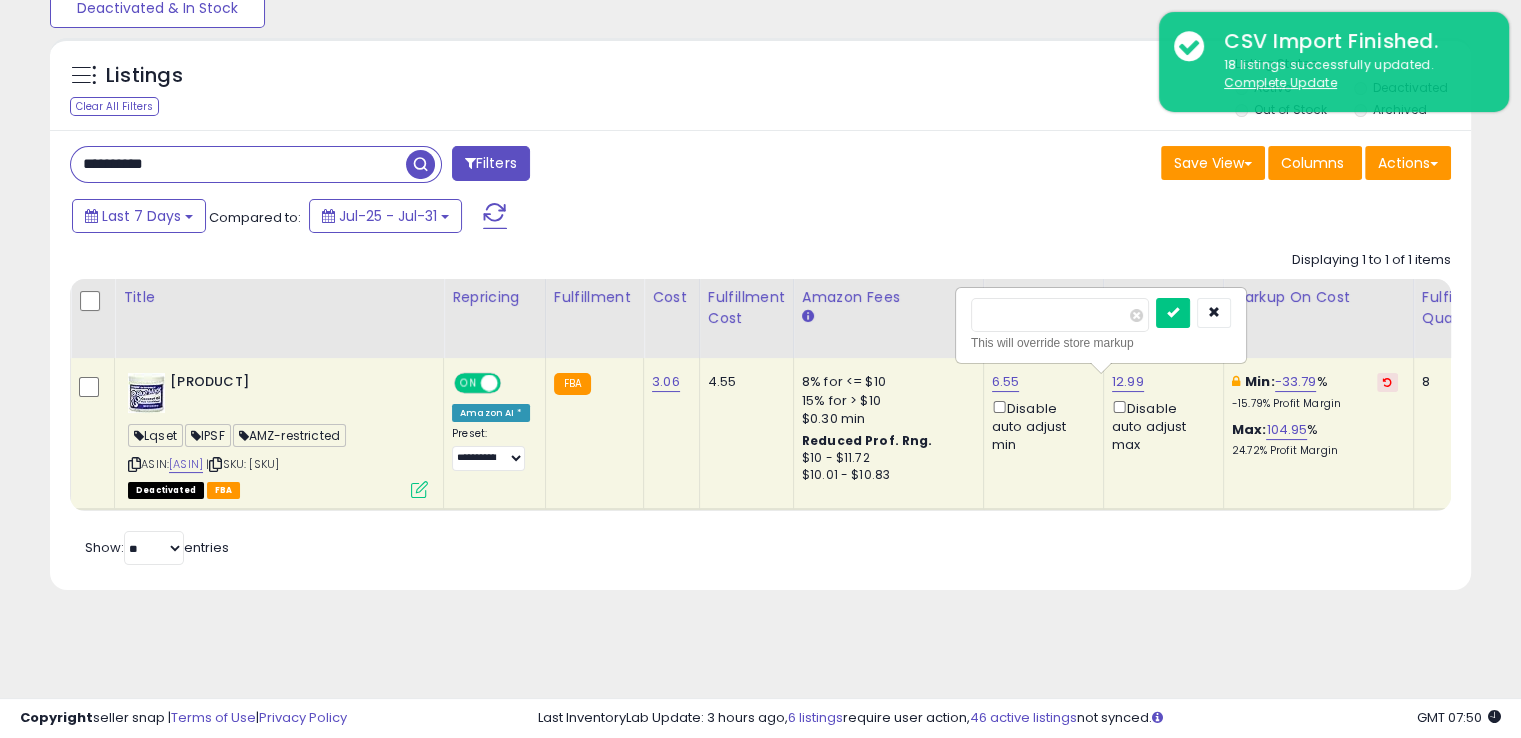 drag, startPoint x: 1012, startPoint y: 319, endPoint x: 932, endPoint y: 309, distance: 80.622574 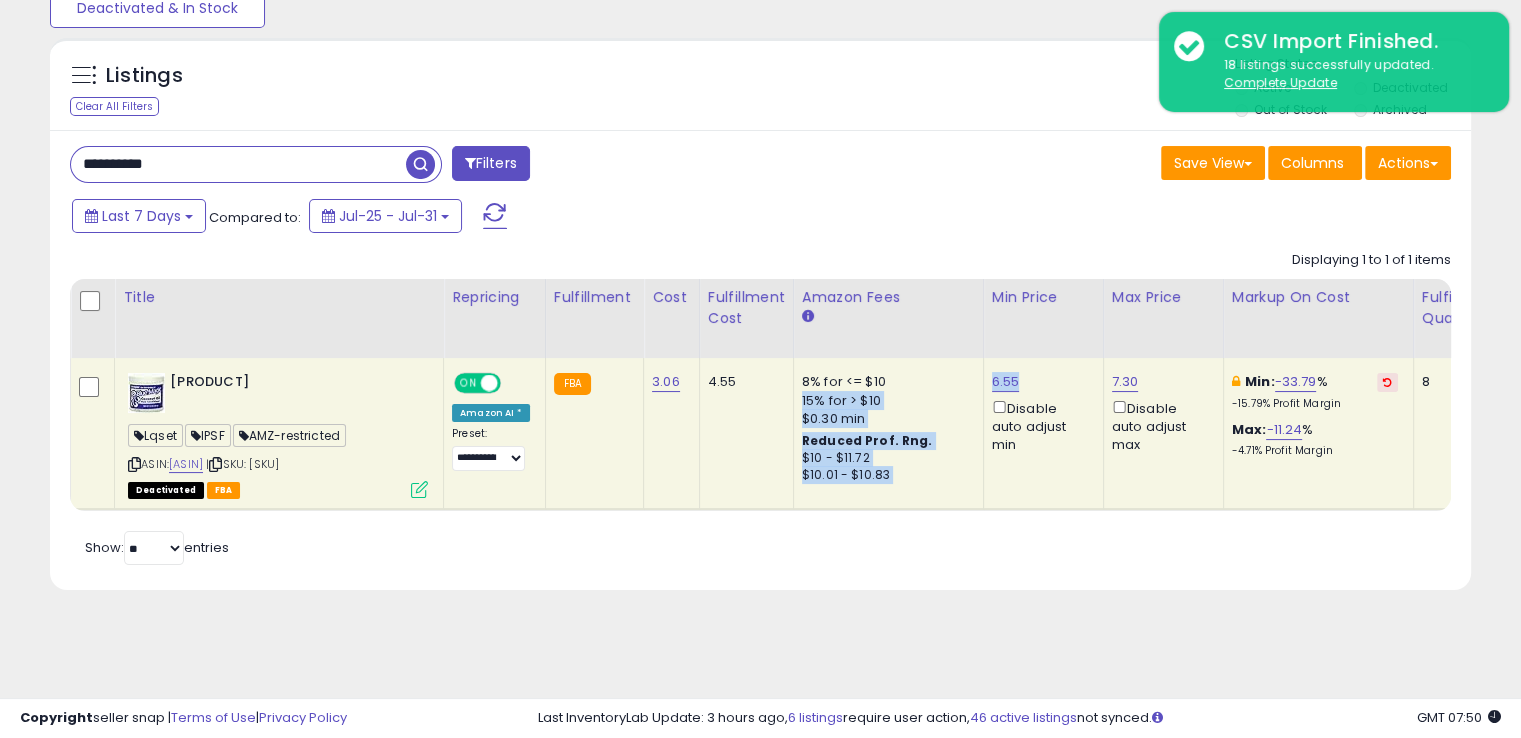 drag, startPoint x: 1013, startPoint y: 377, endPoint x: 971, endPoint y: 373, distance: 42.190044 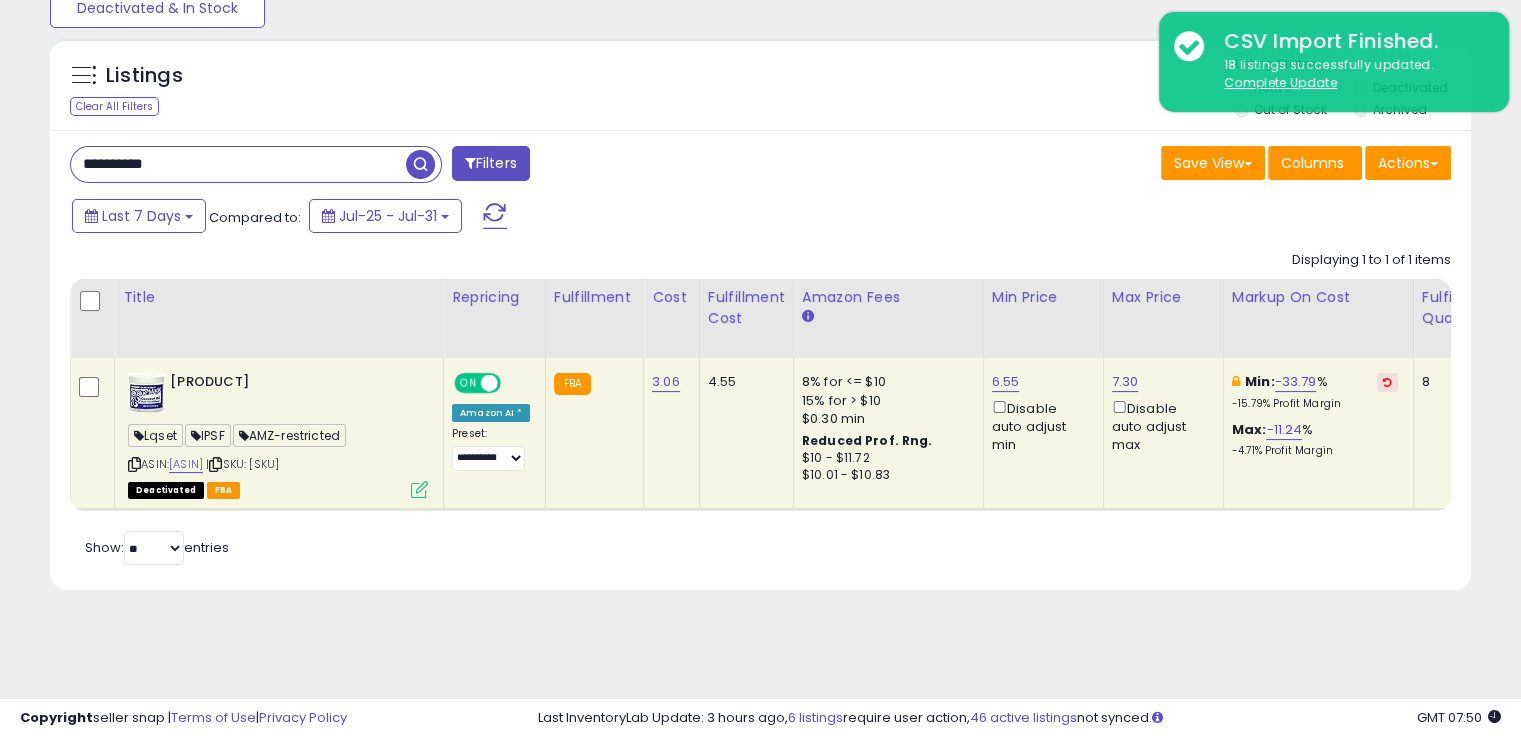 click on "Displaying 1 to 1 of 1 items
Title
Repricing" 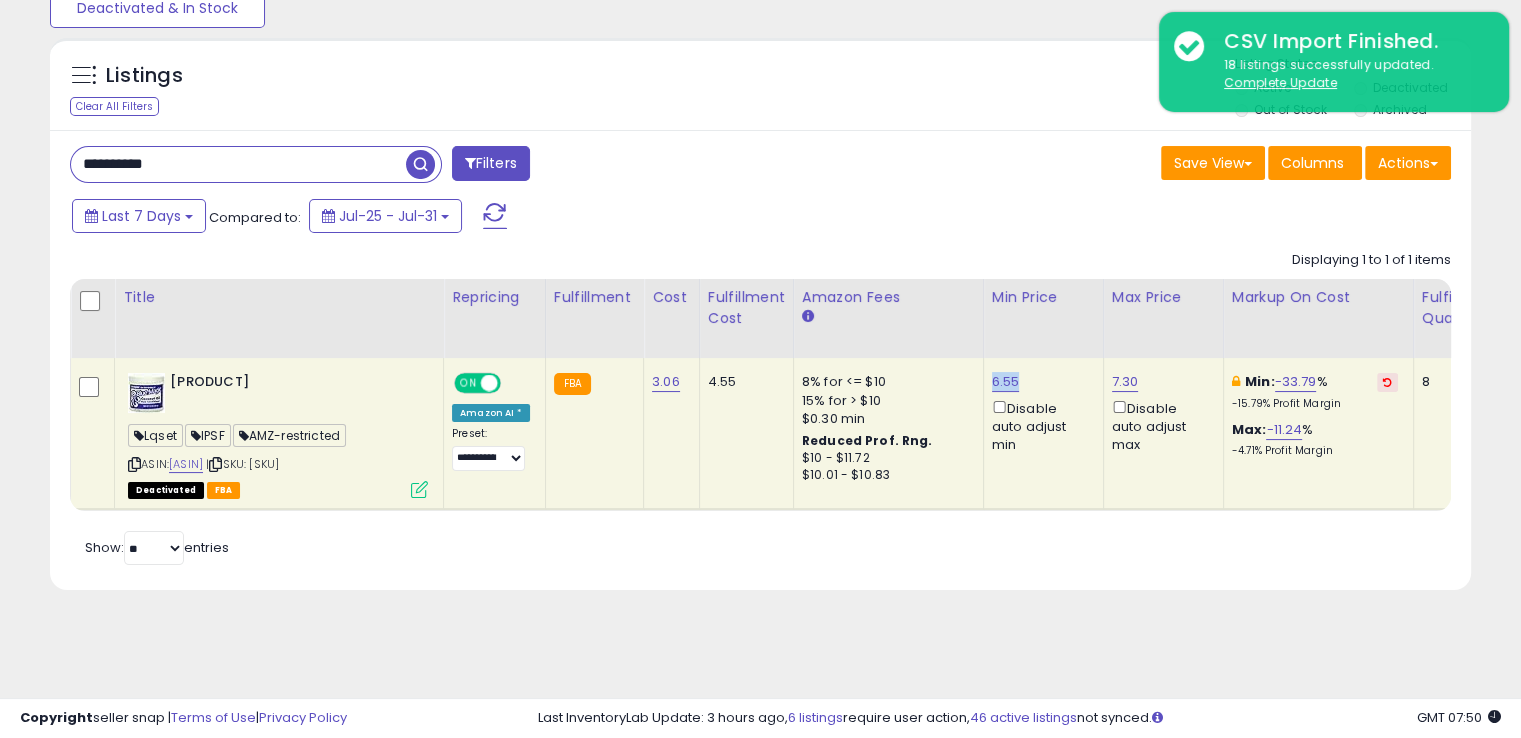 drag, startPoint x: 1021, startPoint y: 389, endPoint x: 978, endPoint y: 372, distance: 46.238514 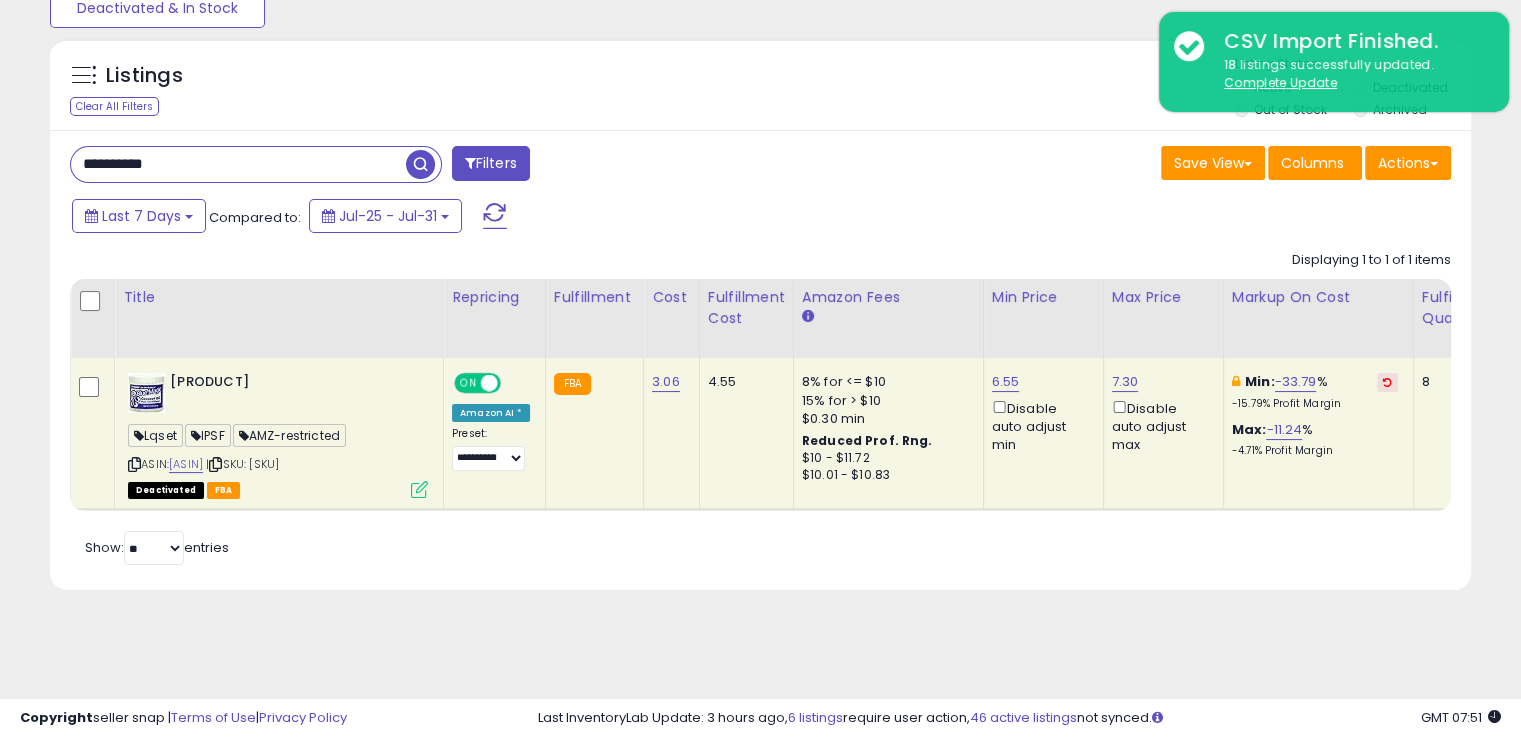 click on "**********" at bounding box center [238, 164] 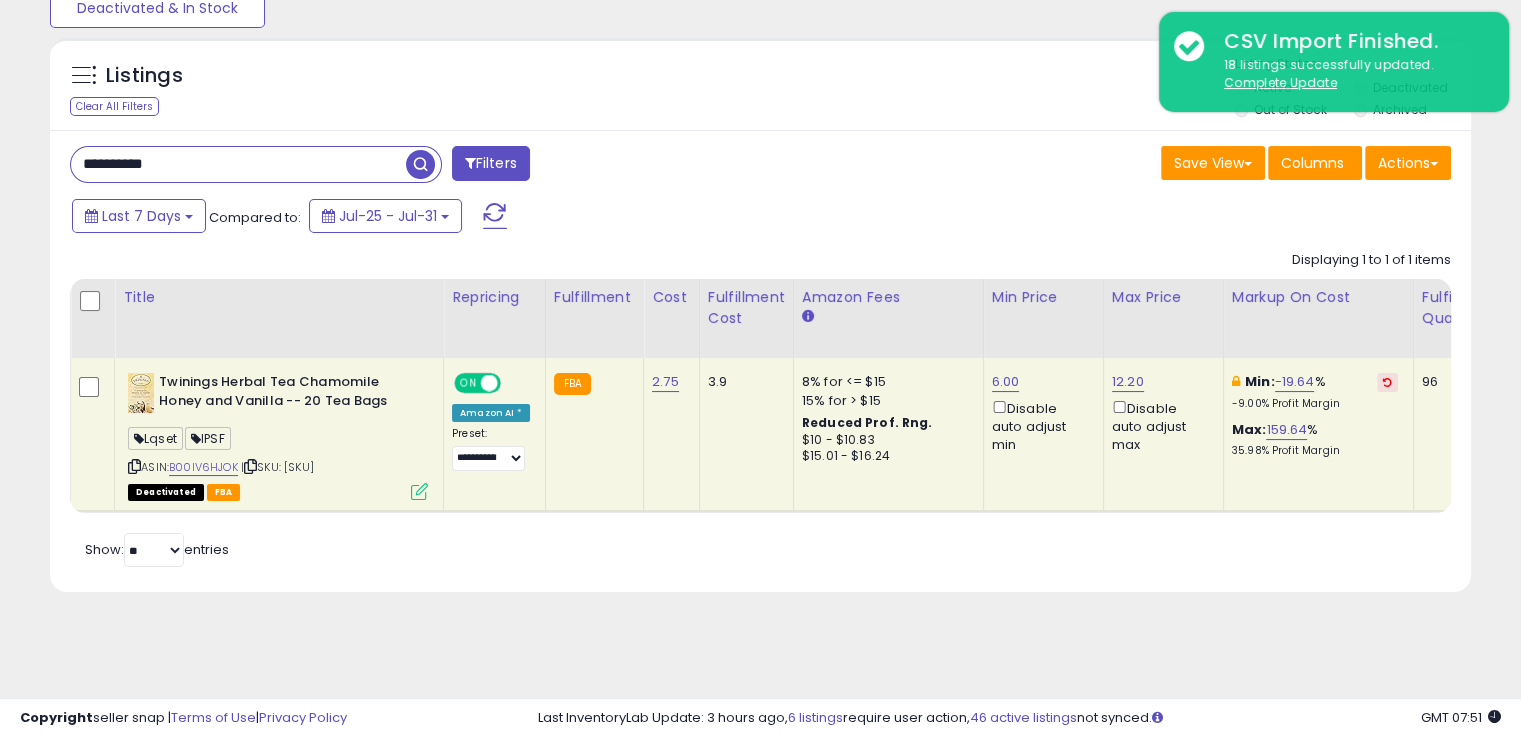 click at bounding box center (419, 491) 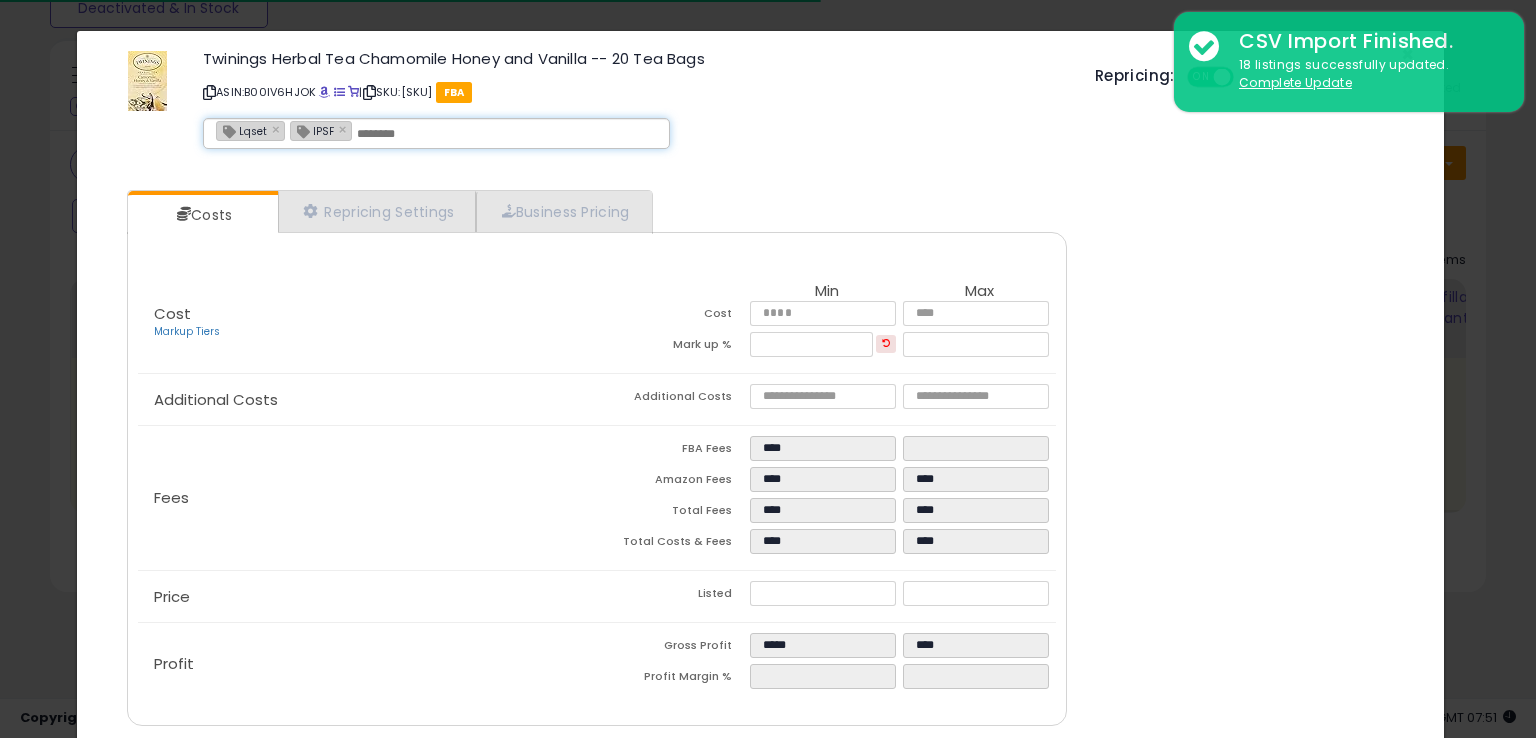 click at bounding box center [507, 134] 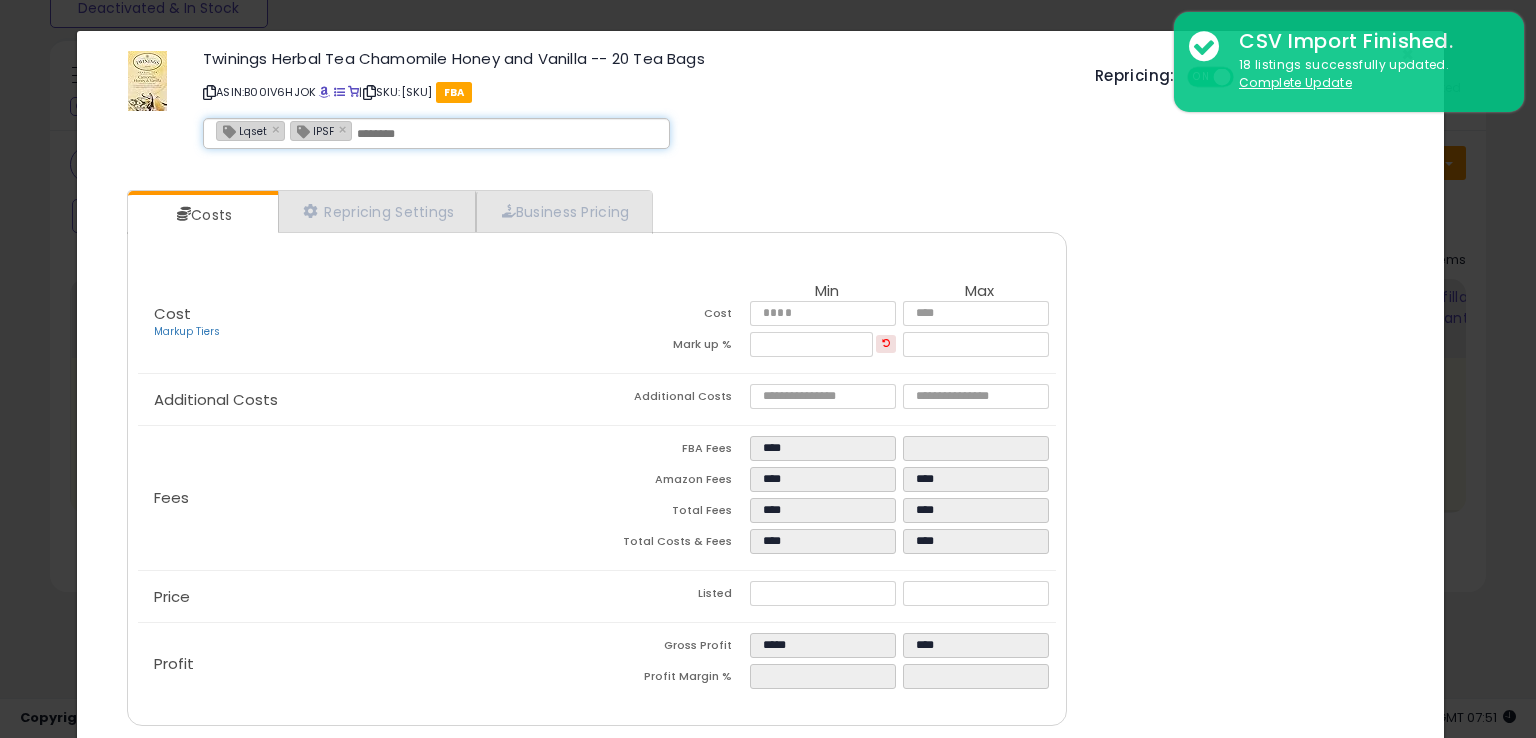 paste on "**********" 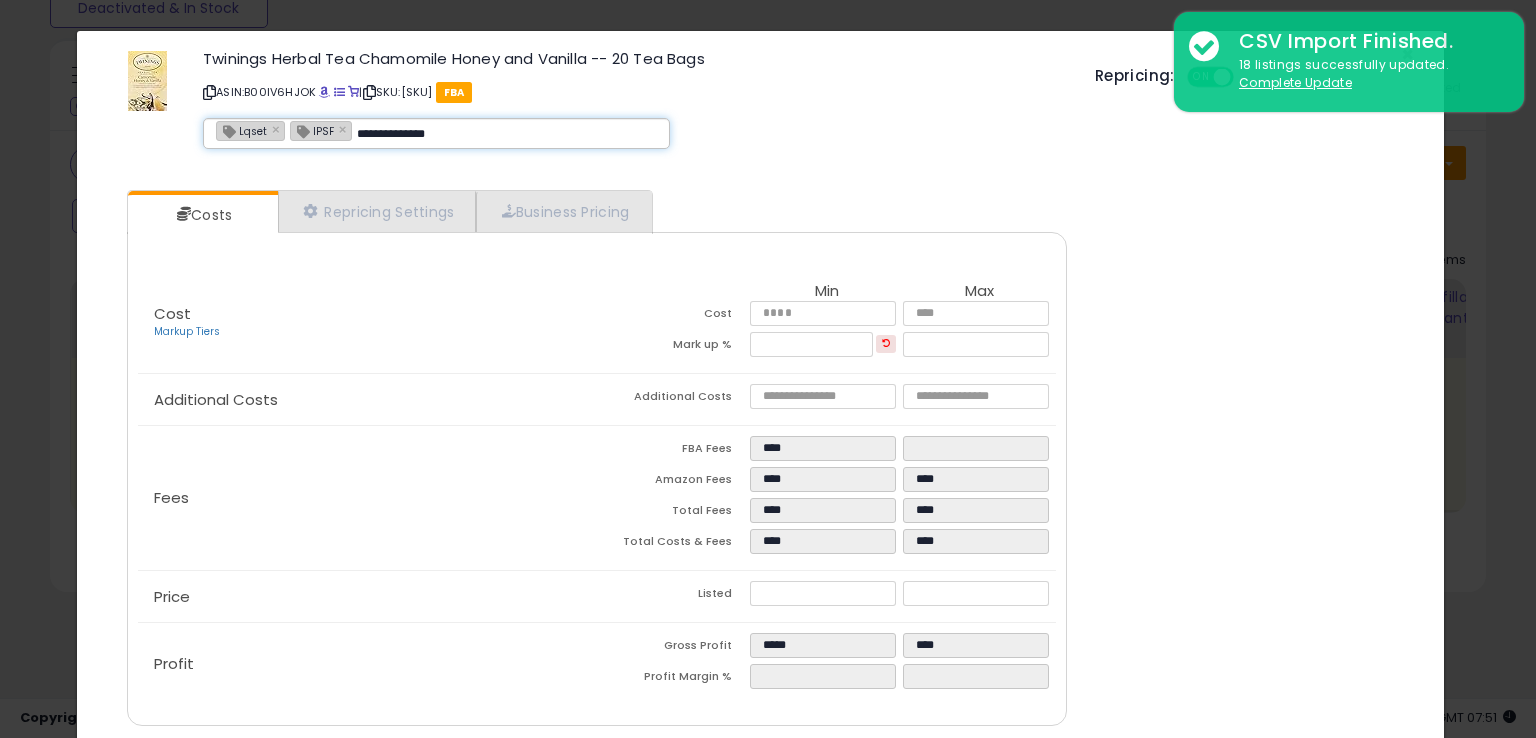 type on "**********" 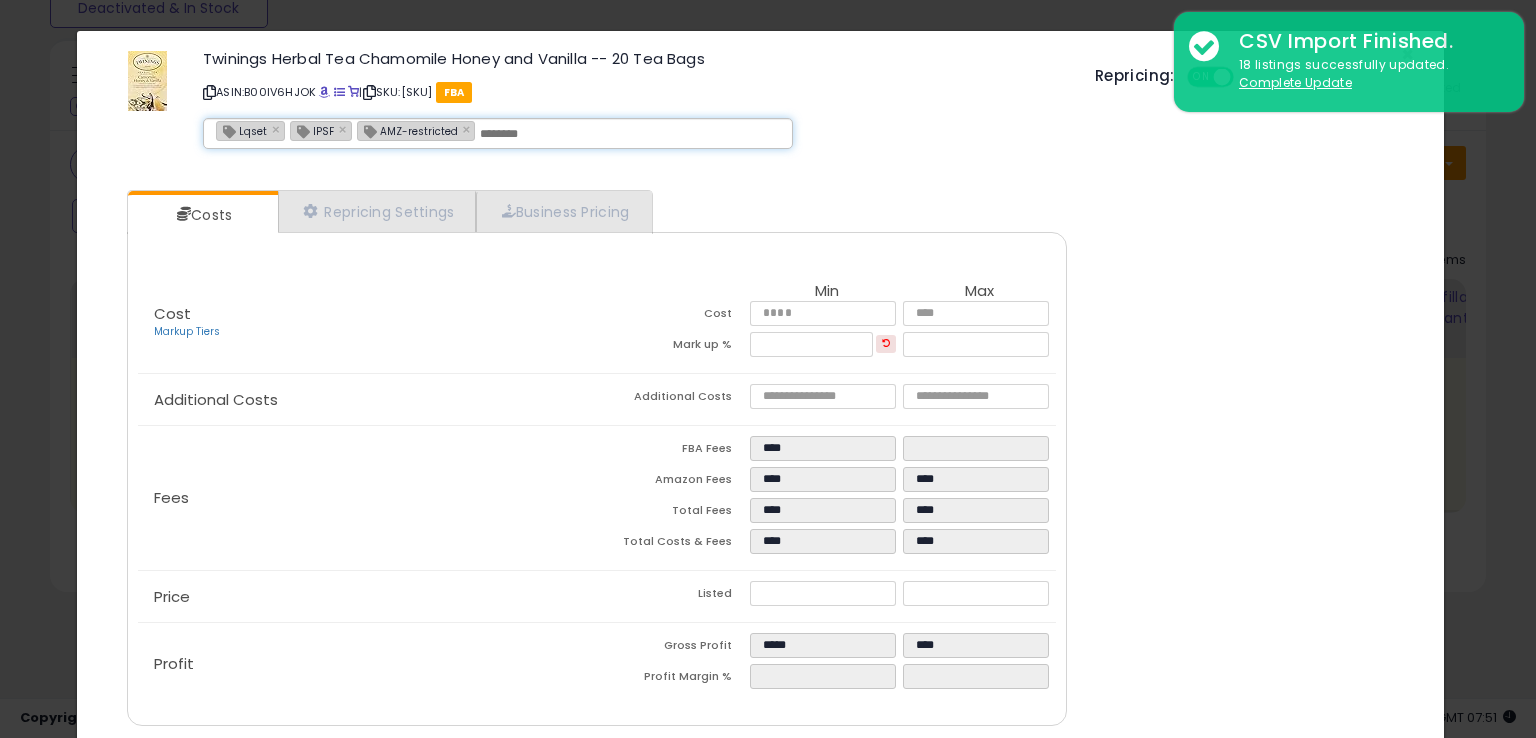 scroll, scrollTop: 71, scrollLeft: 0, axis: vertical 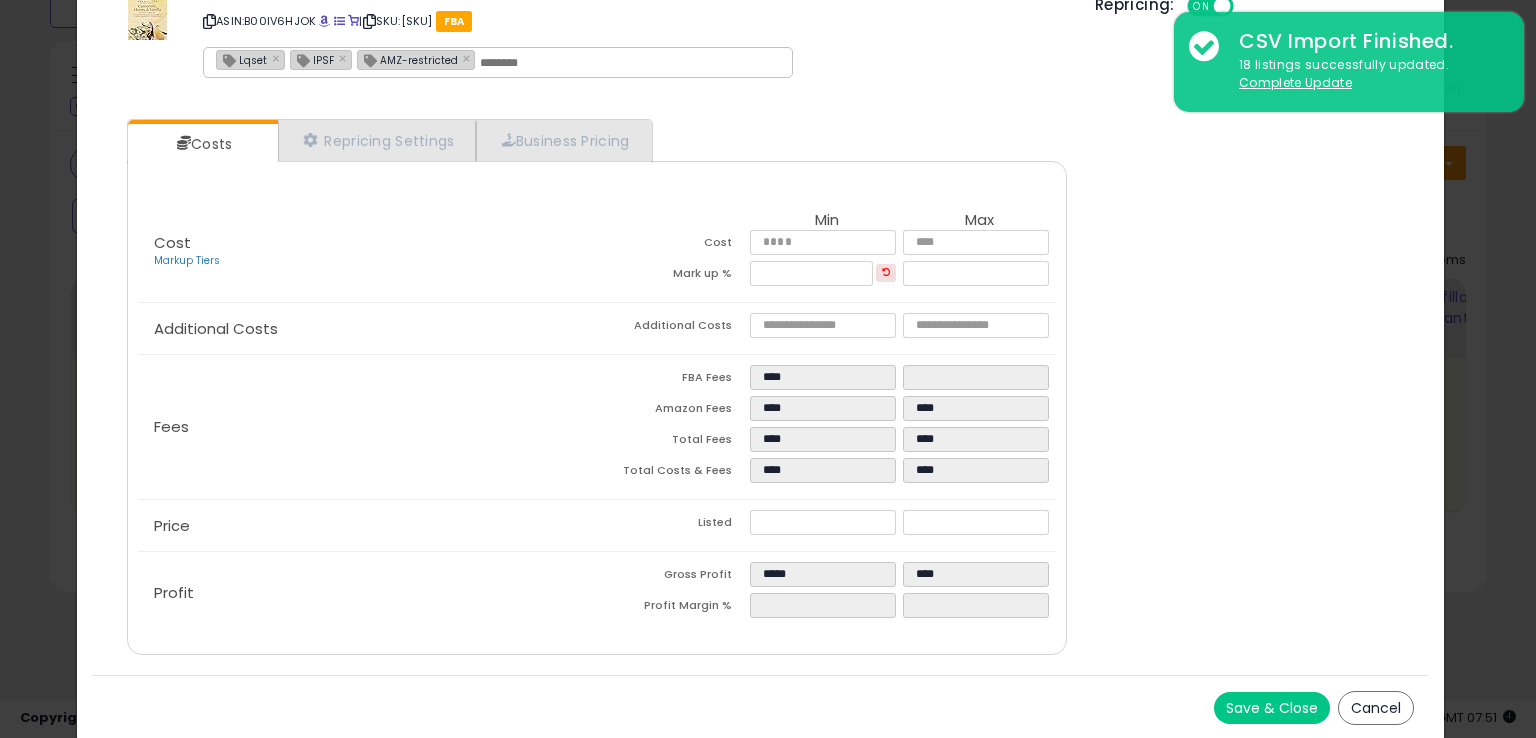 click on "Save & Close" at bounding box center [1272, 708] 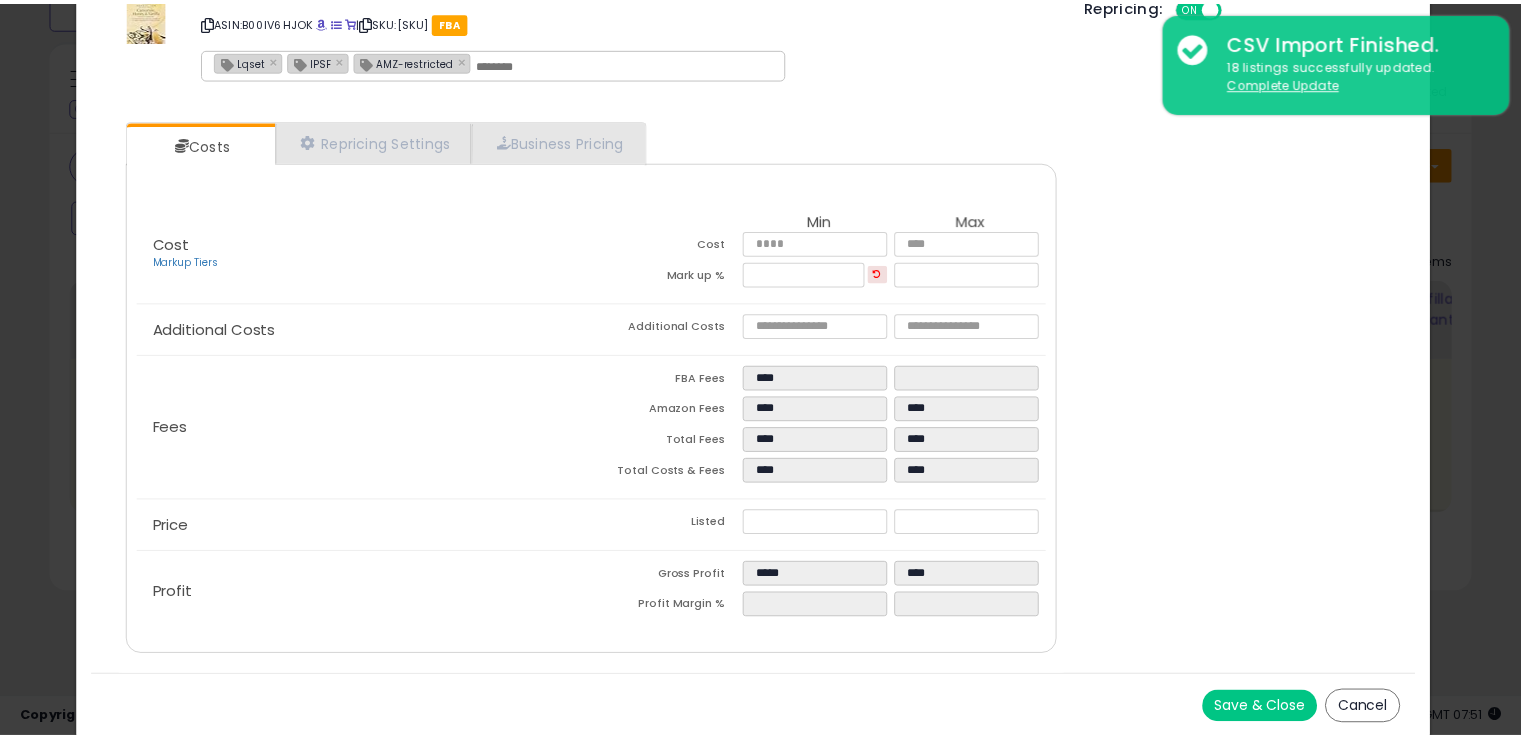 scroll, scrollTop: 0, scrollLeft: 0, axis: both 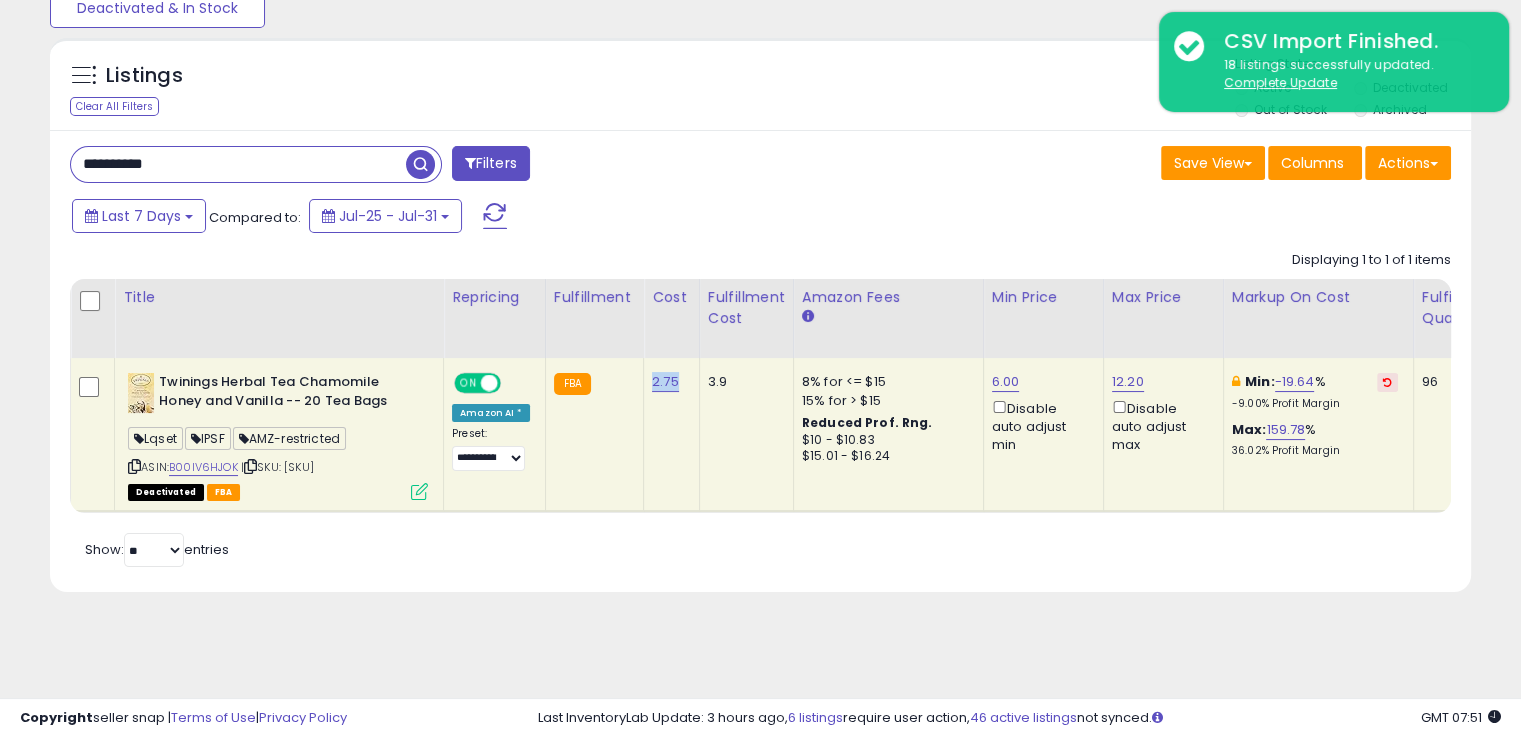 drag, startPoint x: 676, startPoint y: 386, endPoint x: 636, endPoint y: 373, distance: 42.059483 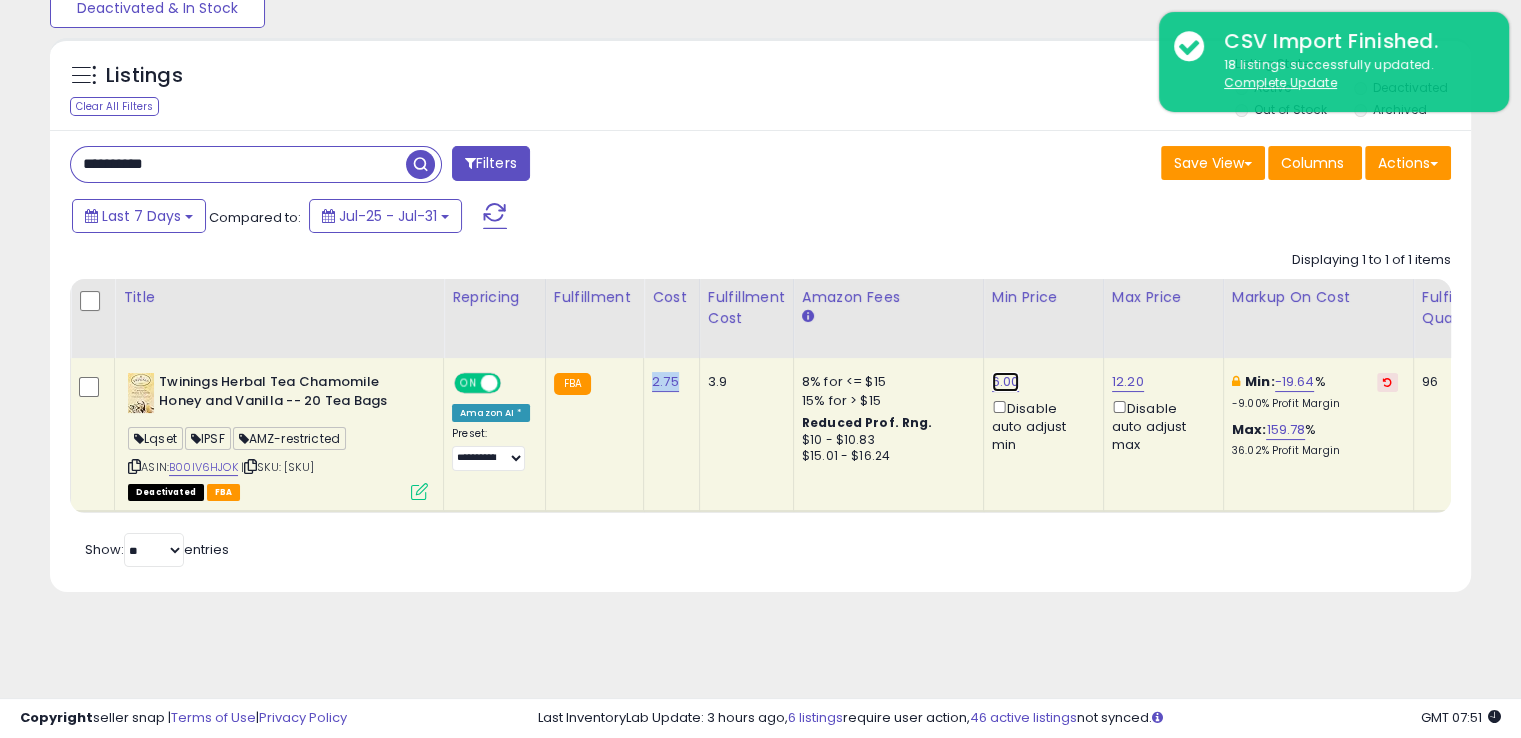 click on "6.00" at bounding box center [1006, 382] 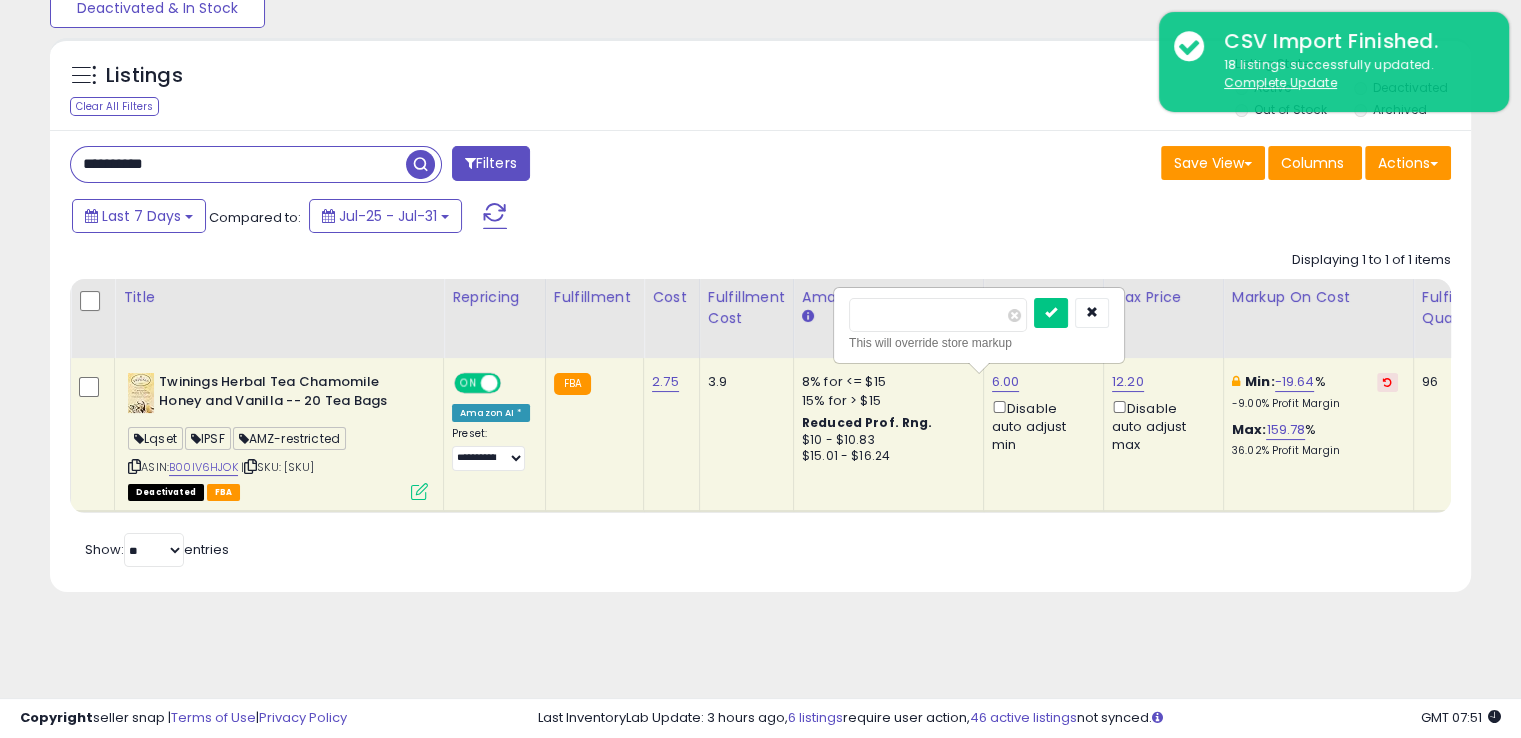 drag, startPoint x: 888, startPoint y: 314, endPoint x: 833, endPoint y: 295, distance: 58.189346 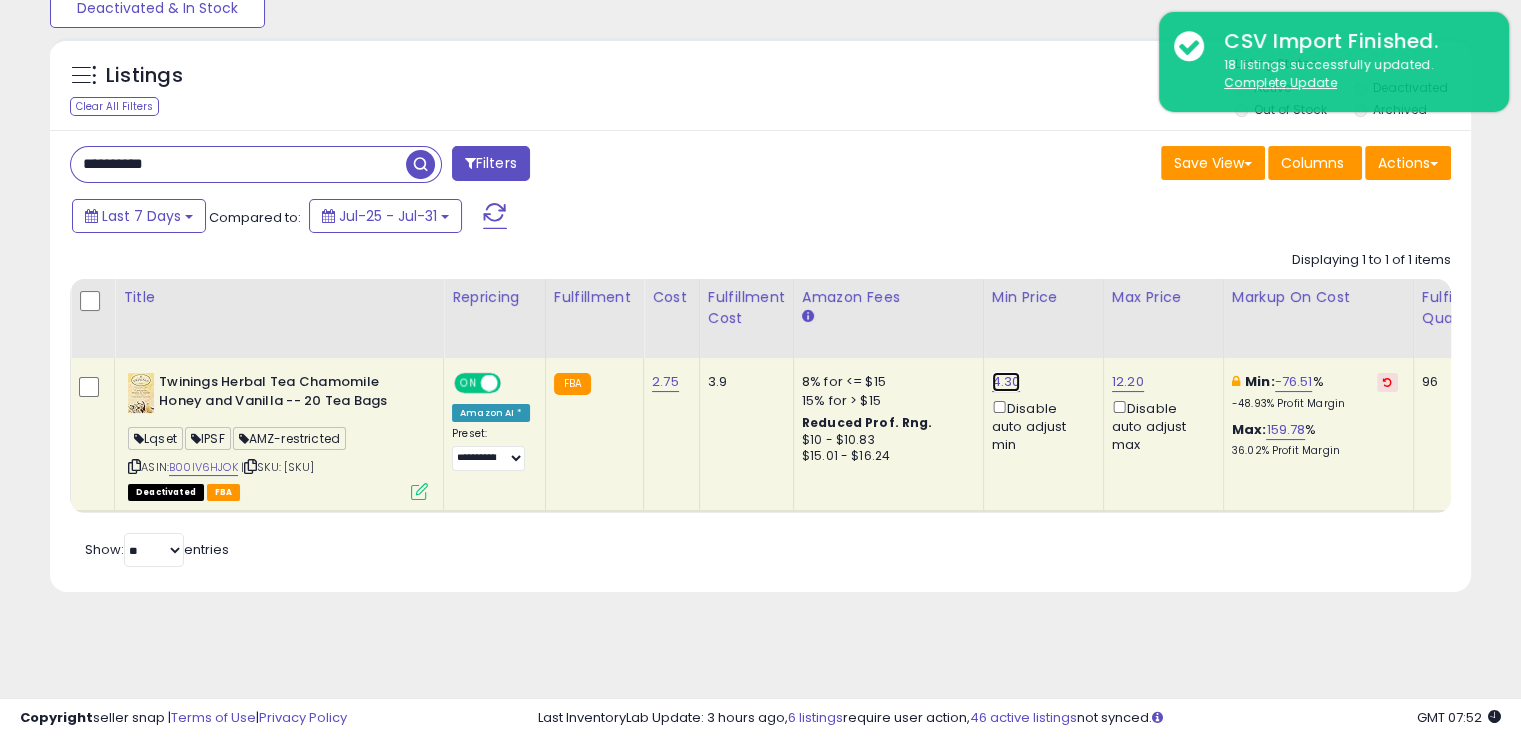 click on "4.30" at bounding box center (1006, 382) 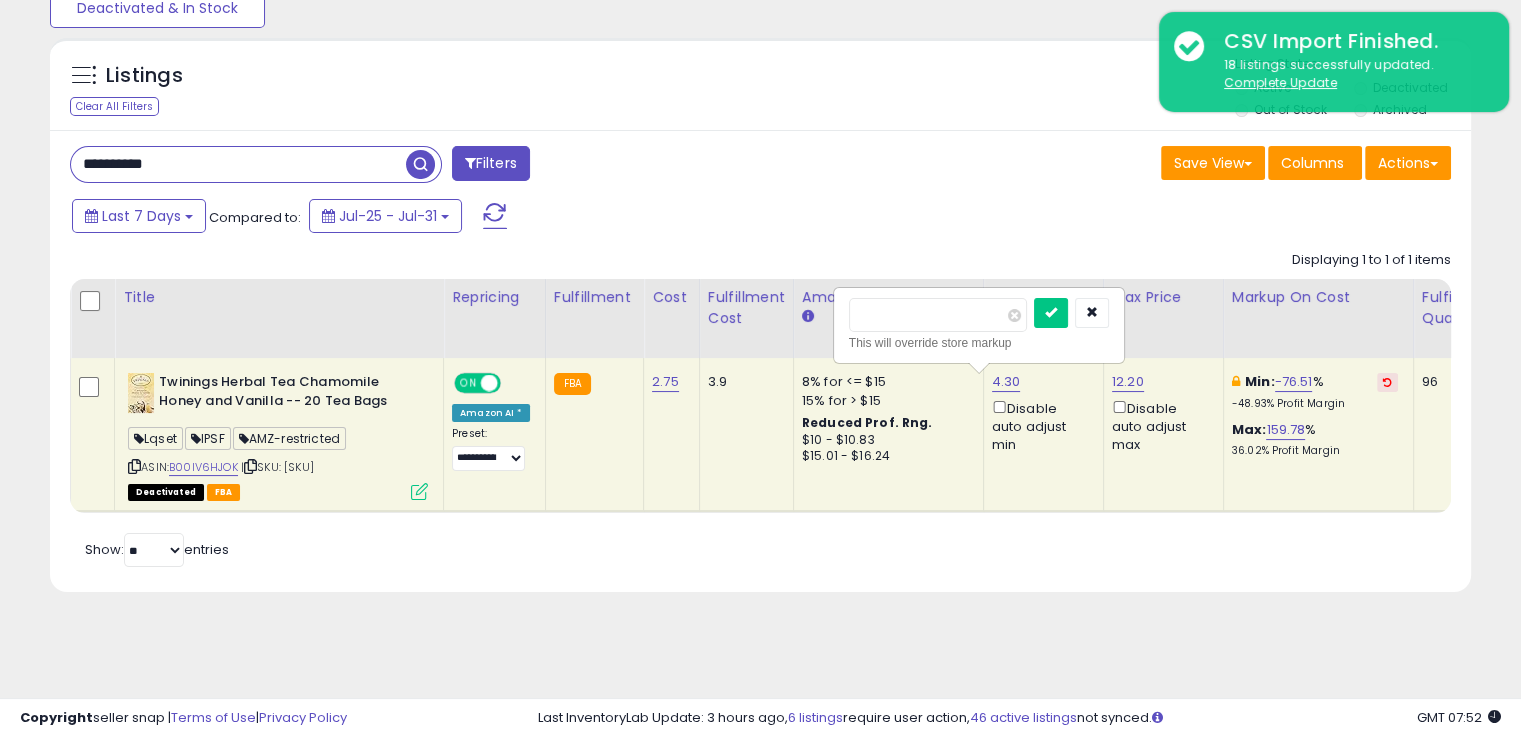 type on "***" 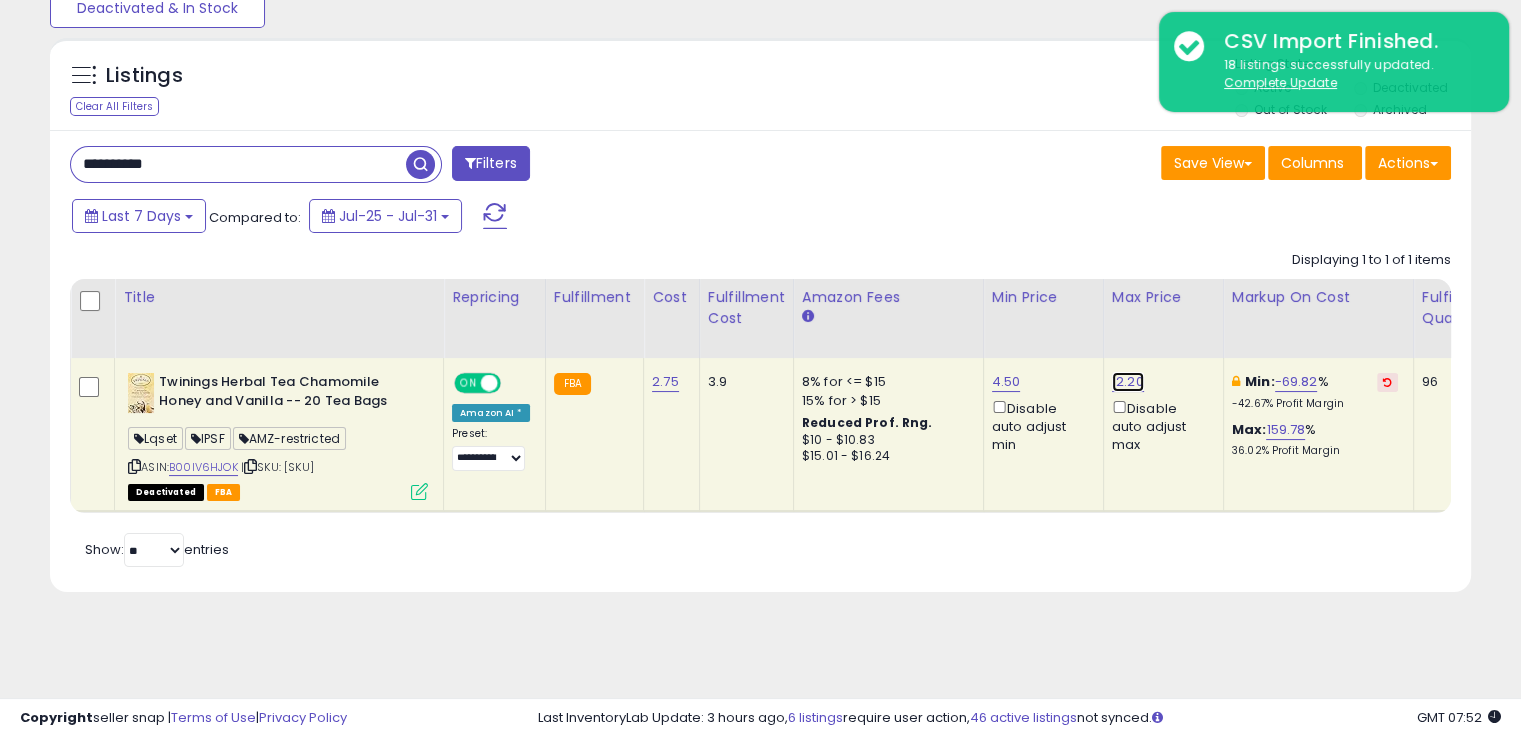 click on "12.20" at bounding box center (1128, 382) 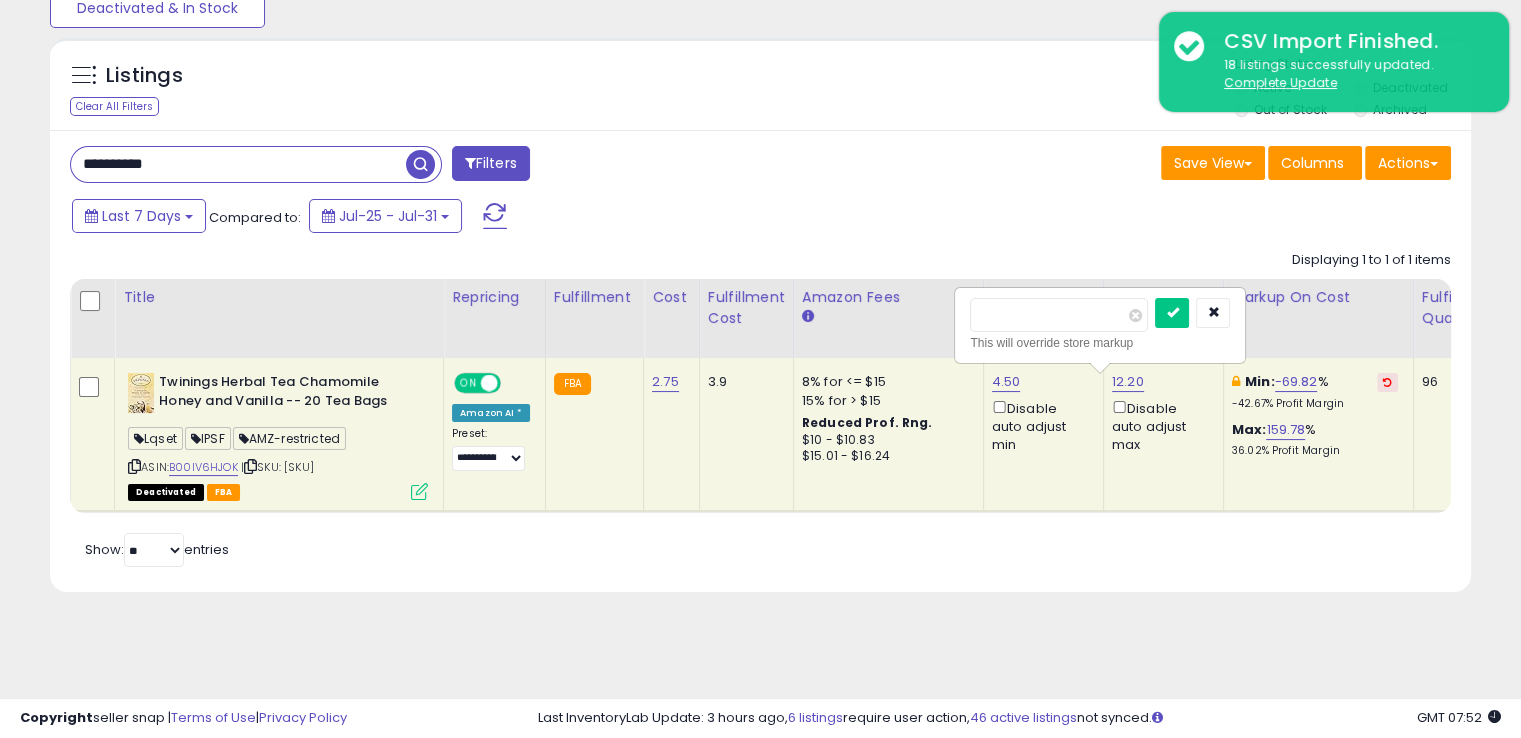 drag, startPoint x: 1072, startPoint y: 319, endPoint x: 955, endPoint y: 330, distance: 117.51595 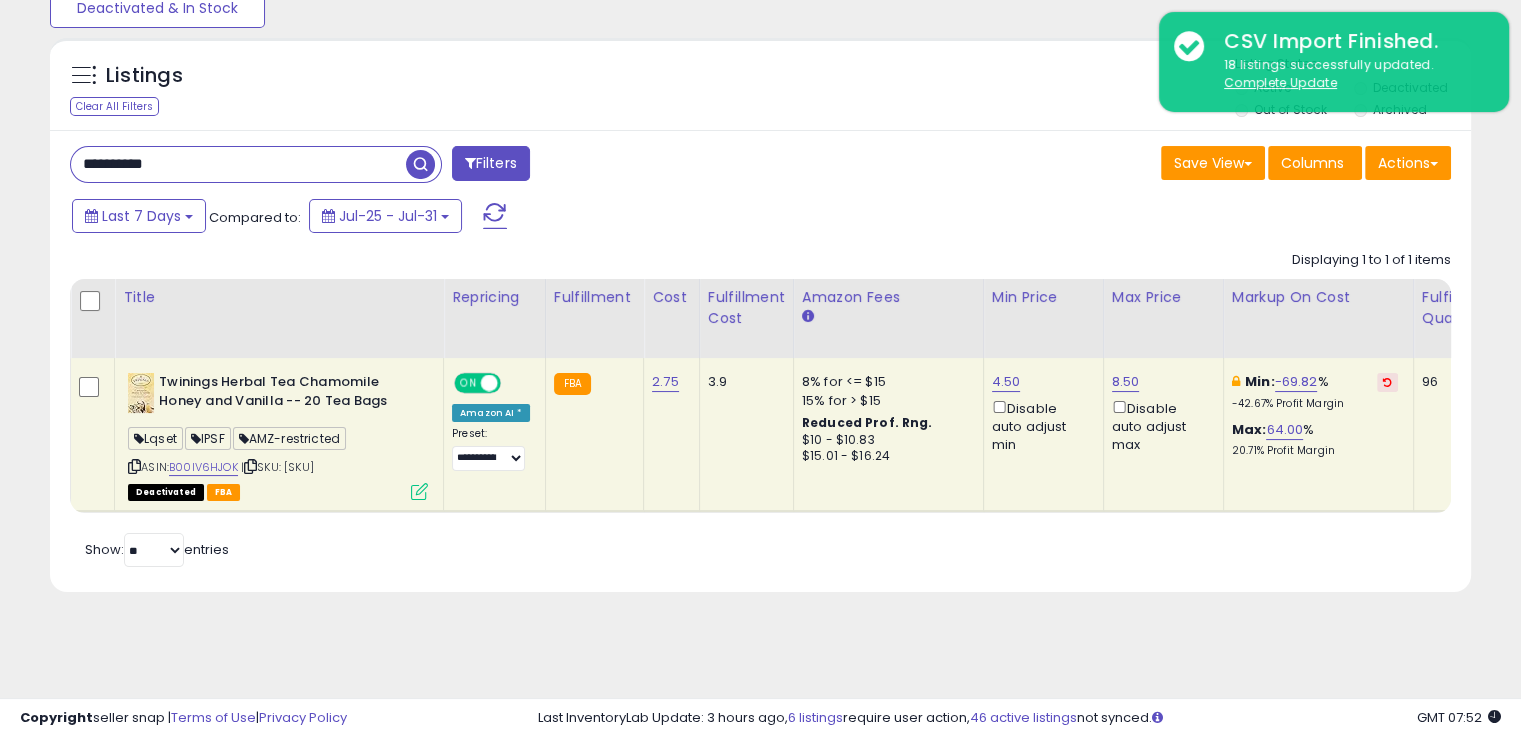 click on "8.50  Disable auto adjust max" at bounding box center (1160, 413) 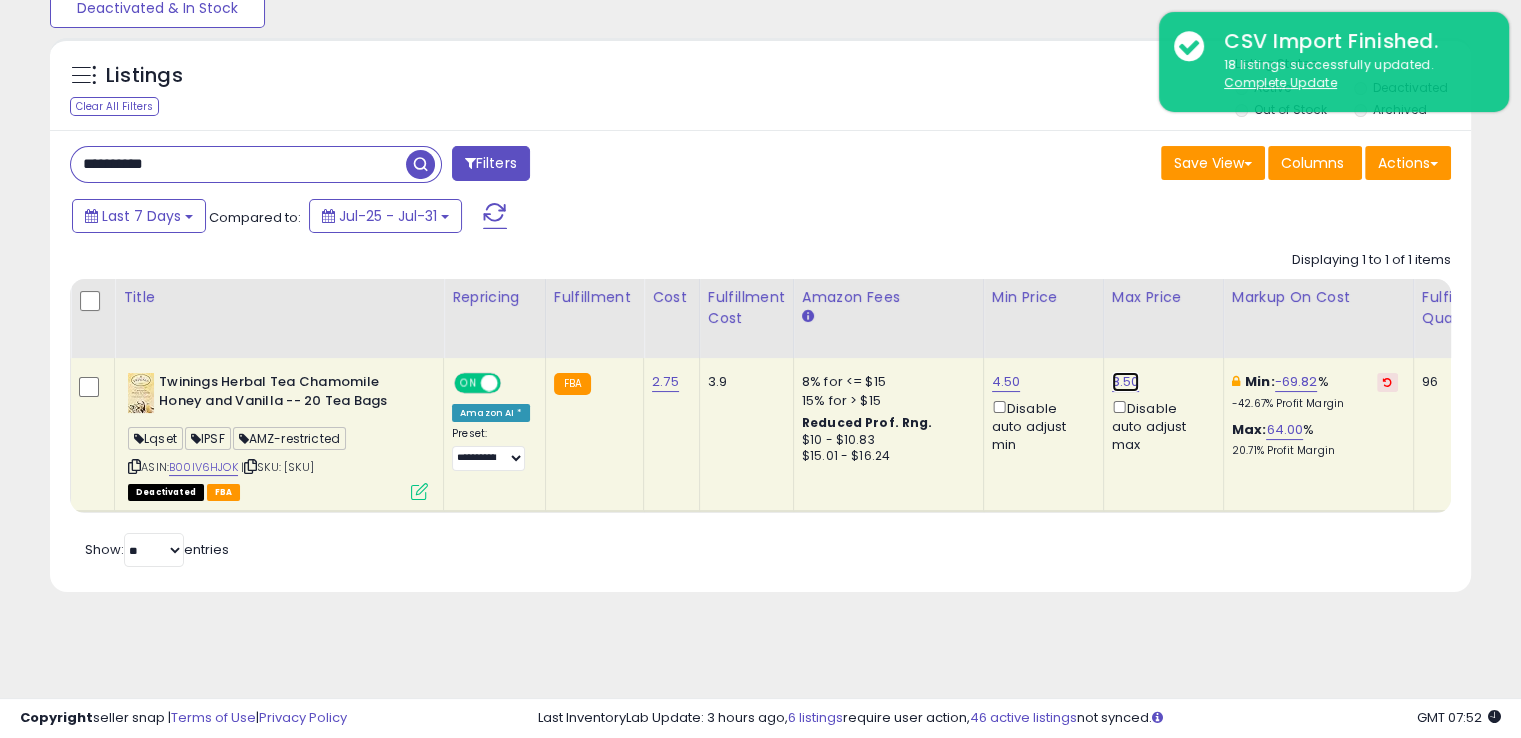 click on "8.50" at bounding box center [1126, 382] 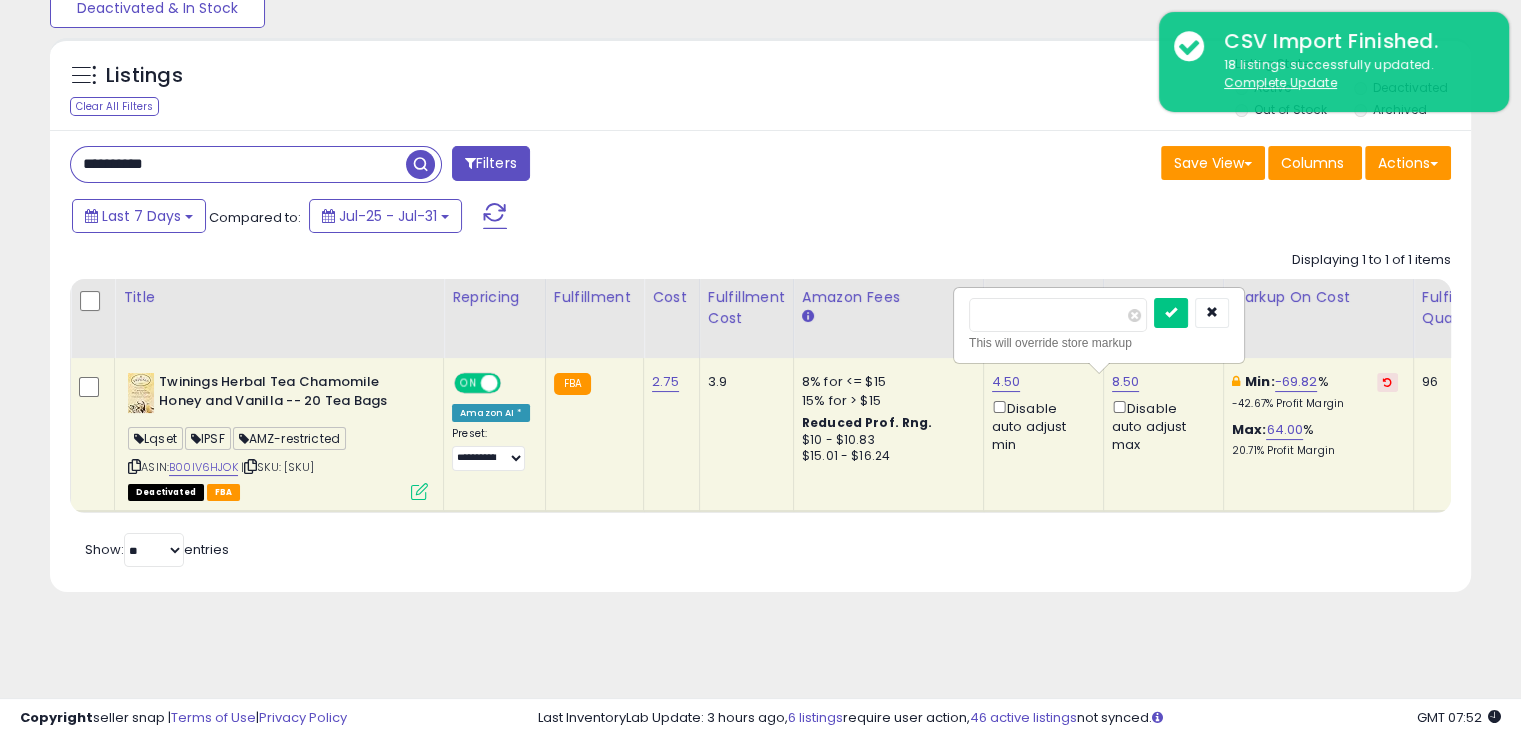 drag, startPoint x: 1040, startPoint y: 312, endPoint x: 836, endPoint y: 297, distance: 204.55072 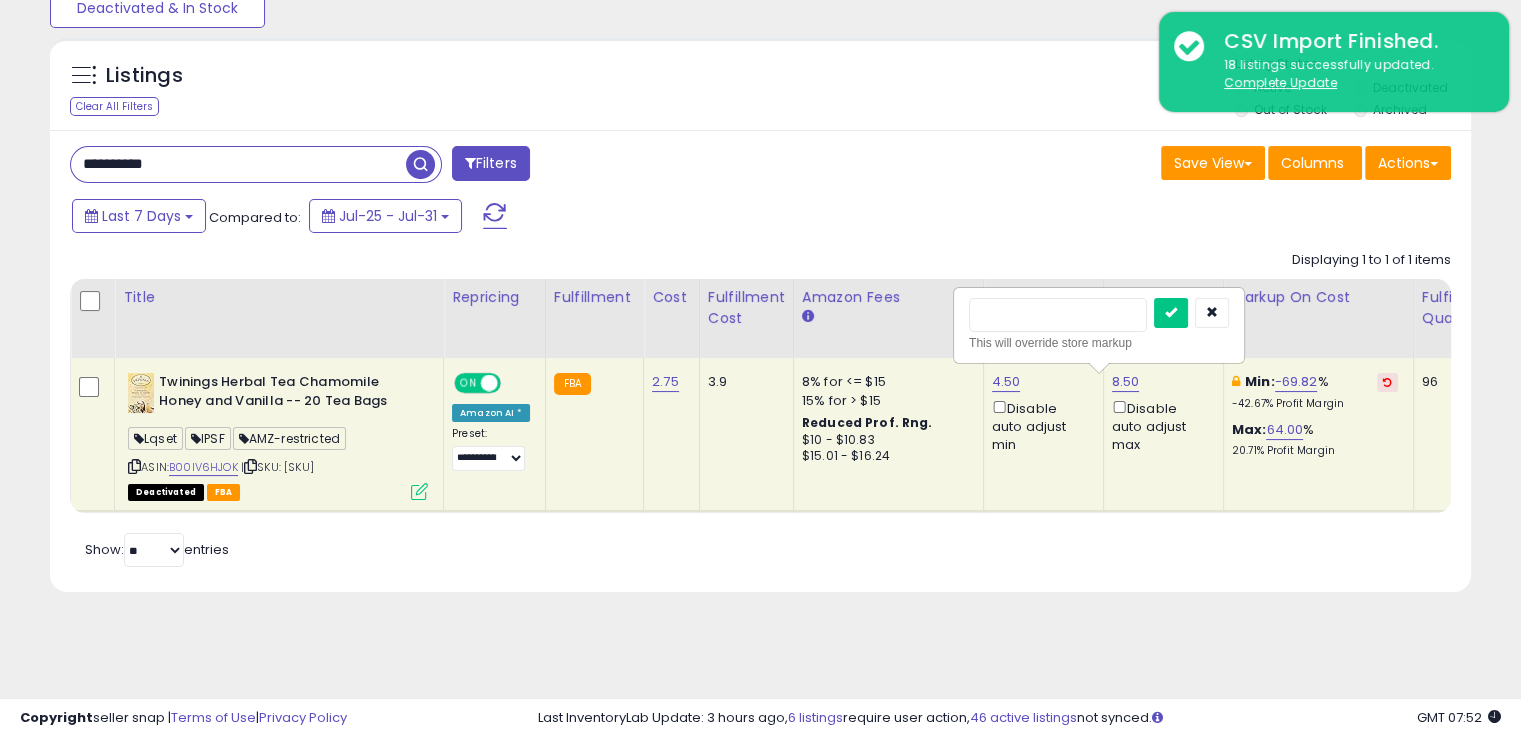 type on "*" 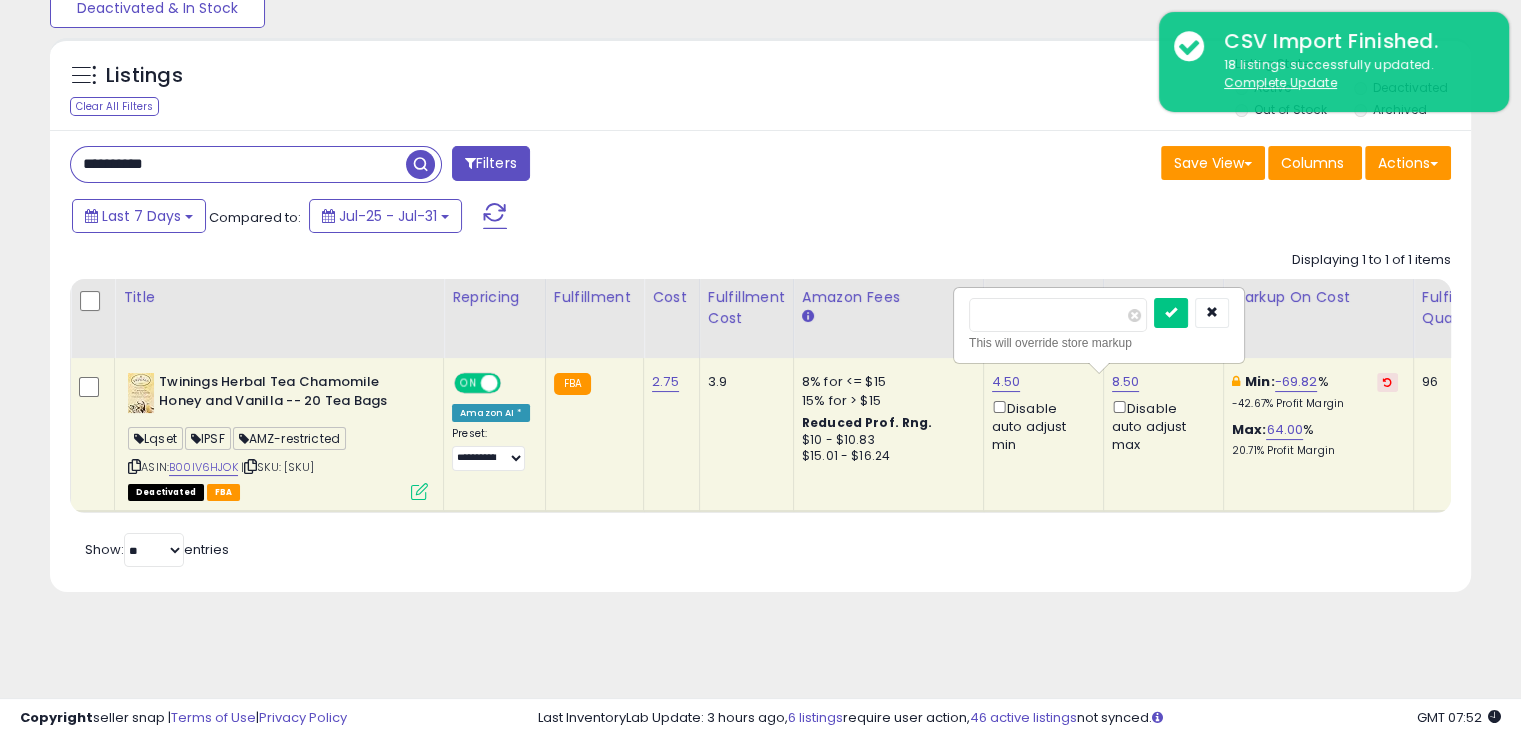 click at bounding box center (1171, 313) 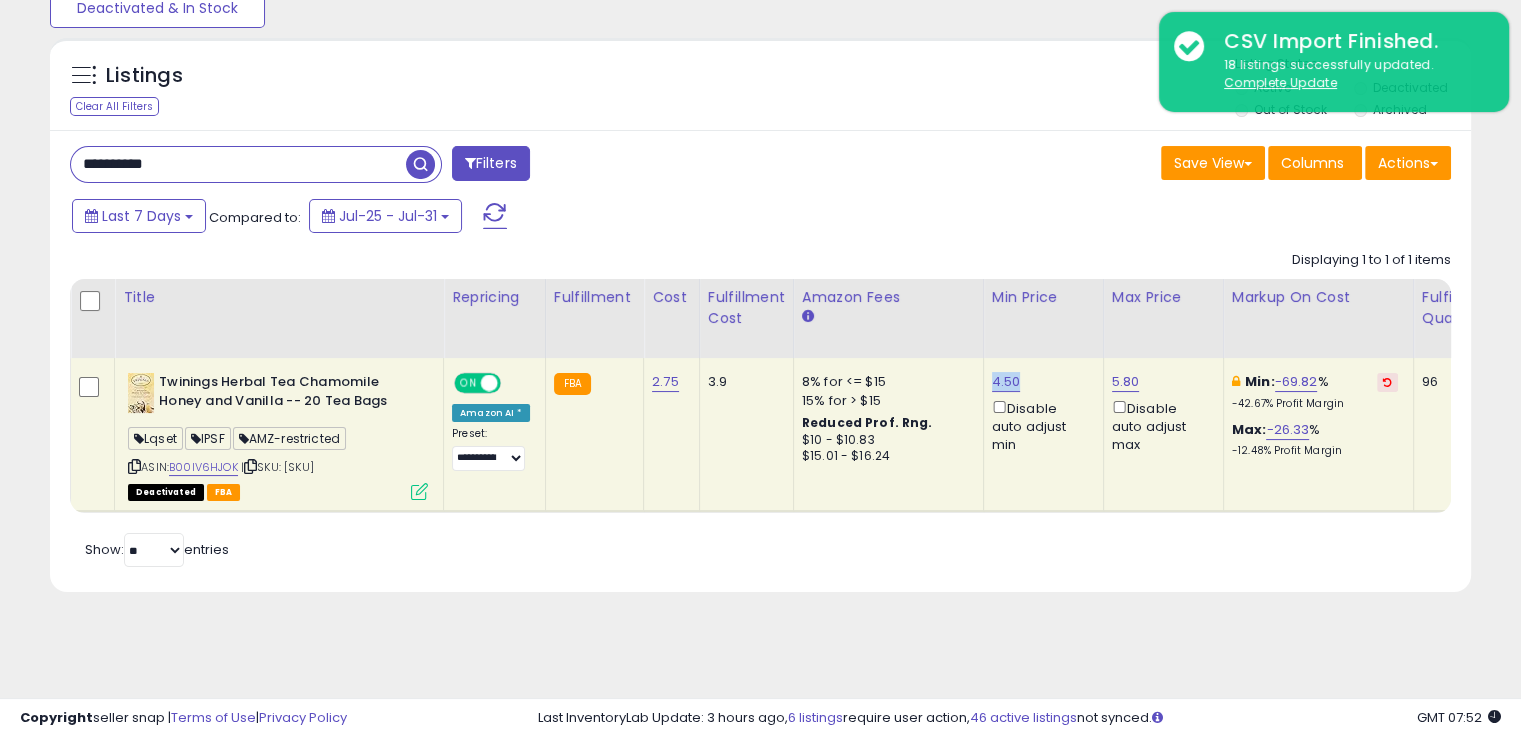 drag, startPoint x: 1020, startPoint y: 379, endPoint x: 980, endPoint y: 365, distance: 42.379242 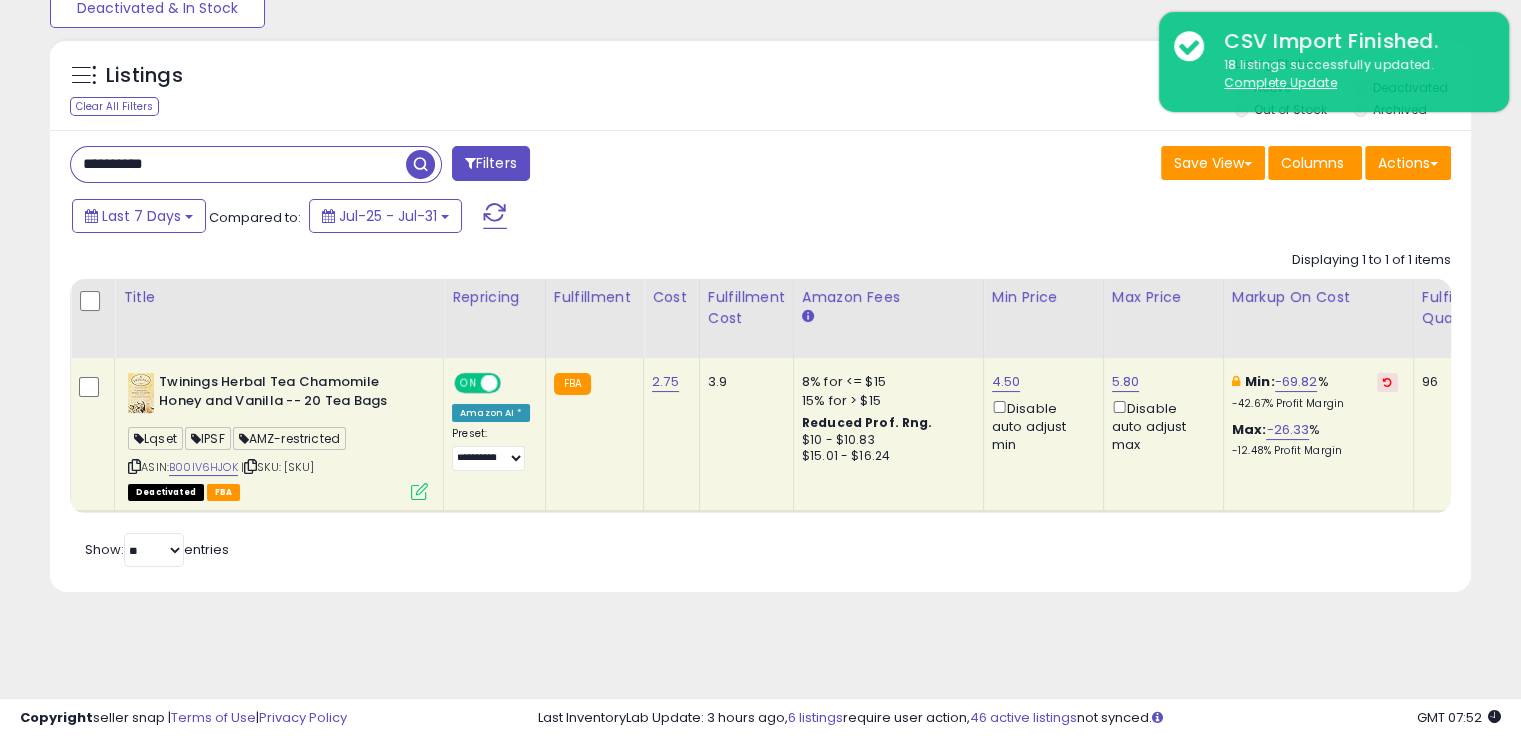 click on "**********" at bounding box center (238, 164) 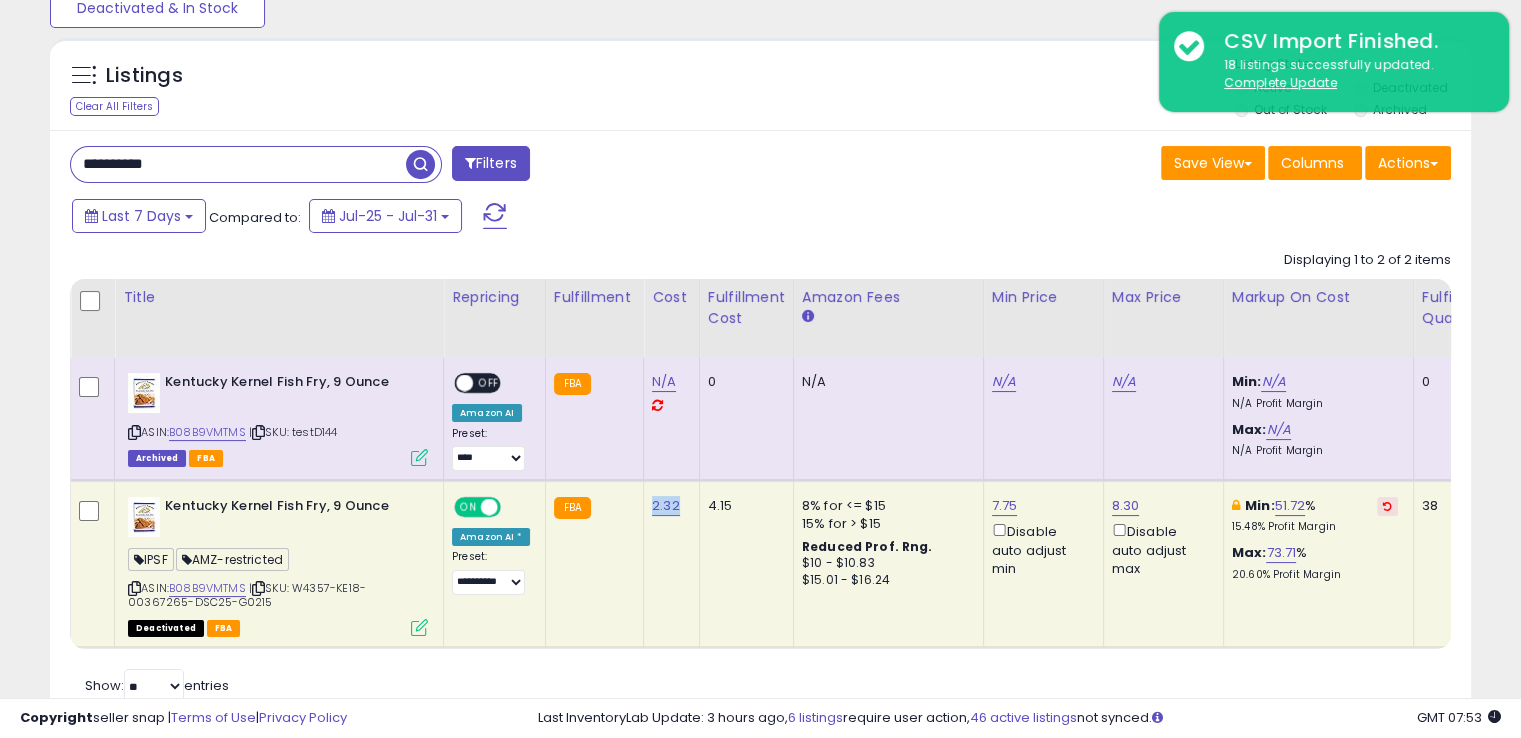 drag, startPoint x: 674, startPoint y: 505, endPoint x: 641, endPoint y: 501, distance: 33.24154 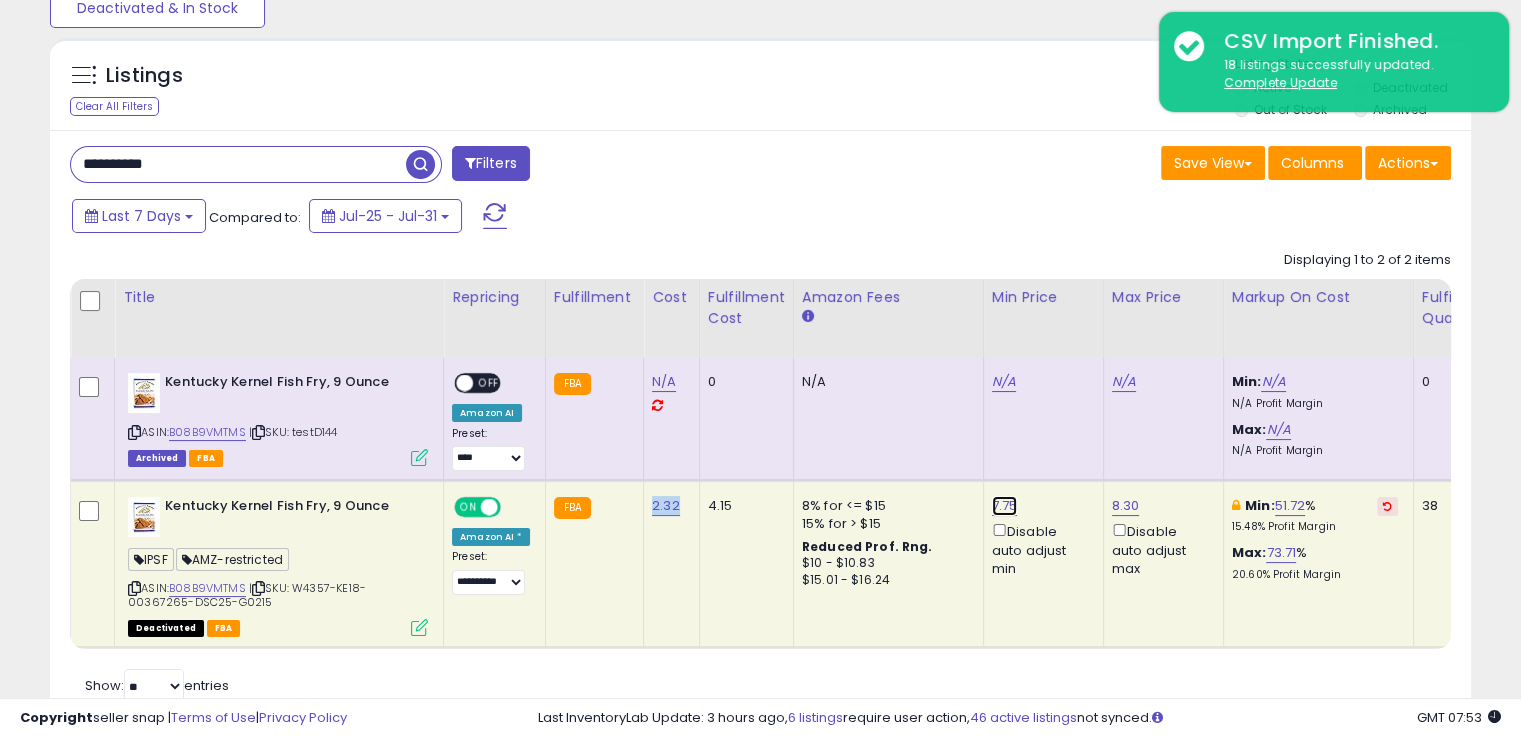 click on "7.75" at bounding box center [1005, 506] 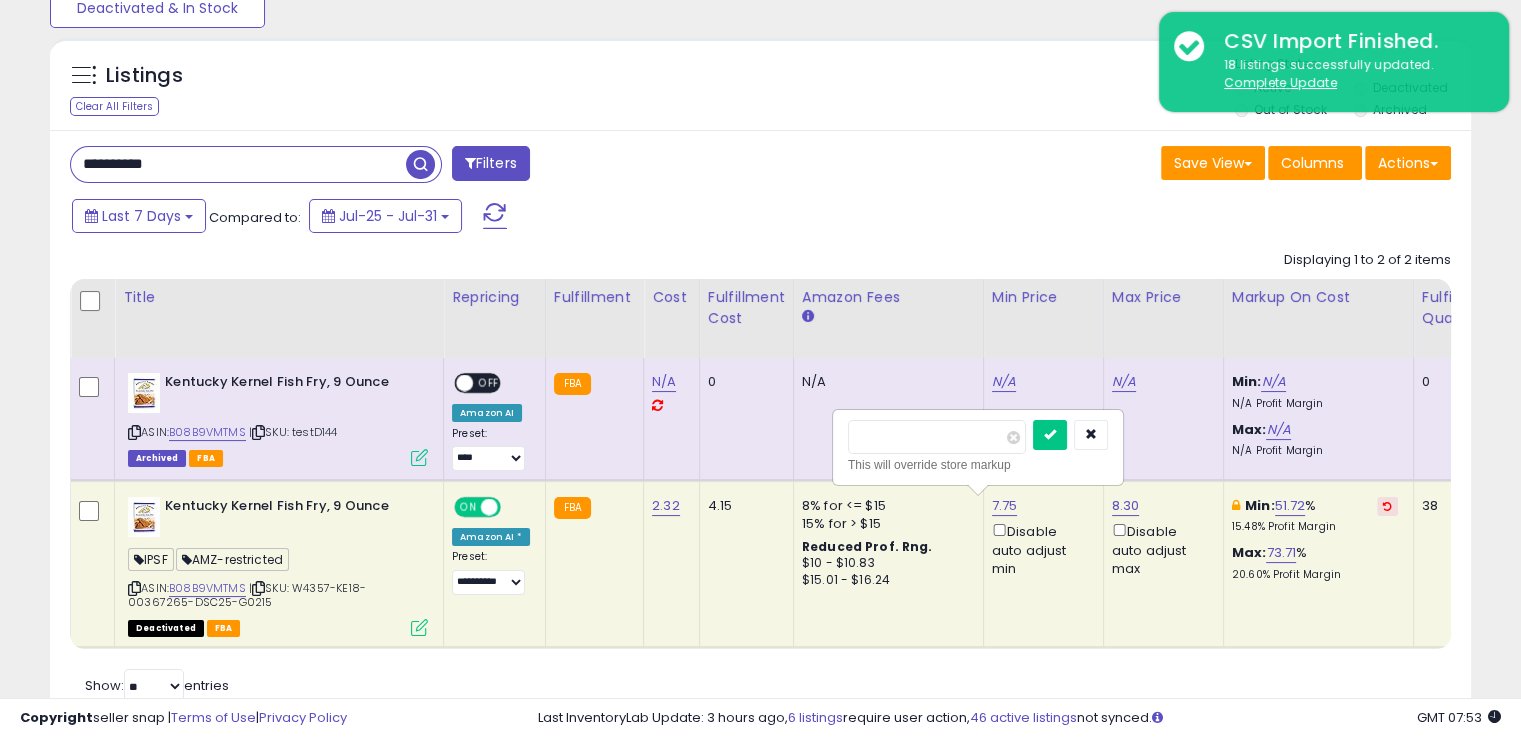 type on "***" 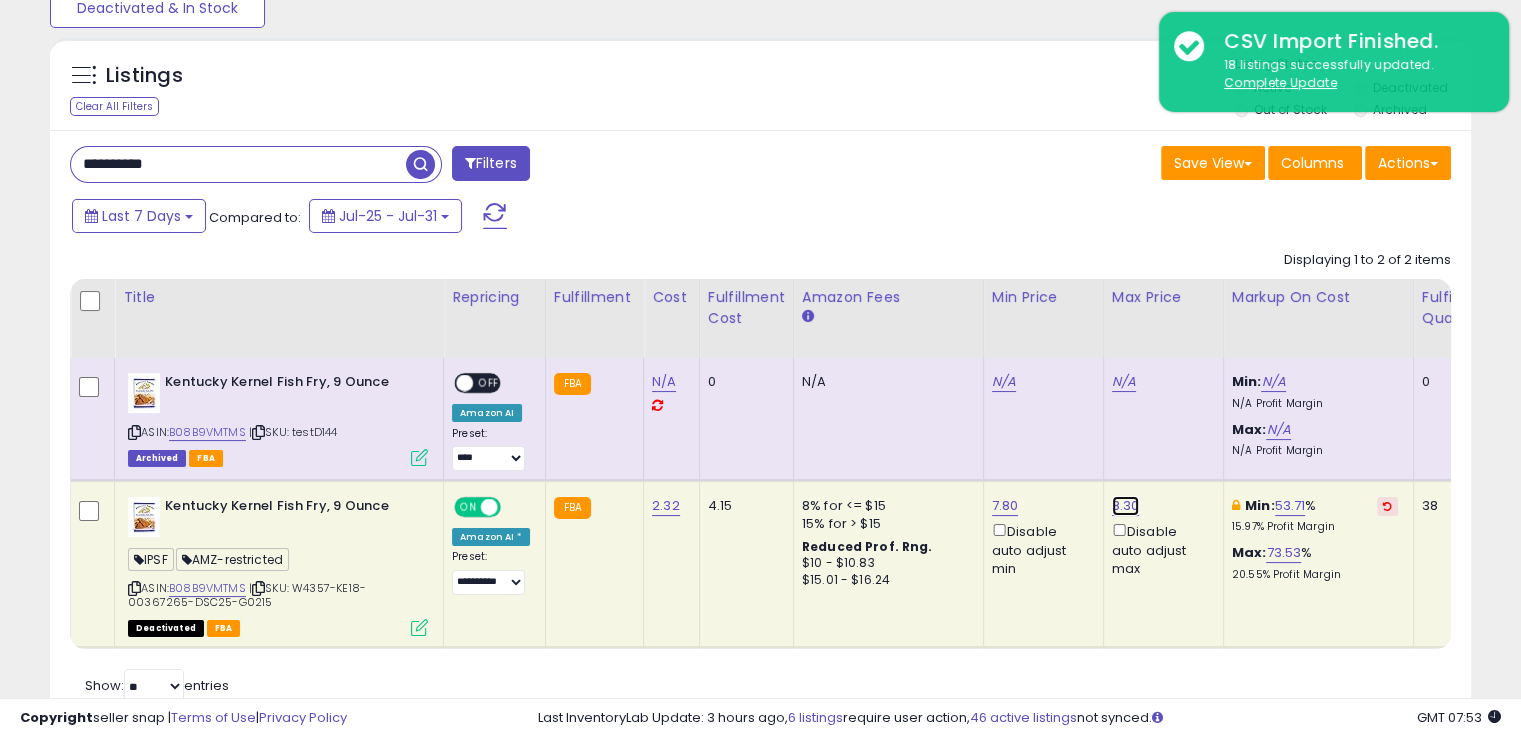 click on "8.30" at bounding box center [1126, 506] 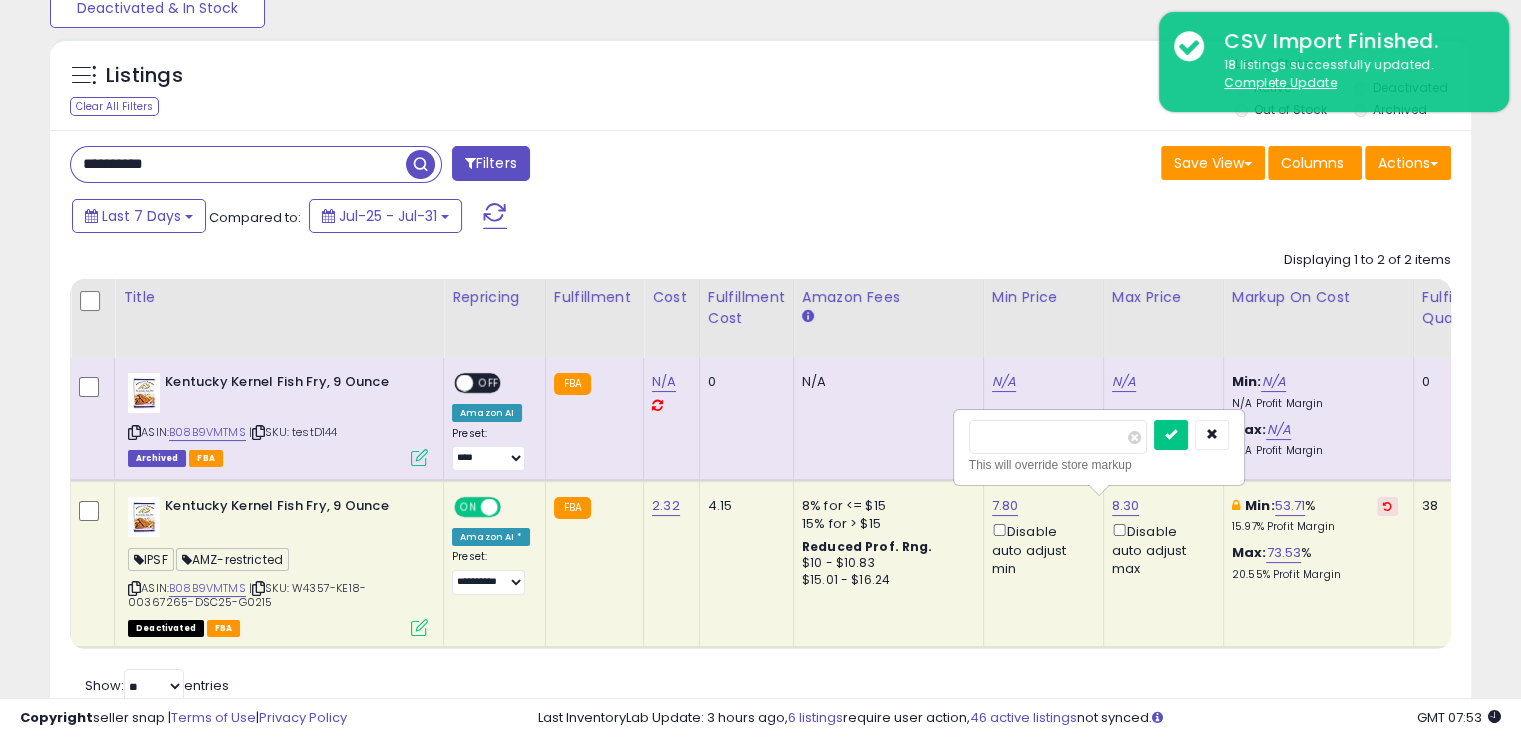 drag, startPoint x: 1040, startPoint y: 425, endPoint x: 884, endPoint y: 450, distance: 157.99051 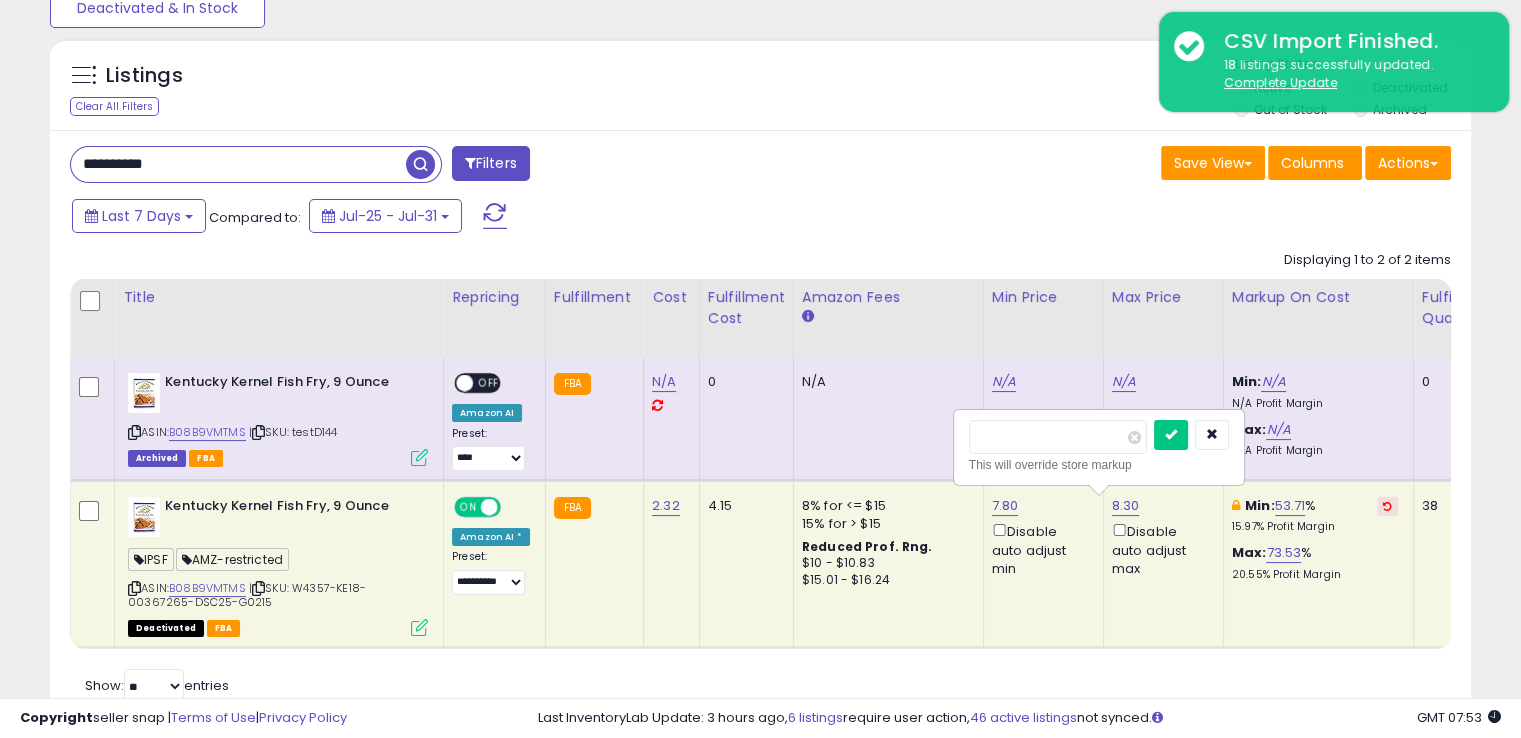 type on "****" 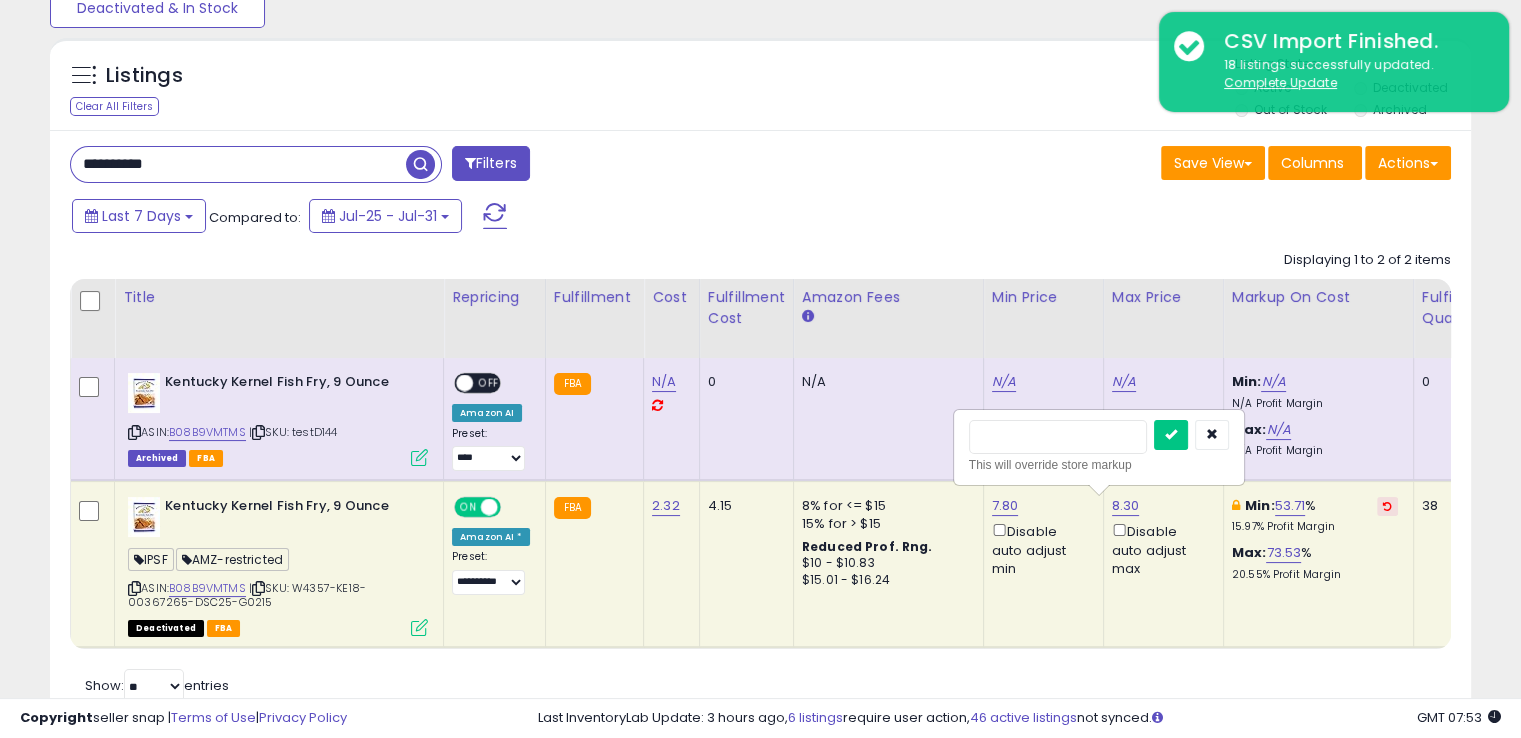 click at bounding box center [1171, 435] 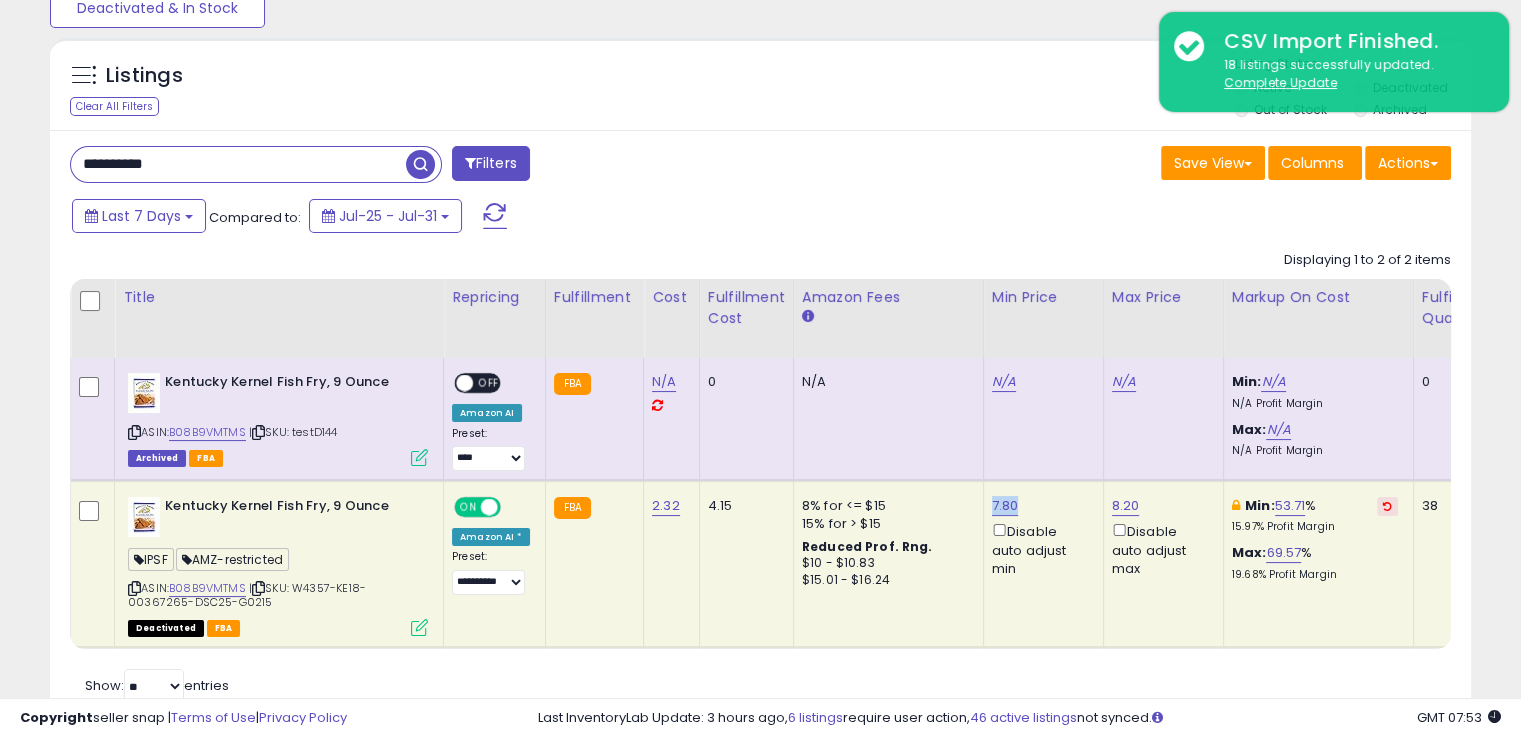 drag, startPoint x: 1021, startPoint y: 503, endPoint x: 981, endPoint y: 481, distance: 45.65085 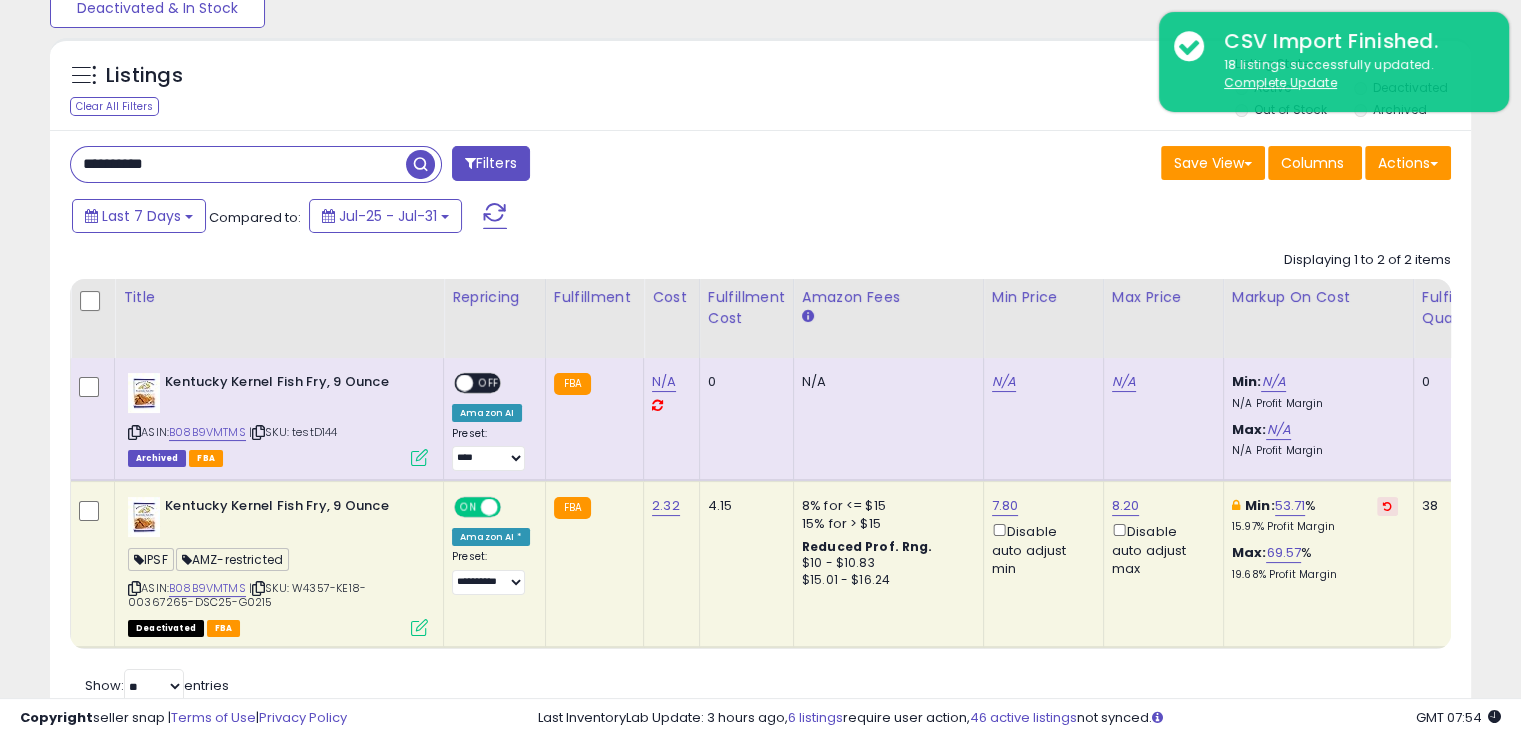 drag, startPoint x: 236, startPoint y: 169, endPoint x: 217, endPoint y: 175, distance: 19.924858 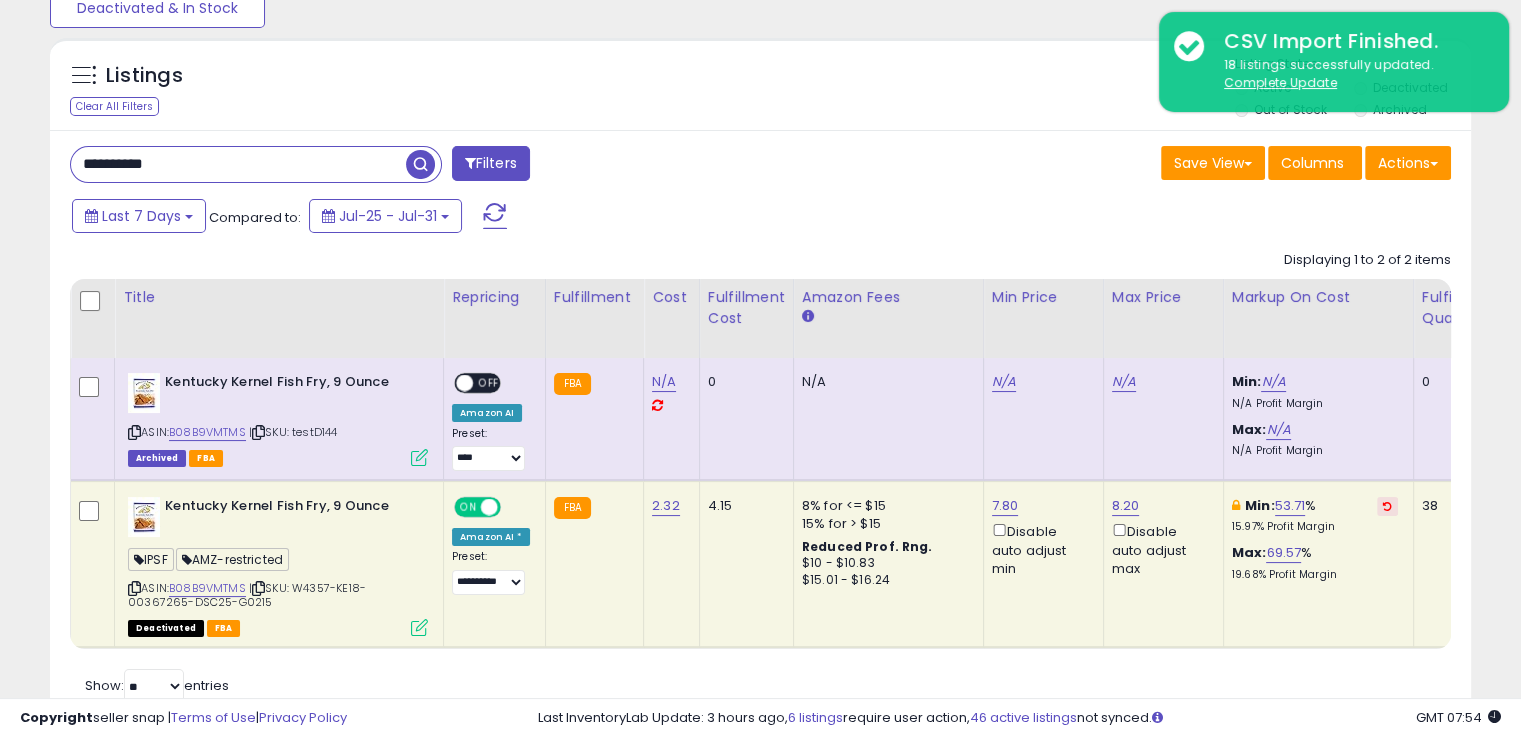 paste 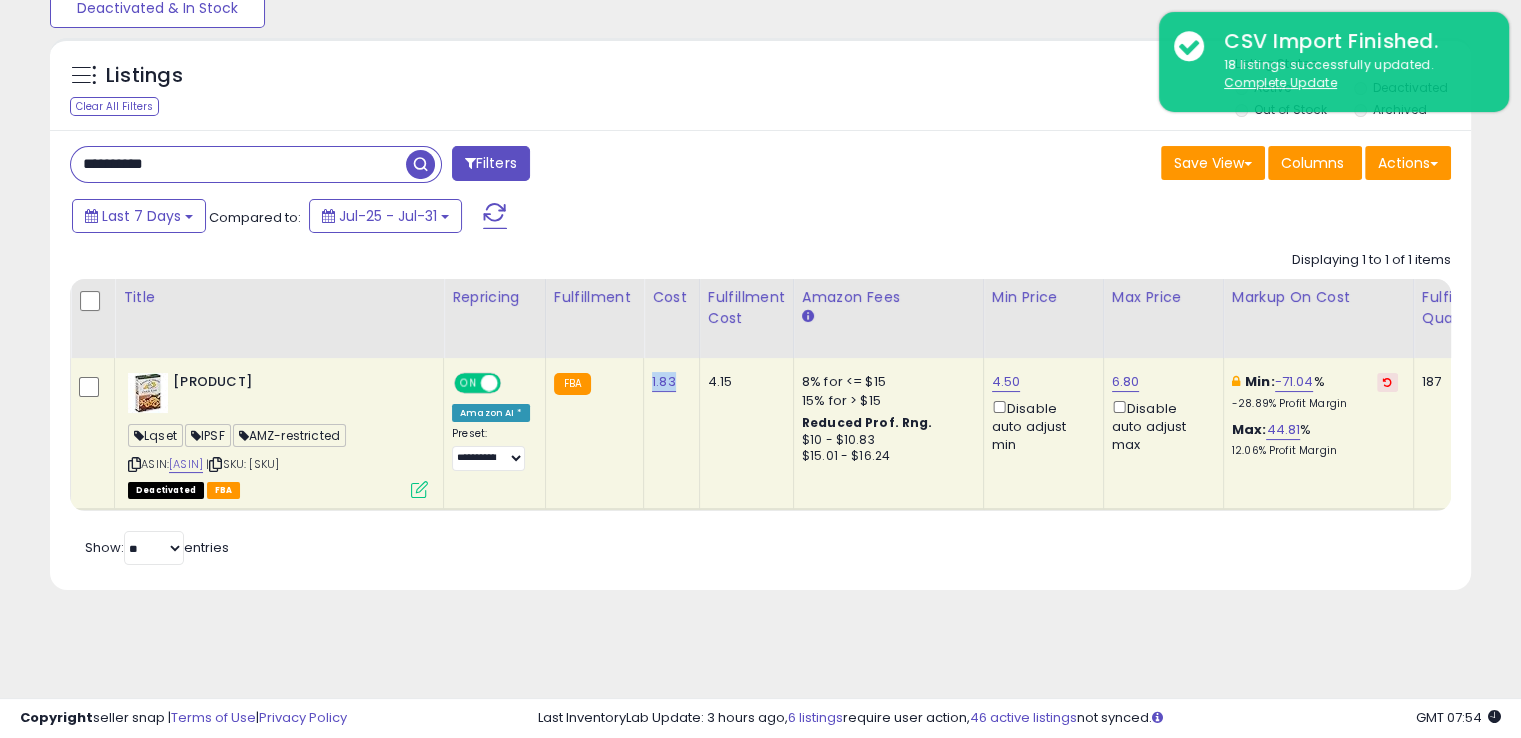 drag, startPoint x: 674, startPoint y: 381, endPoint x: 642, endPoint y: 375, distance: 32.55764 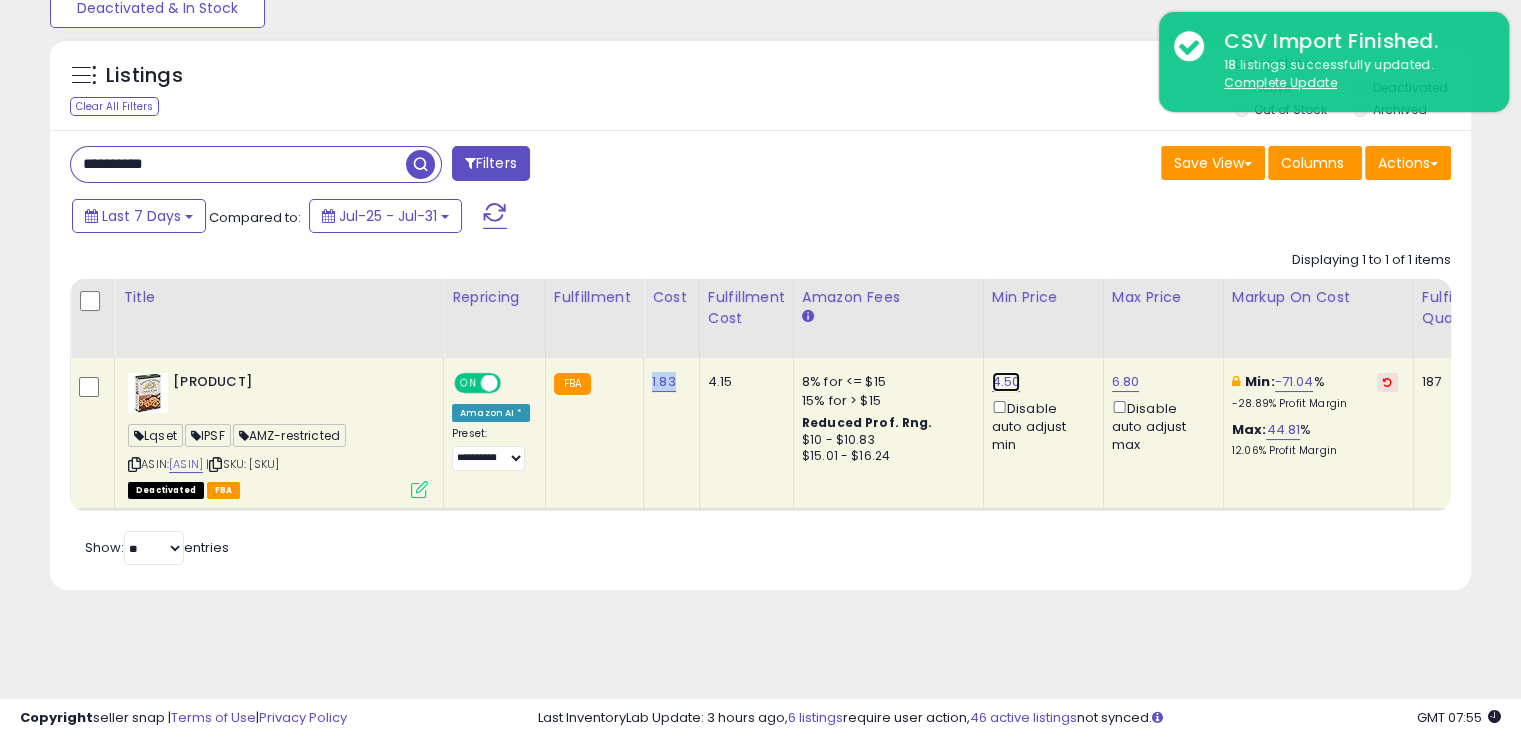 click on "4.50" at bounding box center (1006, 382) 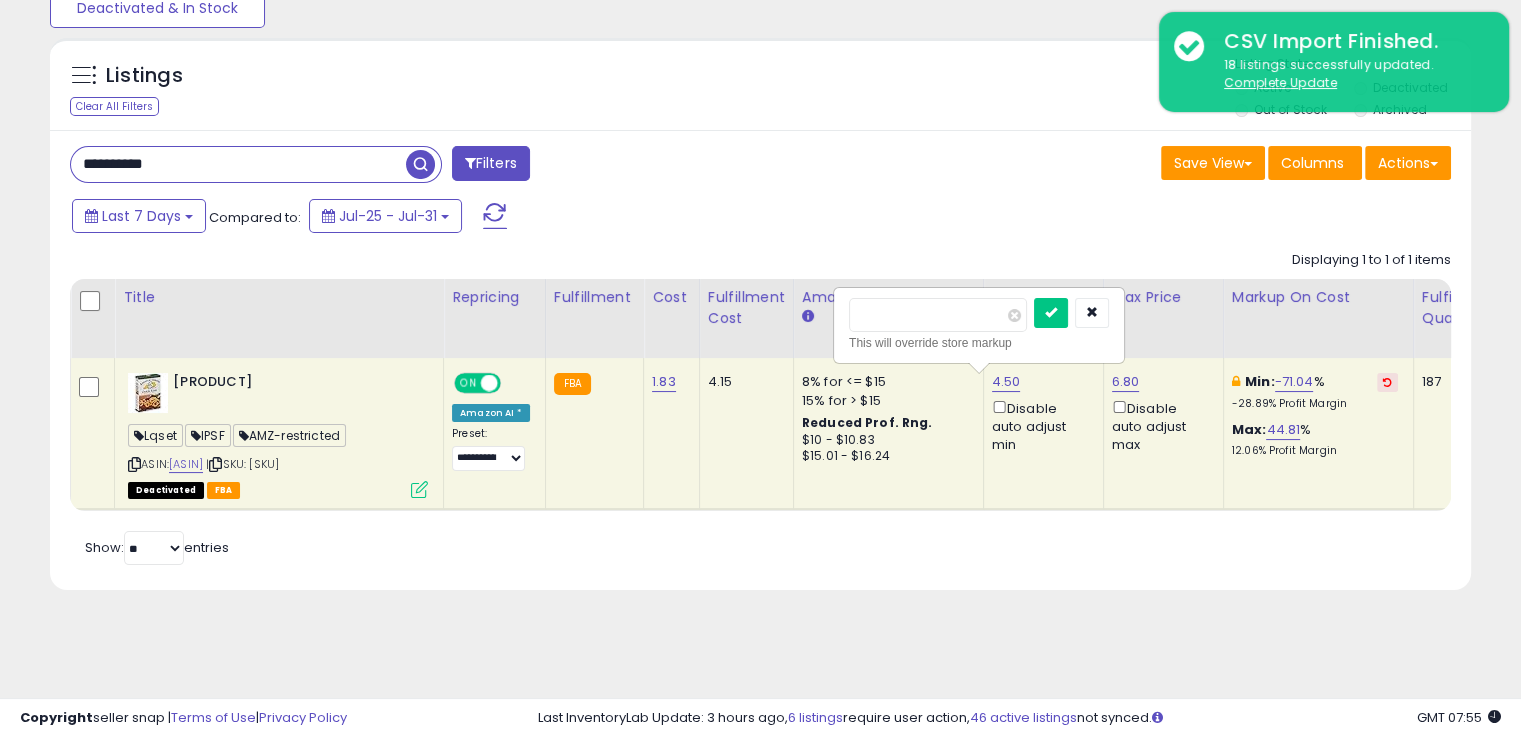drag, startPoint x: 908, startPoint y: 309, endPoint x: 836, endPoint y: 312, distance: 72.06247 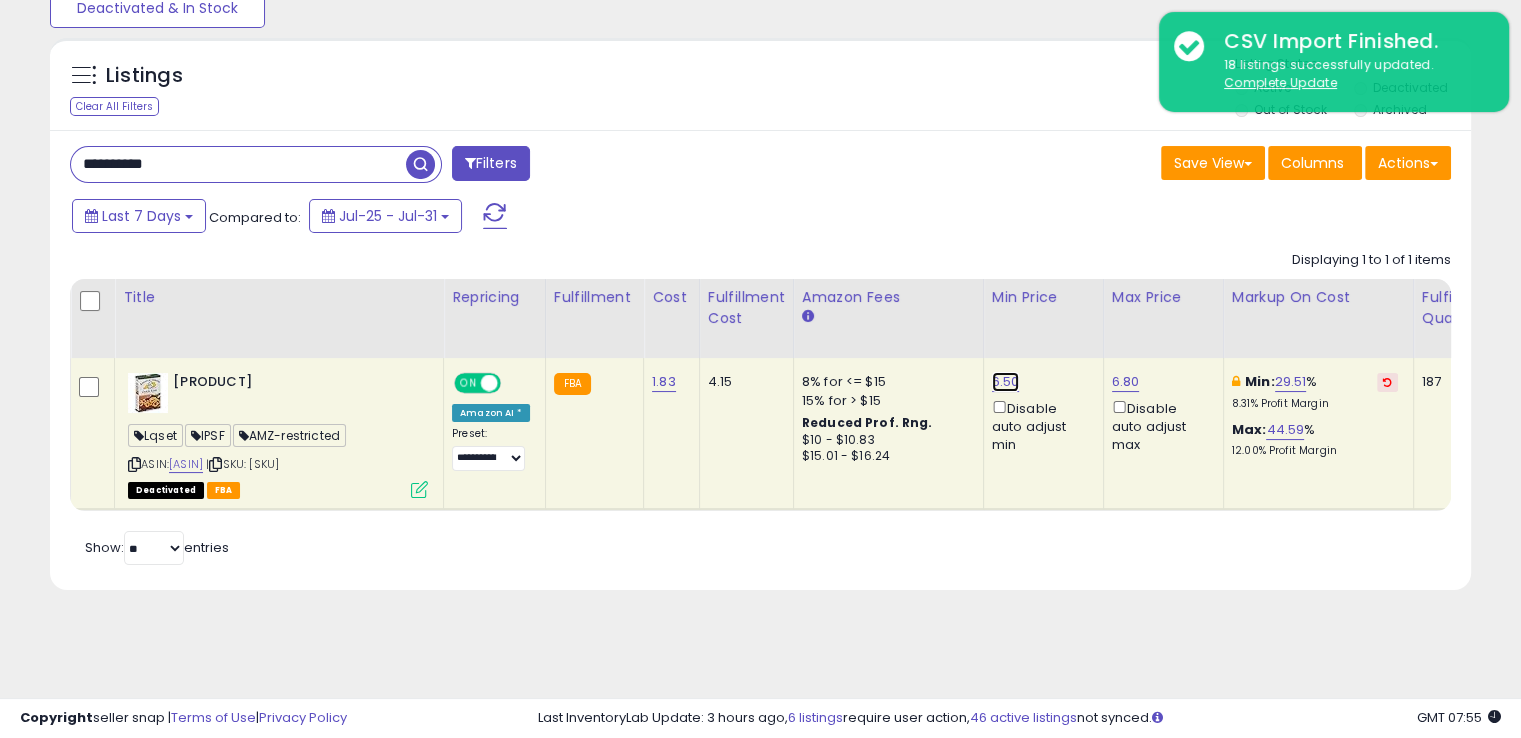 click on "6.50" at bounding box center [1006, 382] 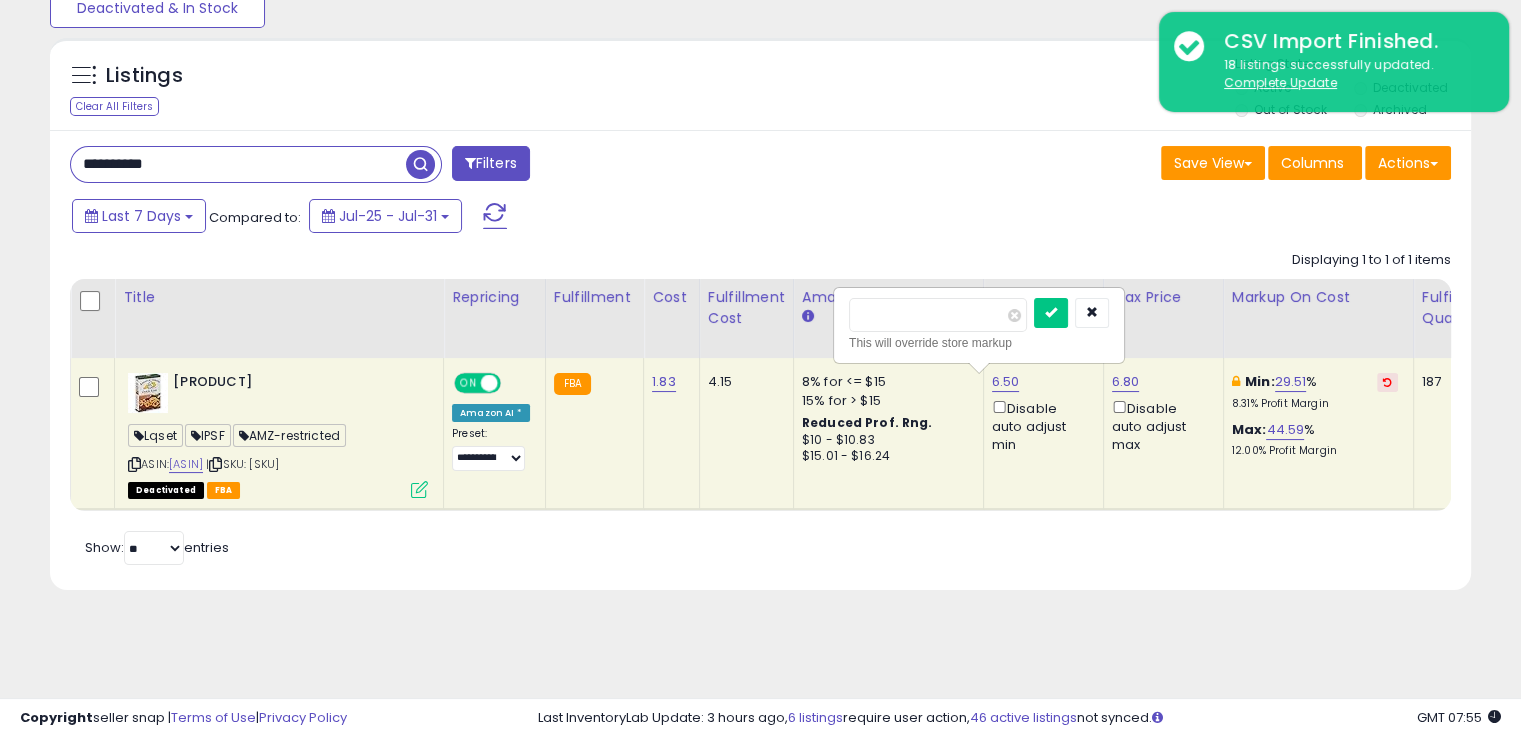 type on "***" 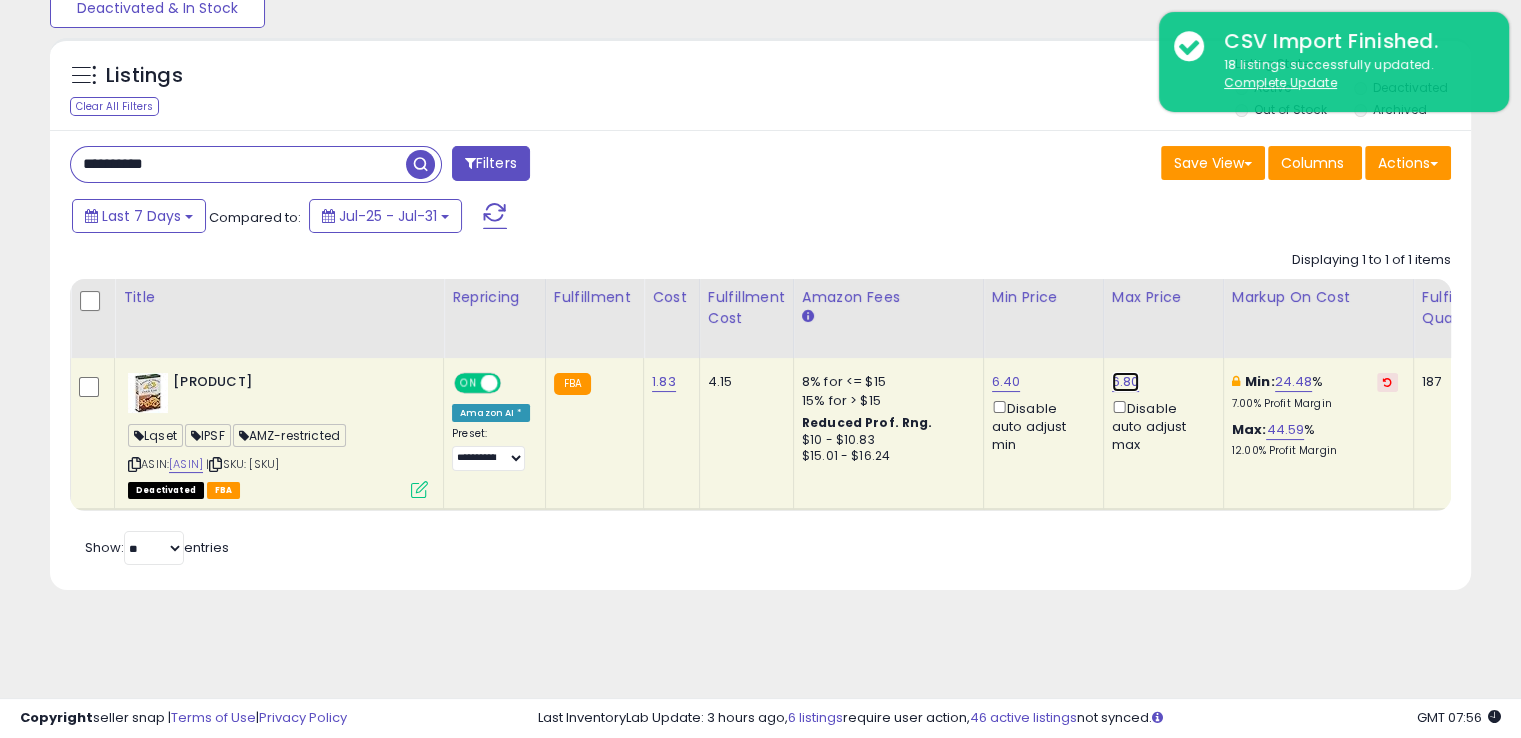 click on "6.80" at bounding box center [1126, 382] 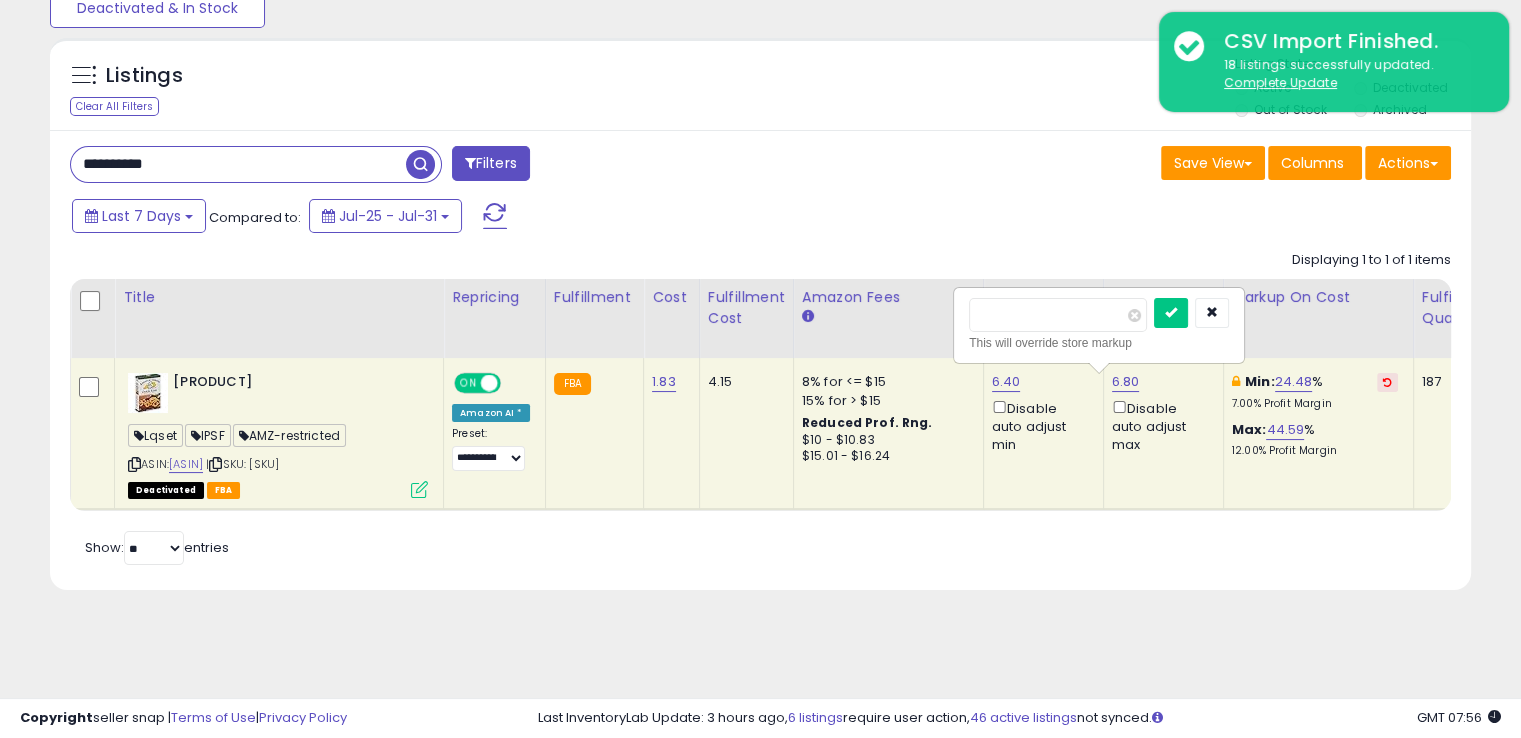 type on "****" 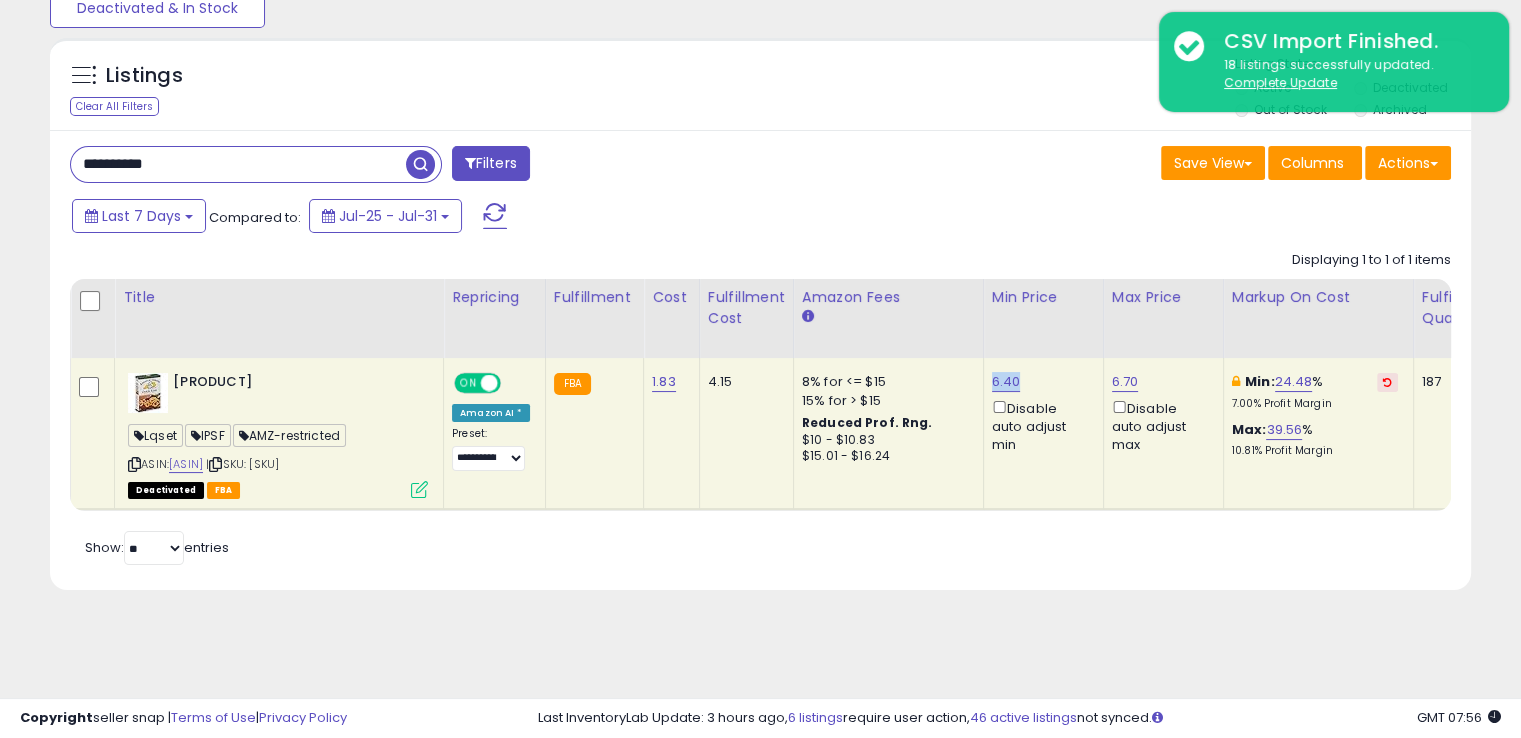 drag, startPoint x: 1020, startPoint y: 381, endPoint x: 984, endPoint y: 381, distance: 36 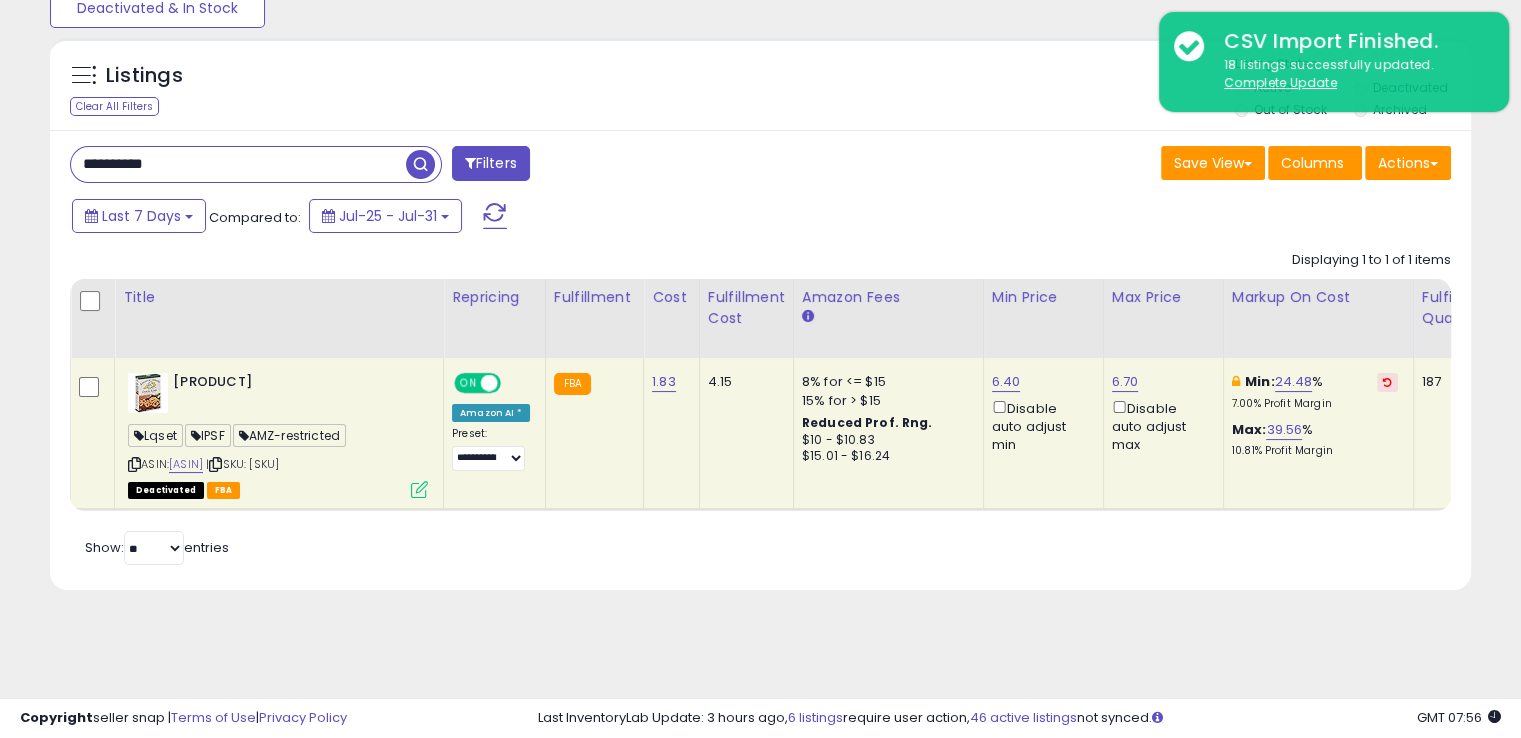 paste 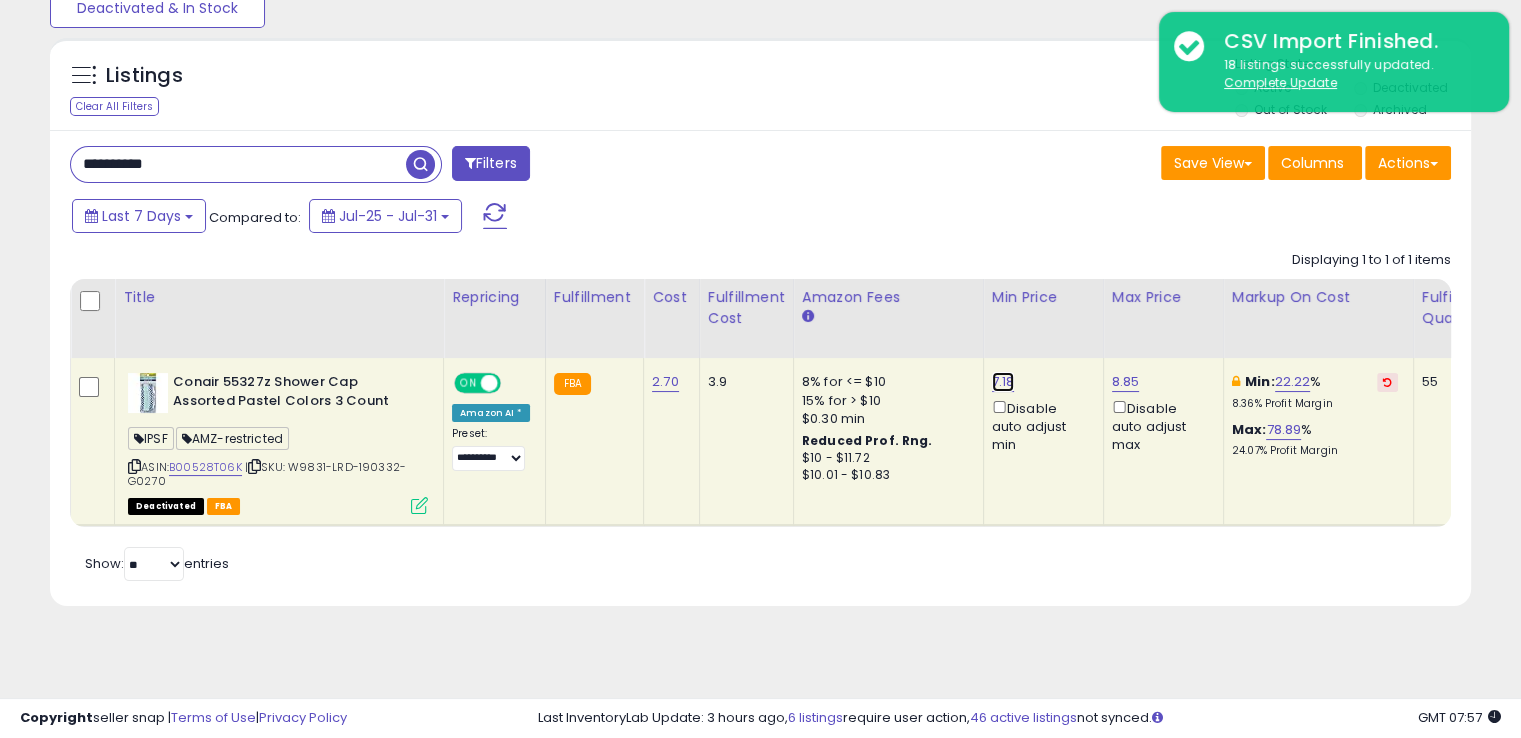 click on "7.18" at bounding box center (1003, 382) 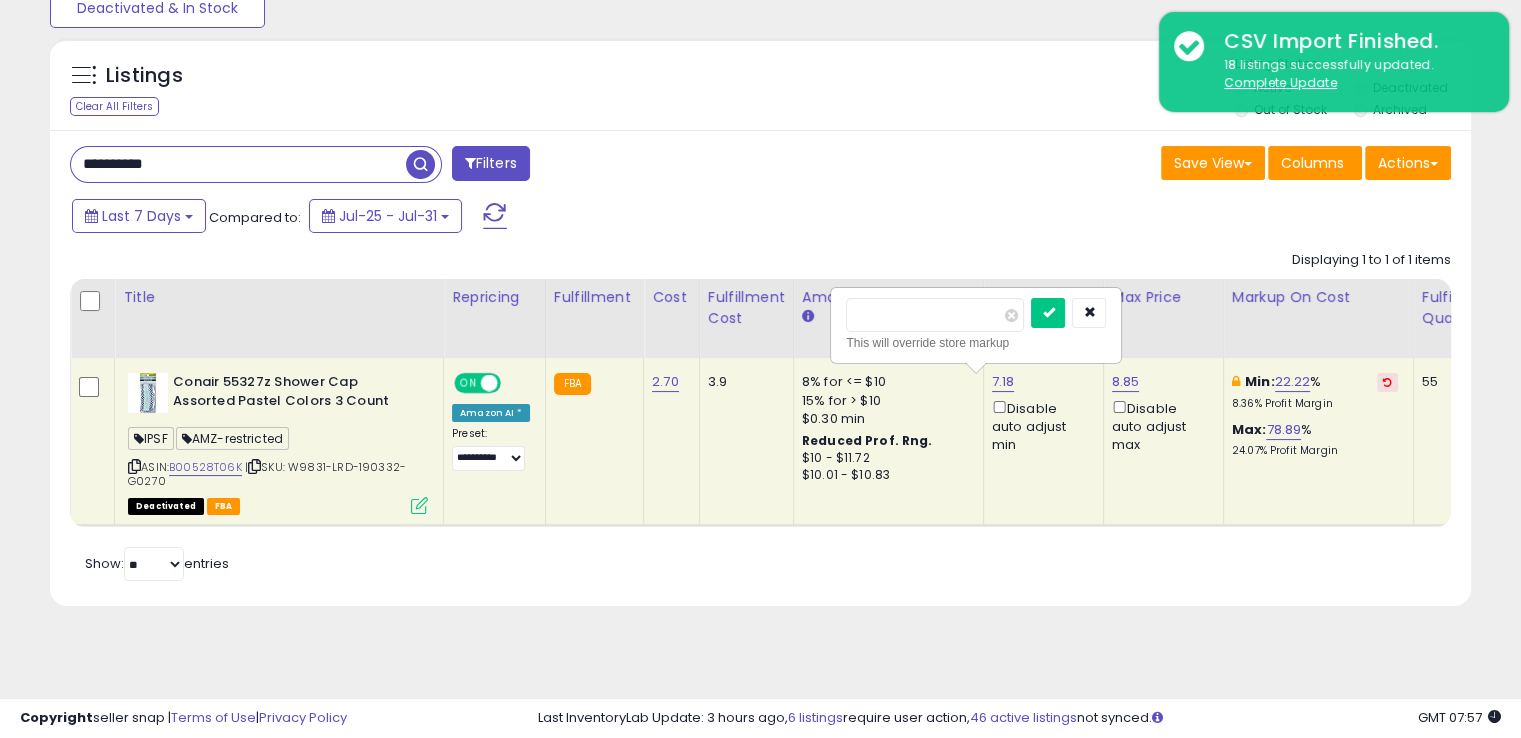 type on "***" 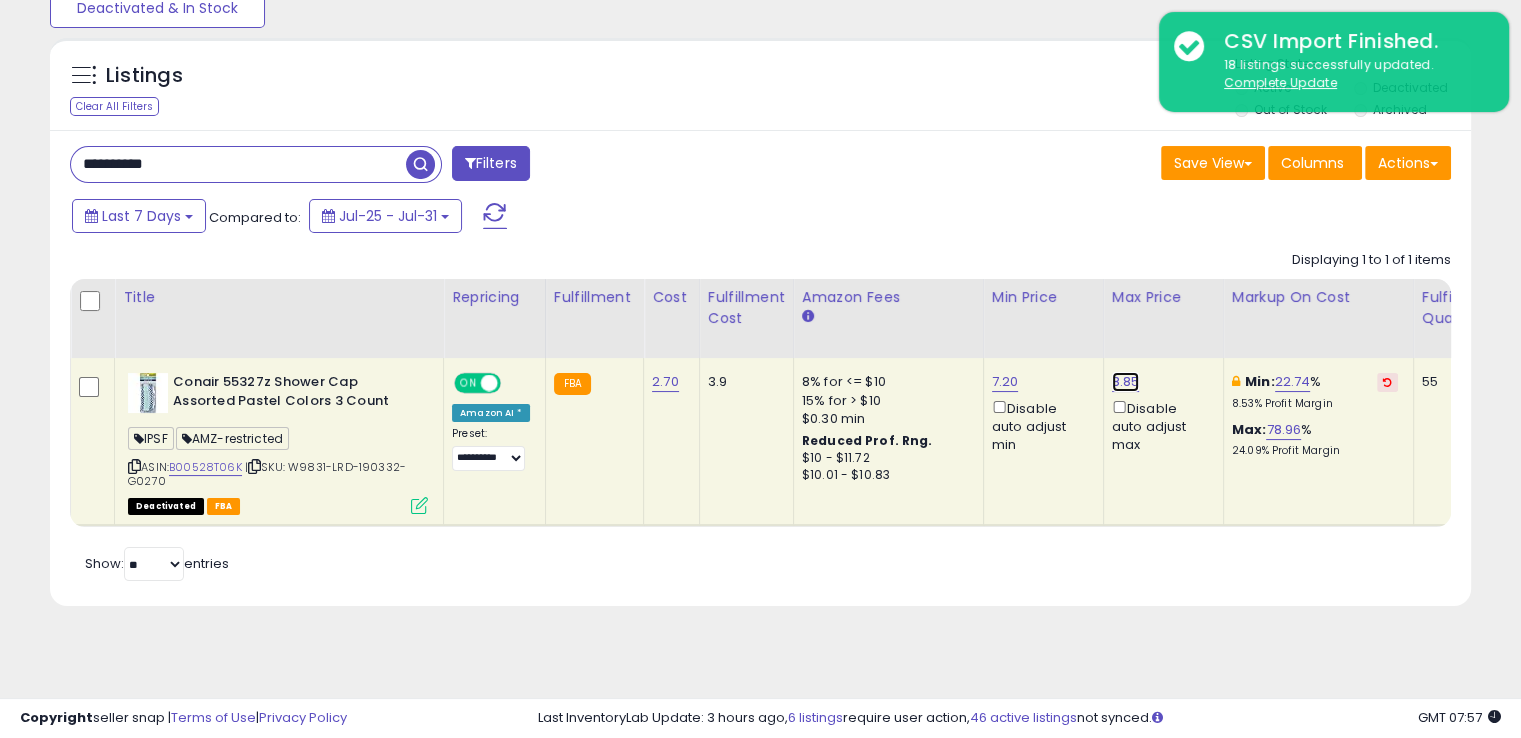 click on "8.85" at bounding box center (1126, 382) 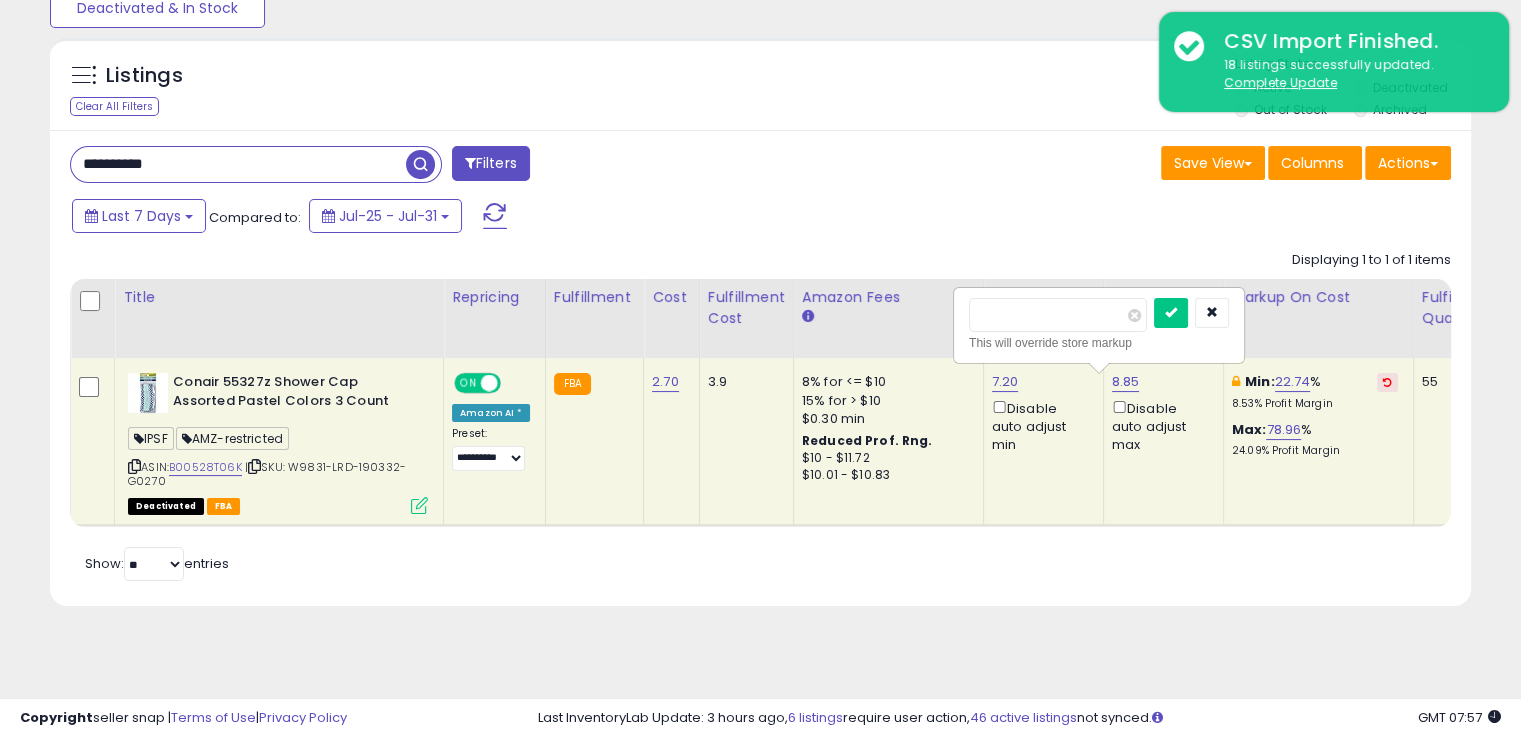 type on "****" 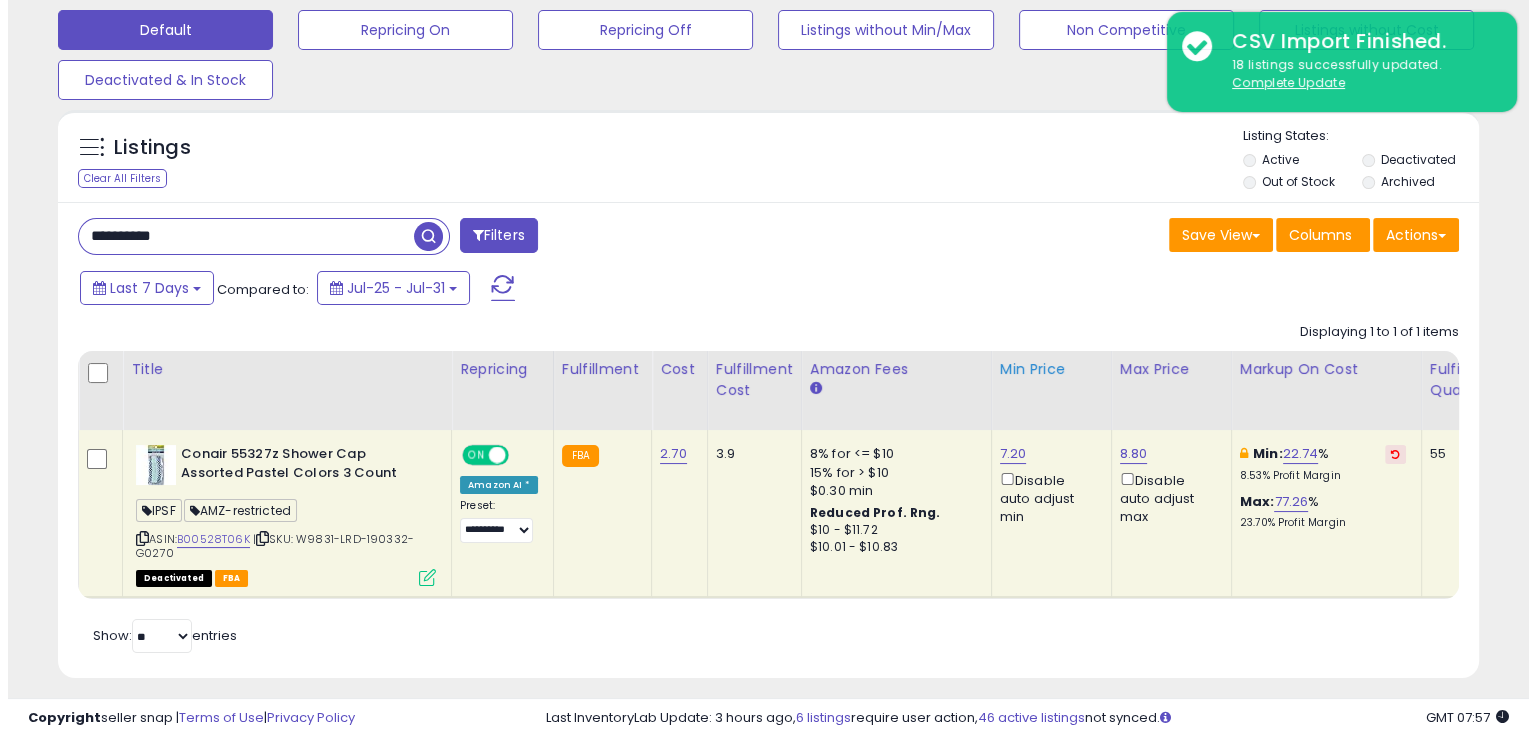 scroll, scrollTop: 57, scrollLeft: 0, axis: vertical 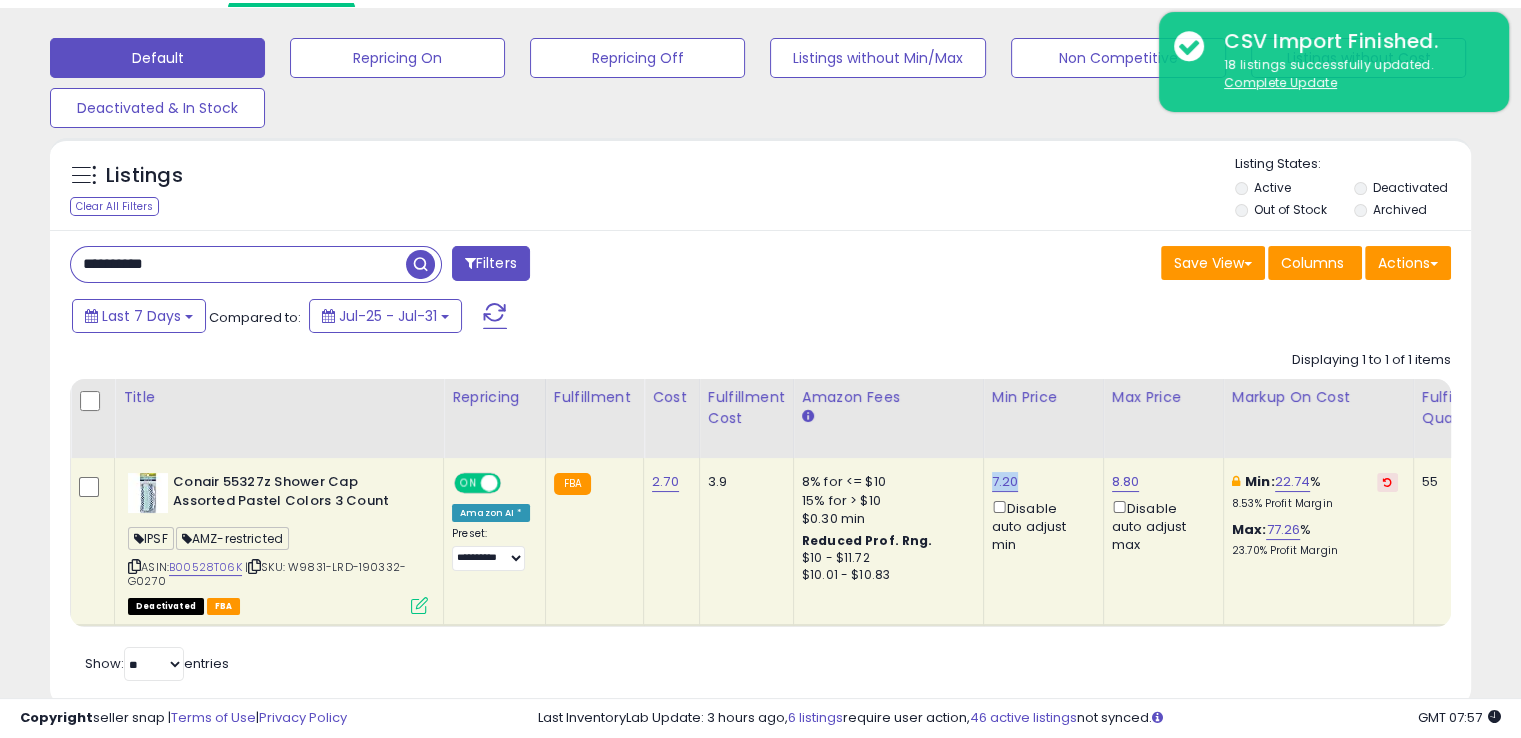 drag, startPoint x: 1024, startPoint y: 478, endPoint x: 984, endPoint y: 465, distance: 42.059483 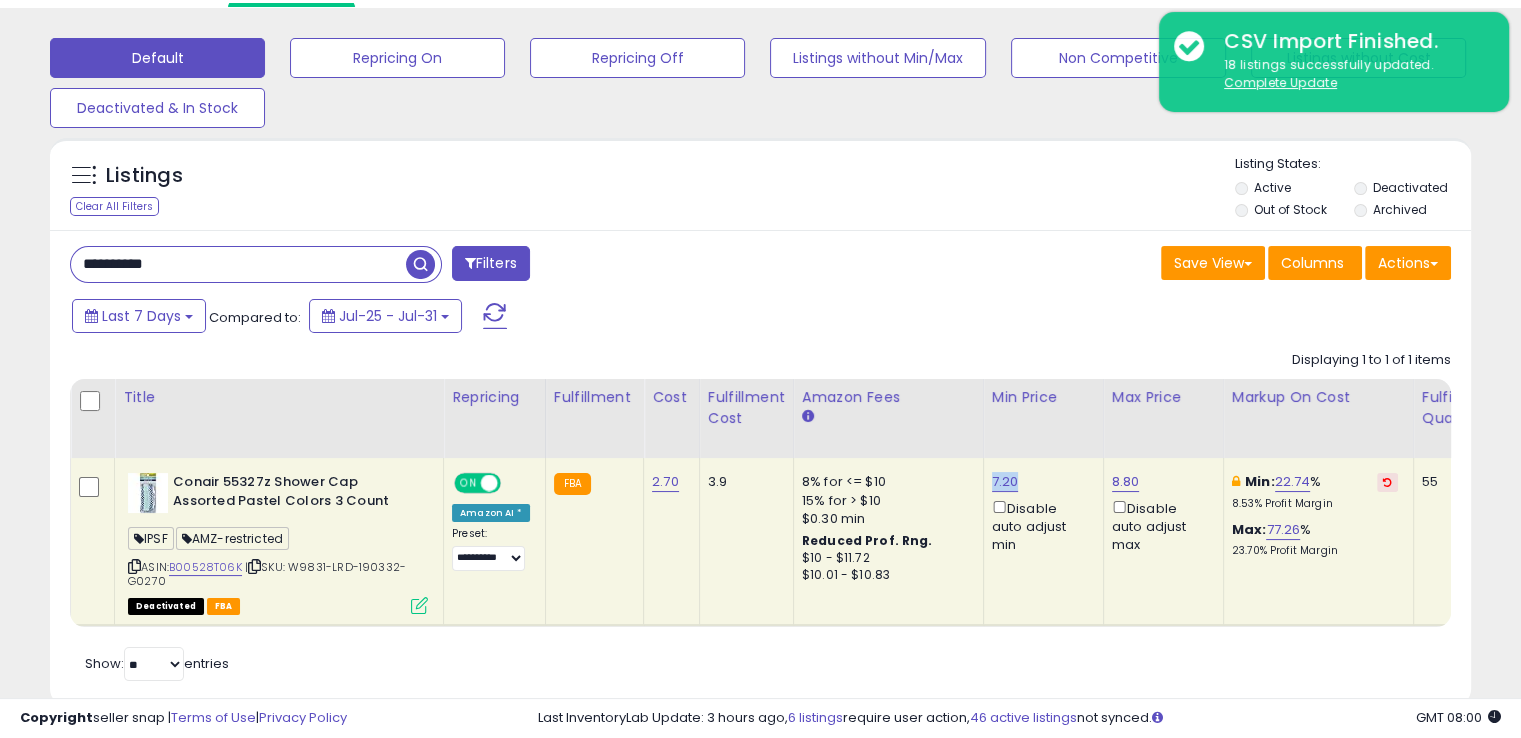 click on "**********" at bounding box center [238, 264] 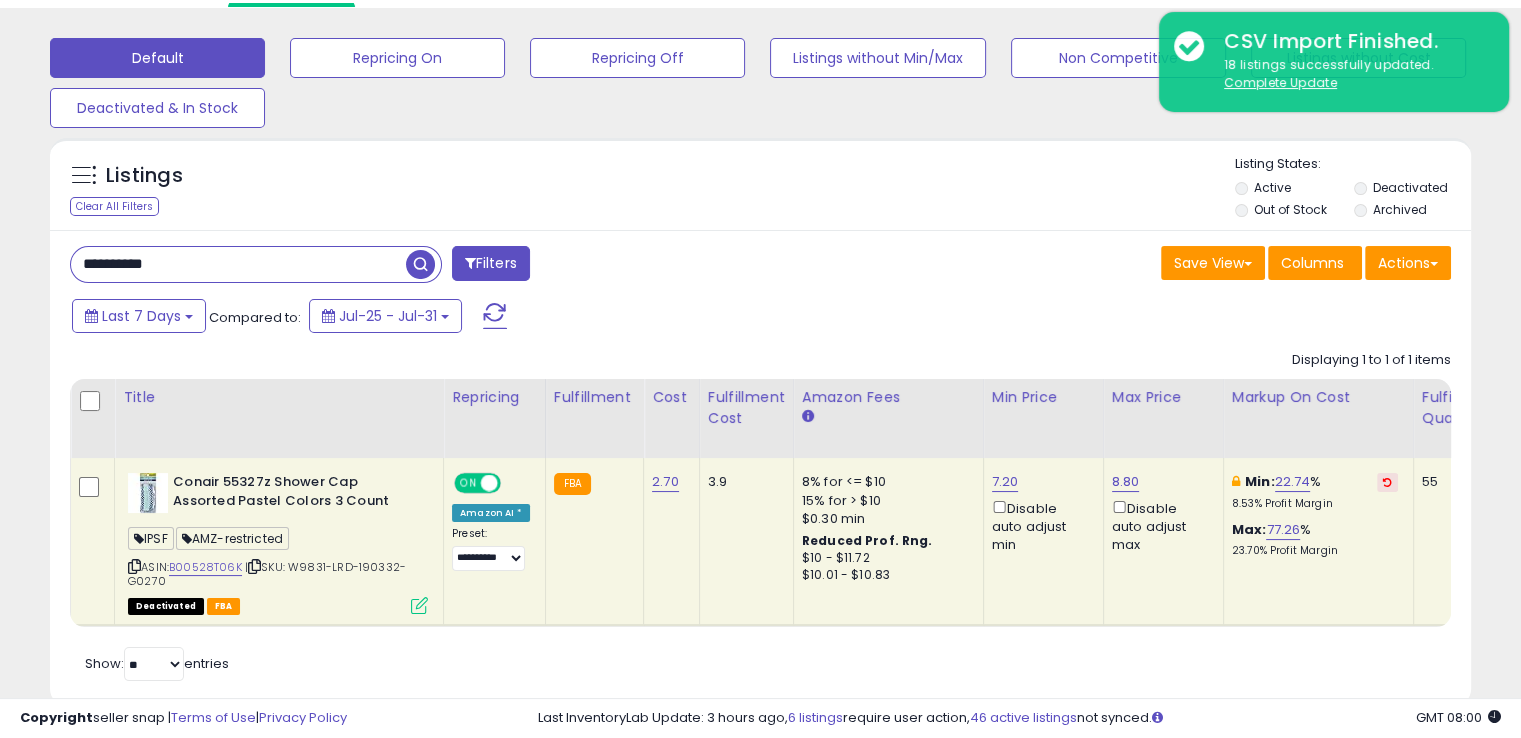 paste 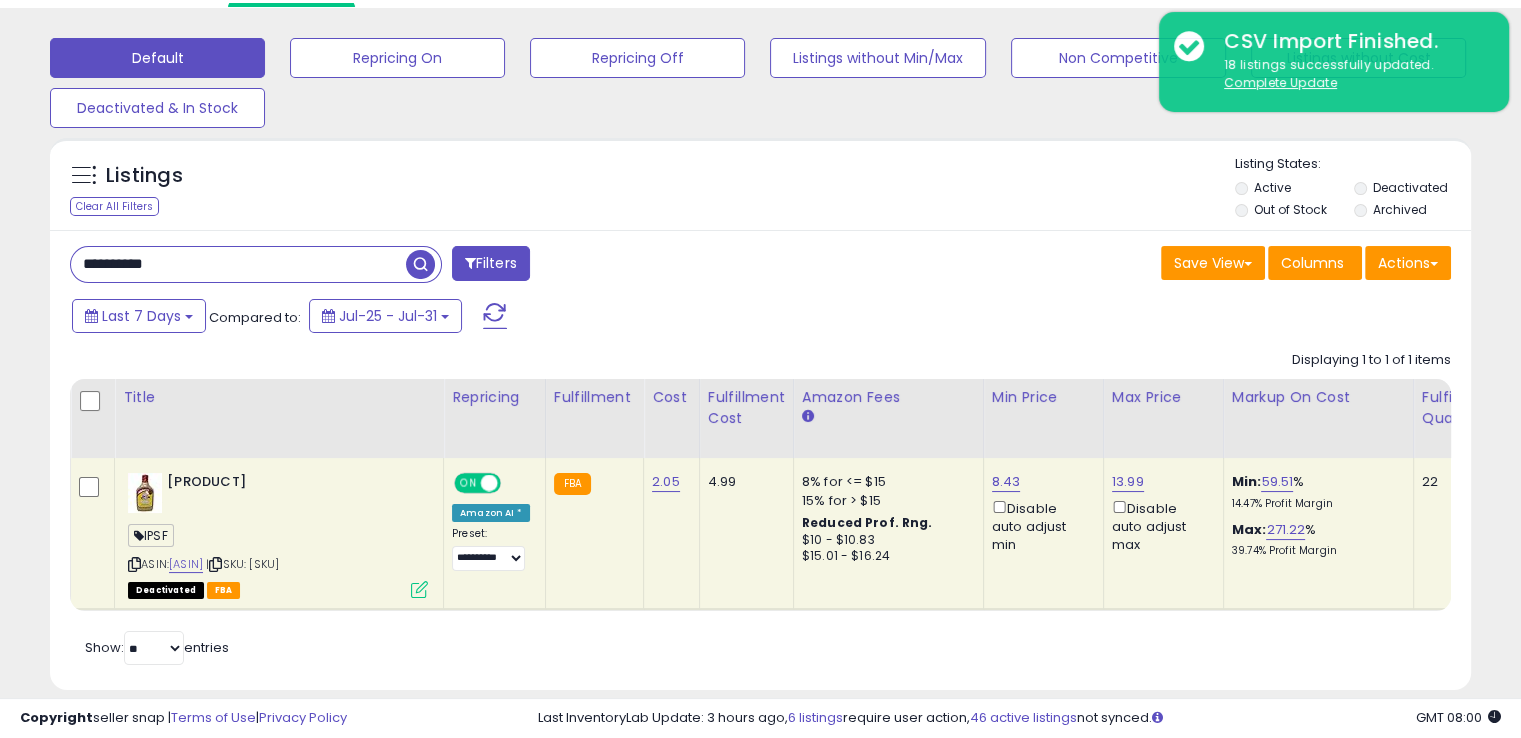 click at bounding box center [419, 589] 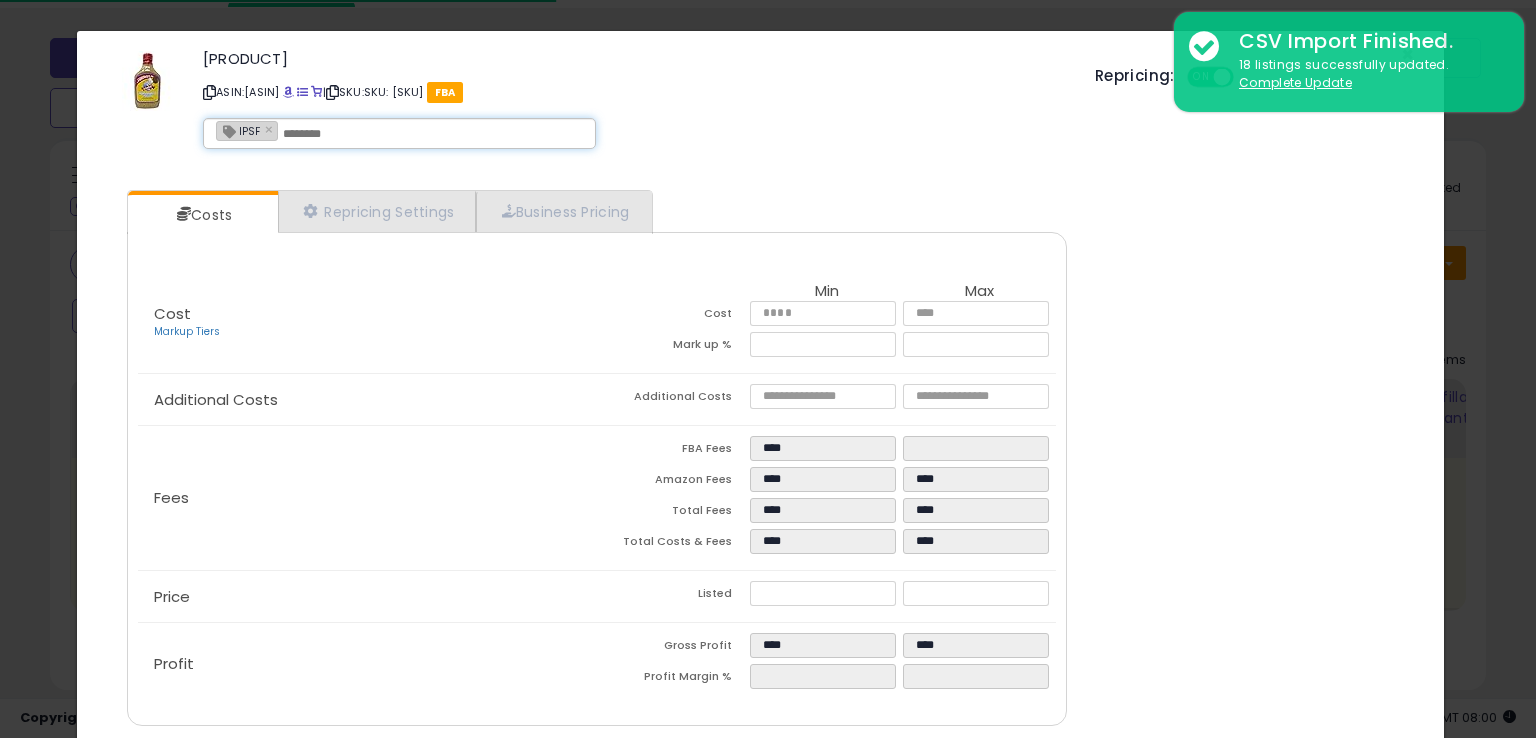click at bounding box center [433, 134] 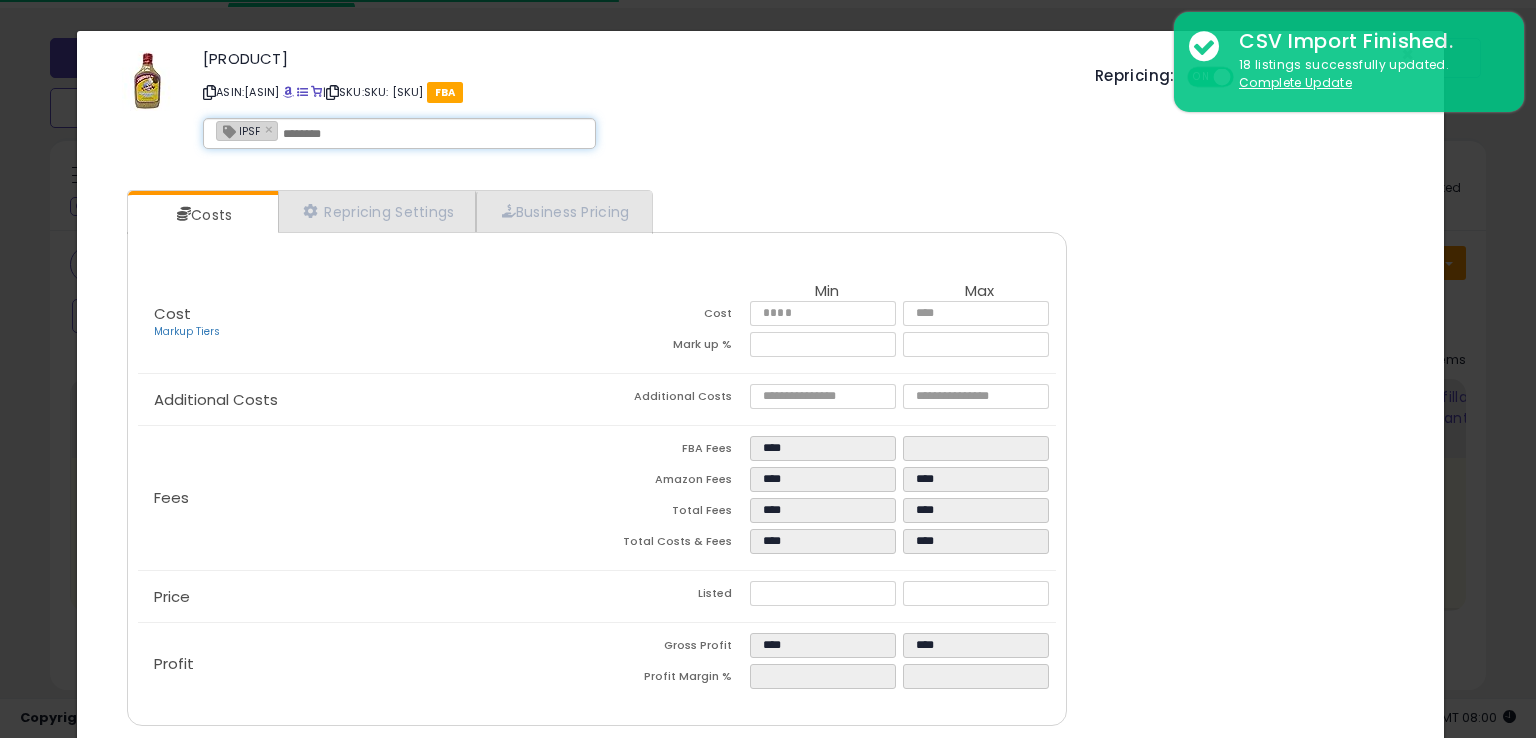 paste on "**********" 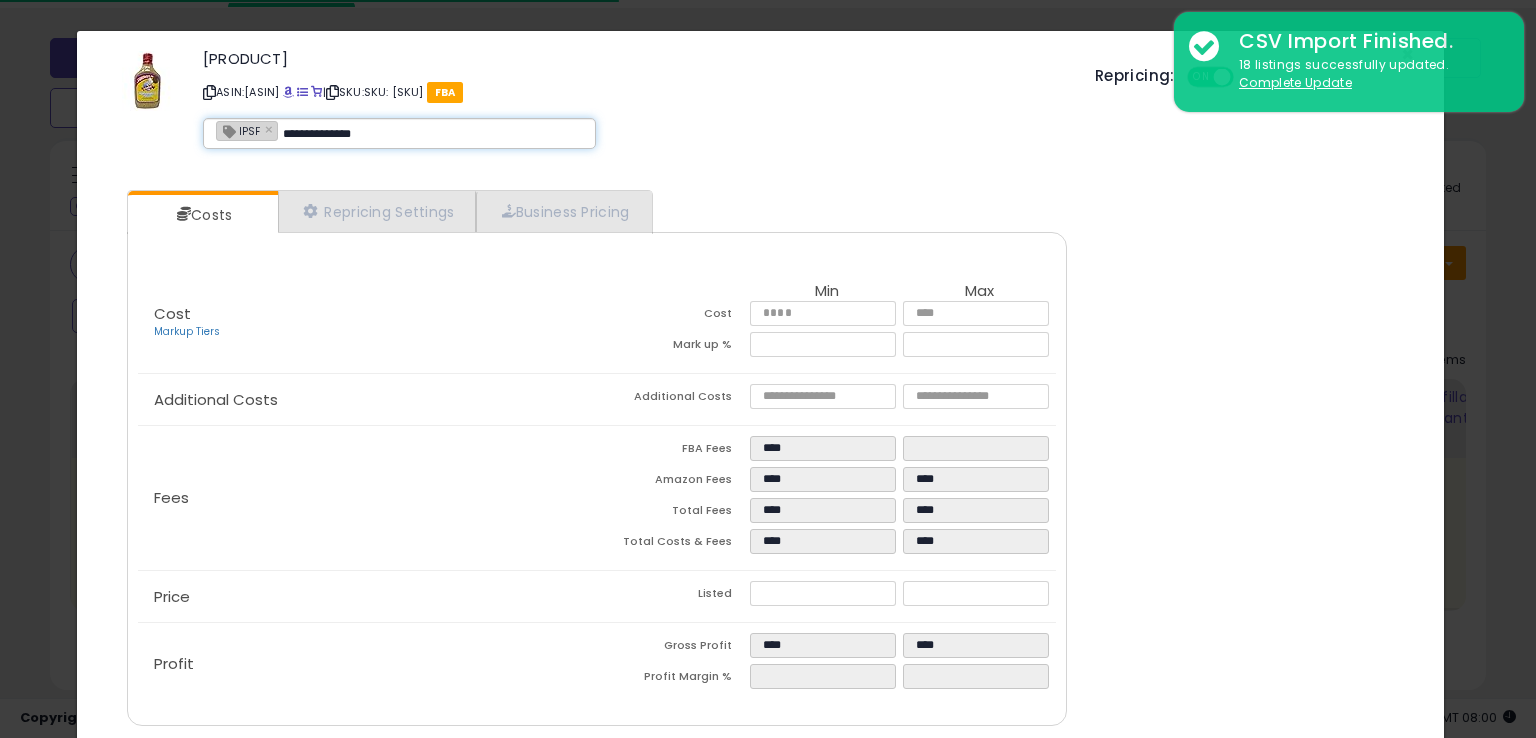 type on "**********" 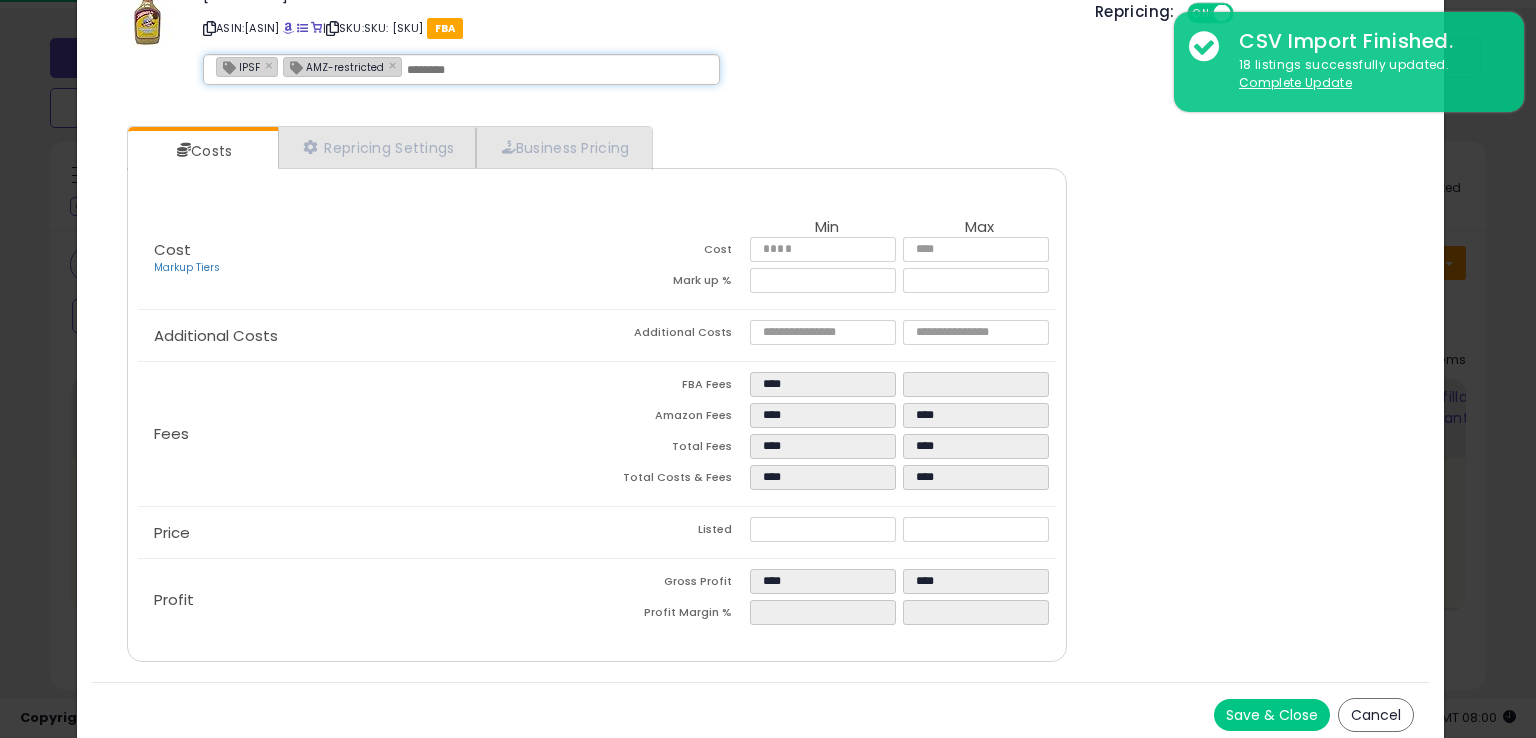 scroll, scrollTop: 71, scrollLeft: 0, axis: vertical 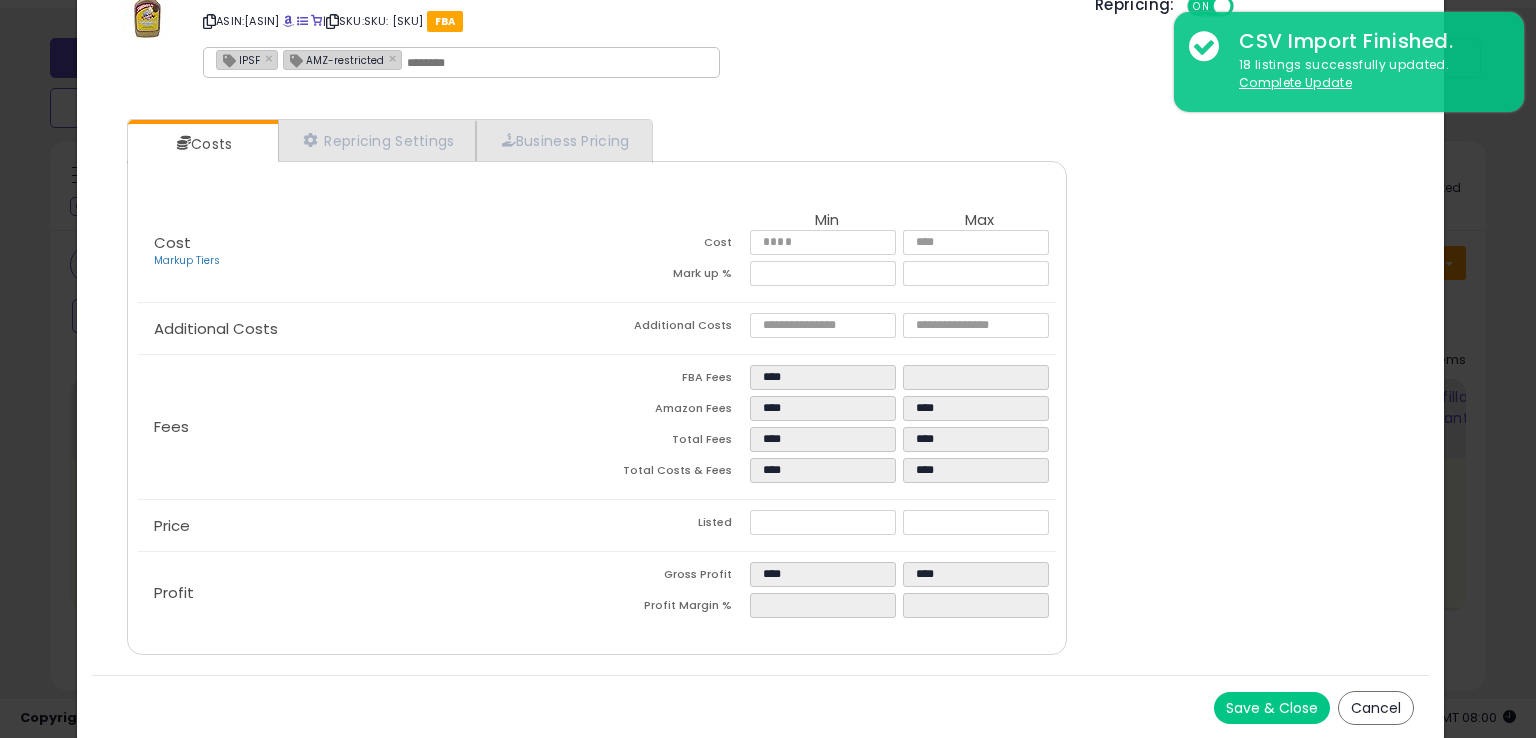 click on "Save & Close" at bounding box center (1272, 708) 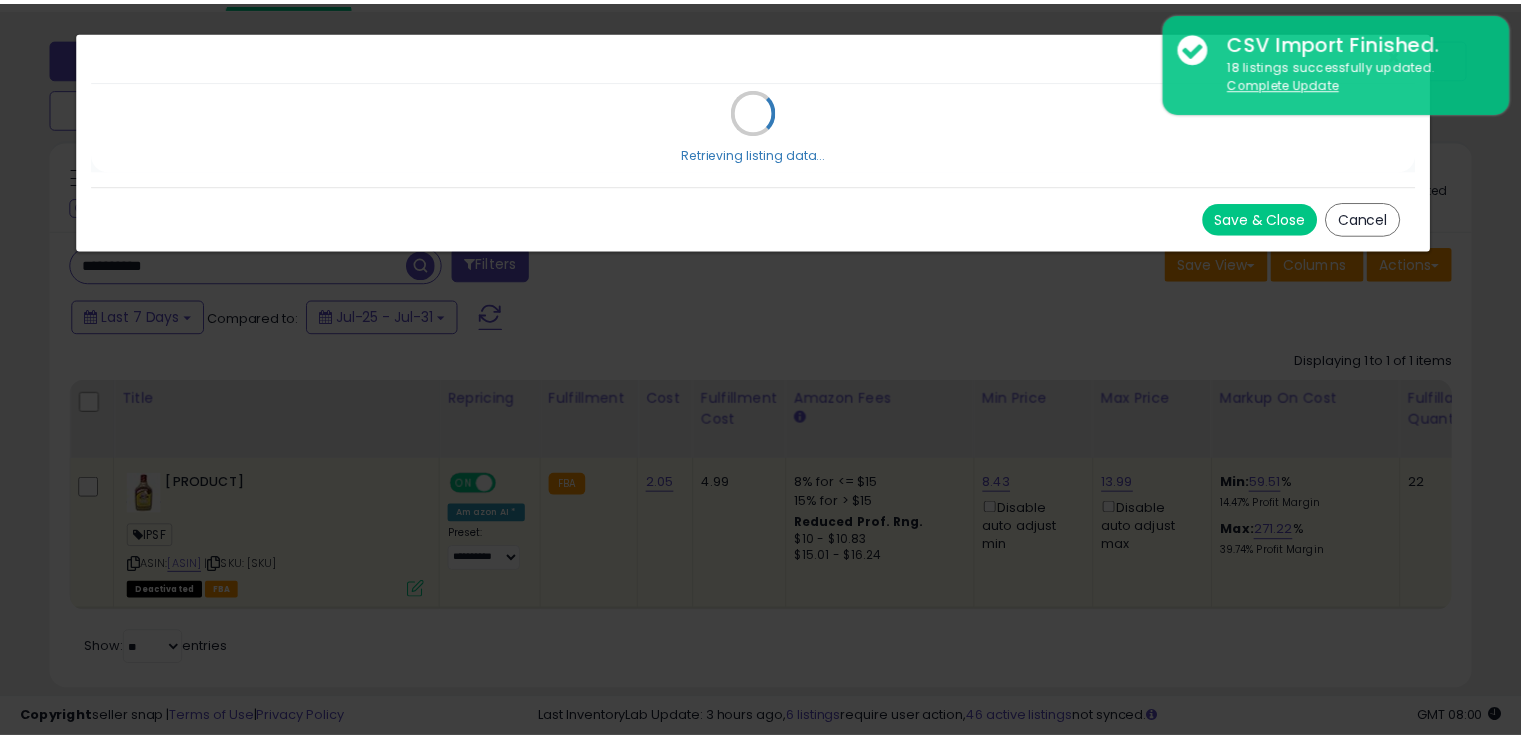 scroll, scrollTop: 0, scrollLeft: 0, axis: both 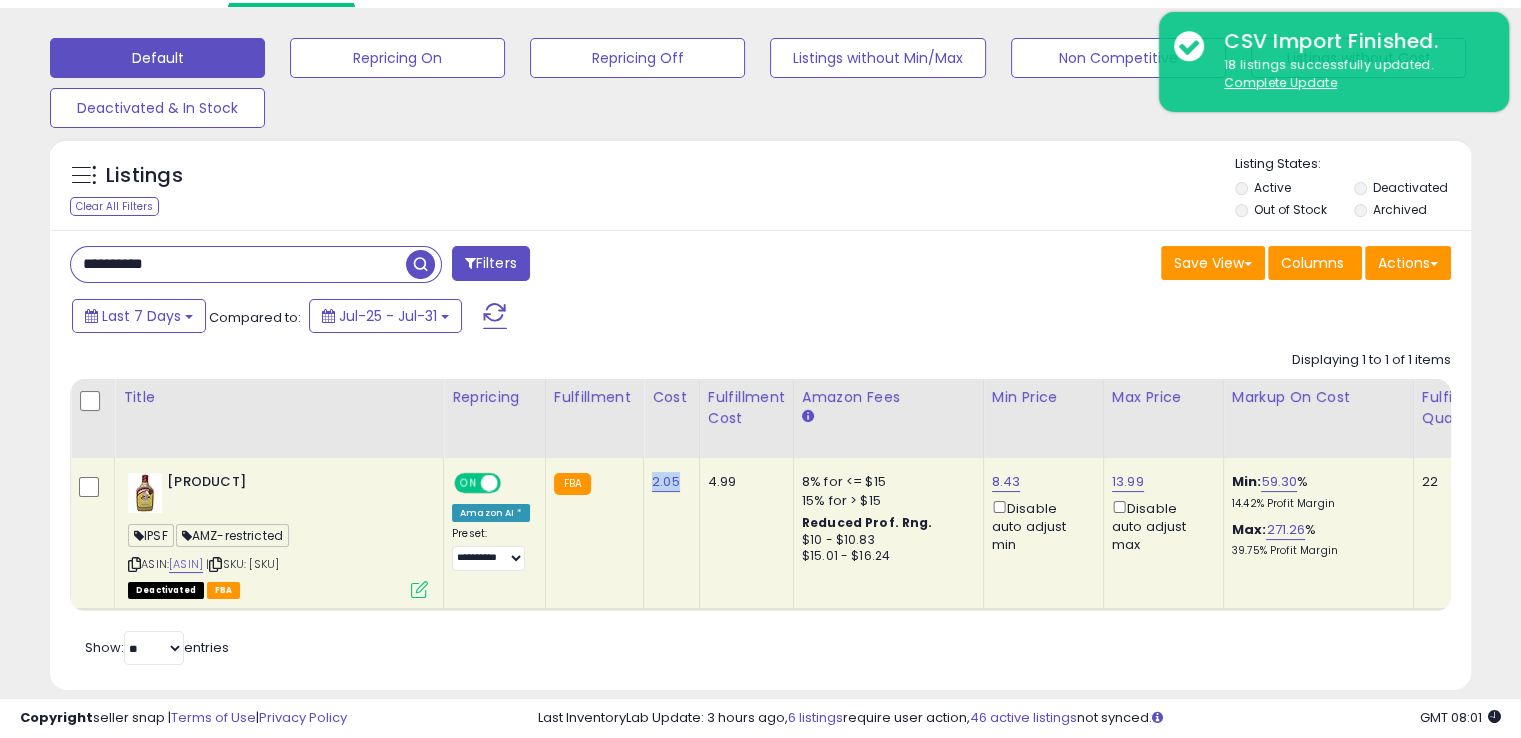 drag, startPoint x: 680, startPoint y: 478, endPoint x: 646, endPoint y: 477, distance: 34.0147 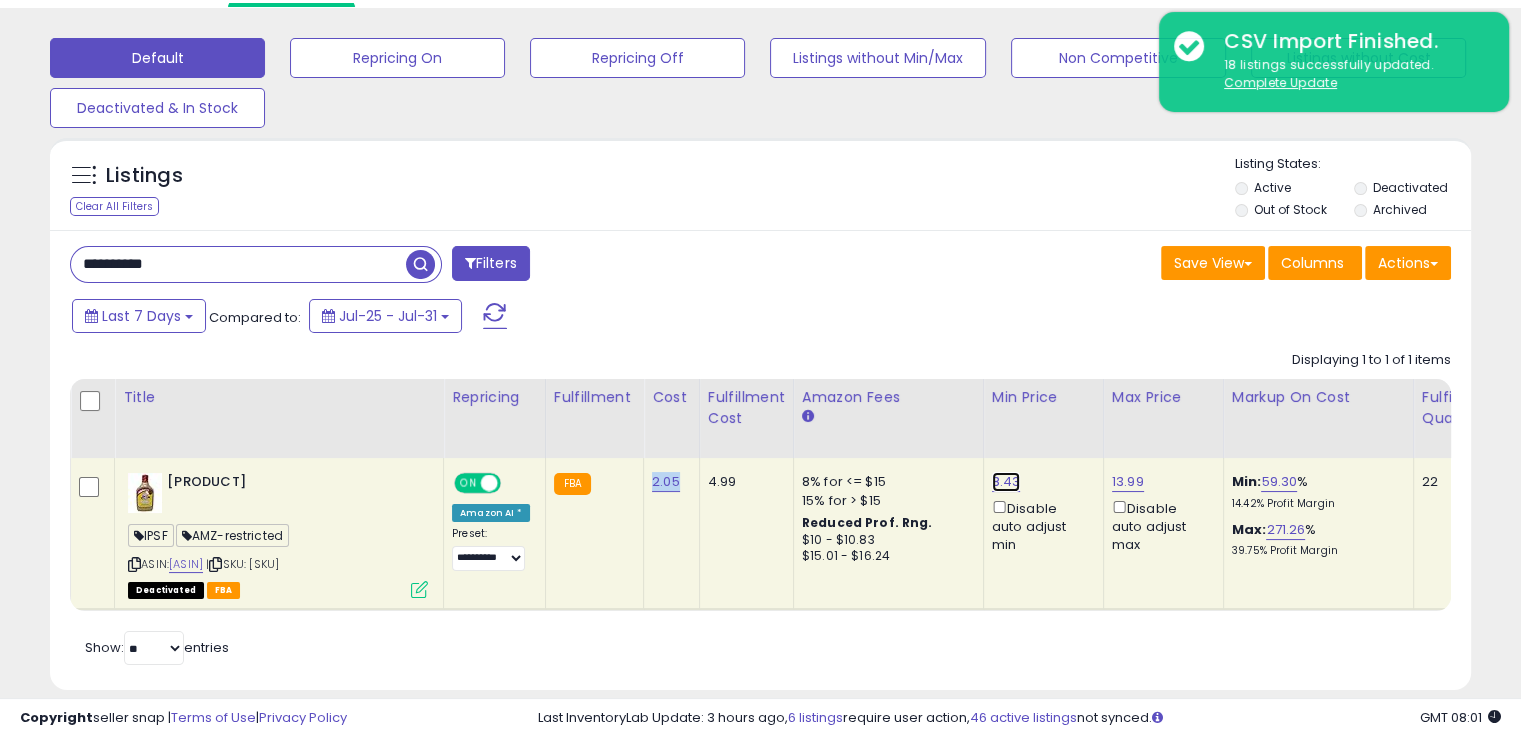 click on "8.43" at bounding box center [1006, 482] 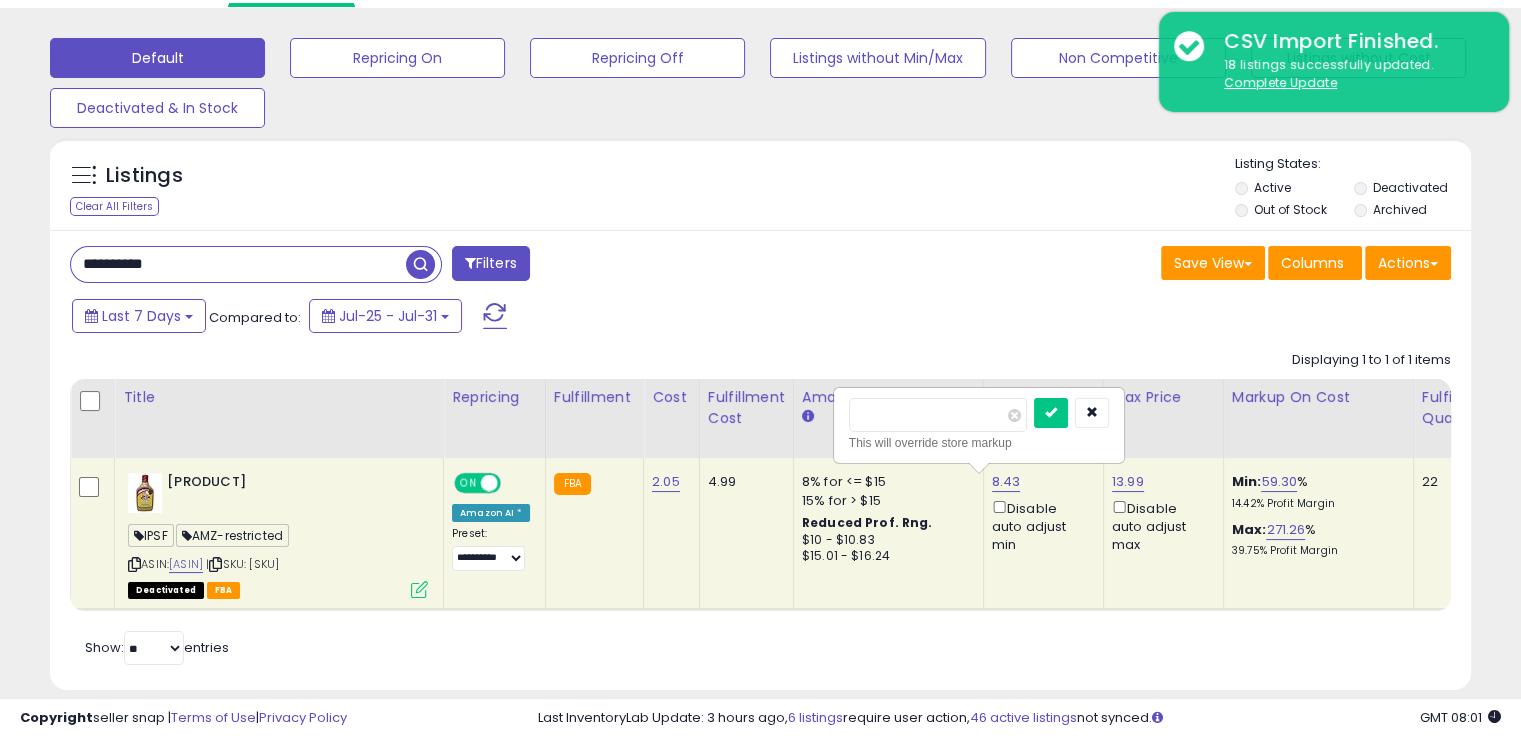 drag, startPoint x: 835, startPoint y: 419, endPoint x: 823, endPoint y: 419, distance: 12 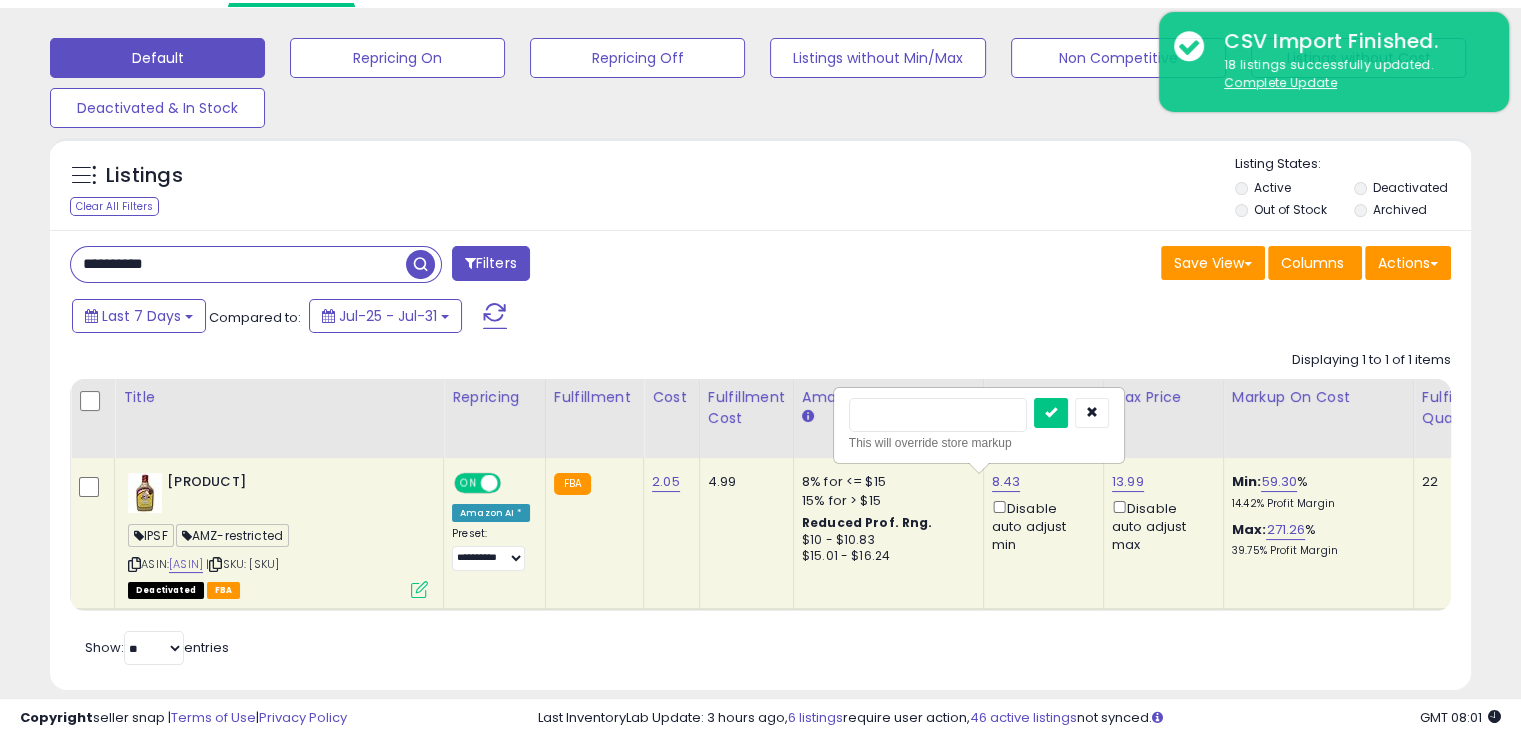type on "***" 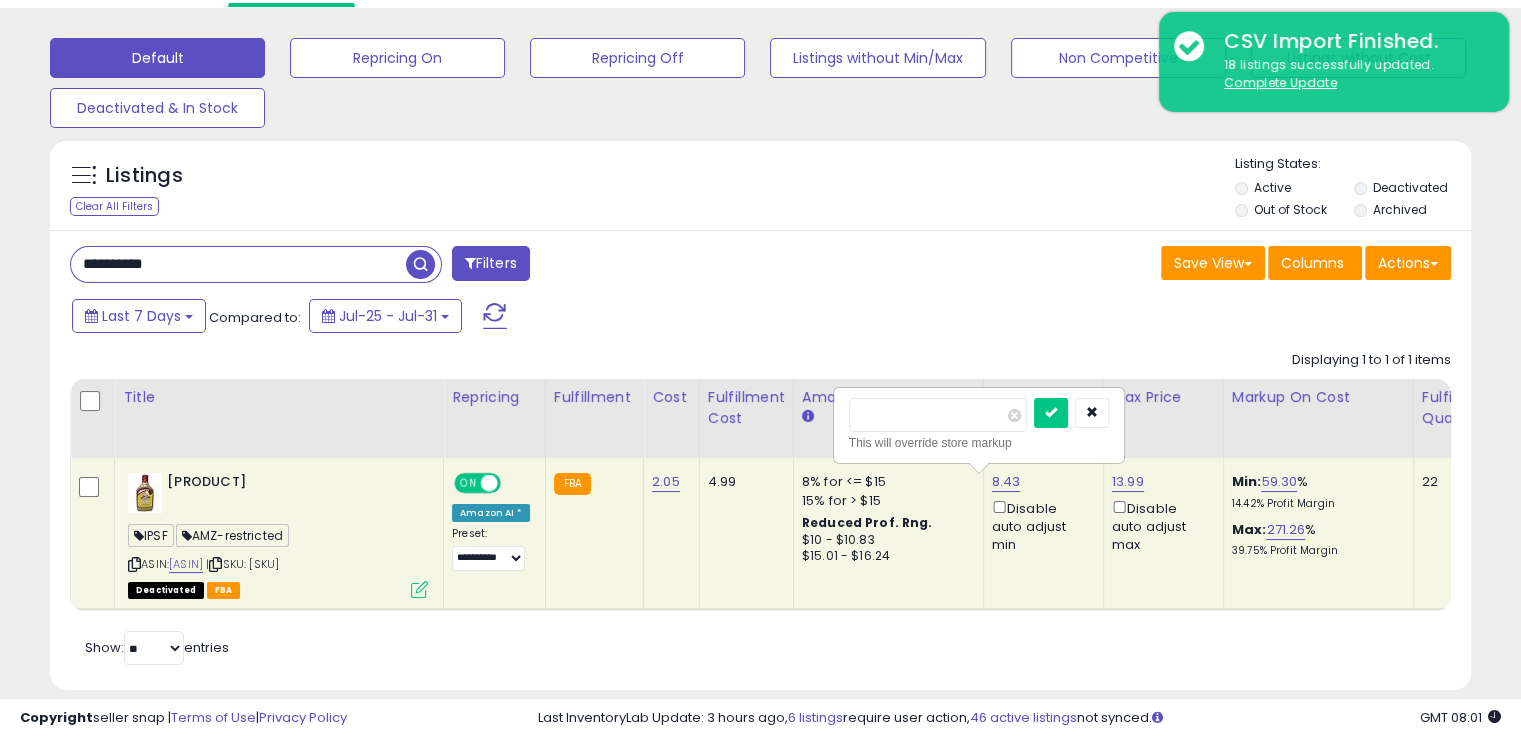 click at bounding box center (1051, 413) 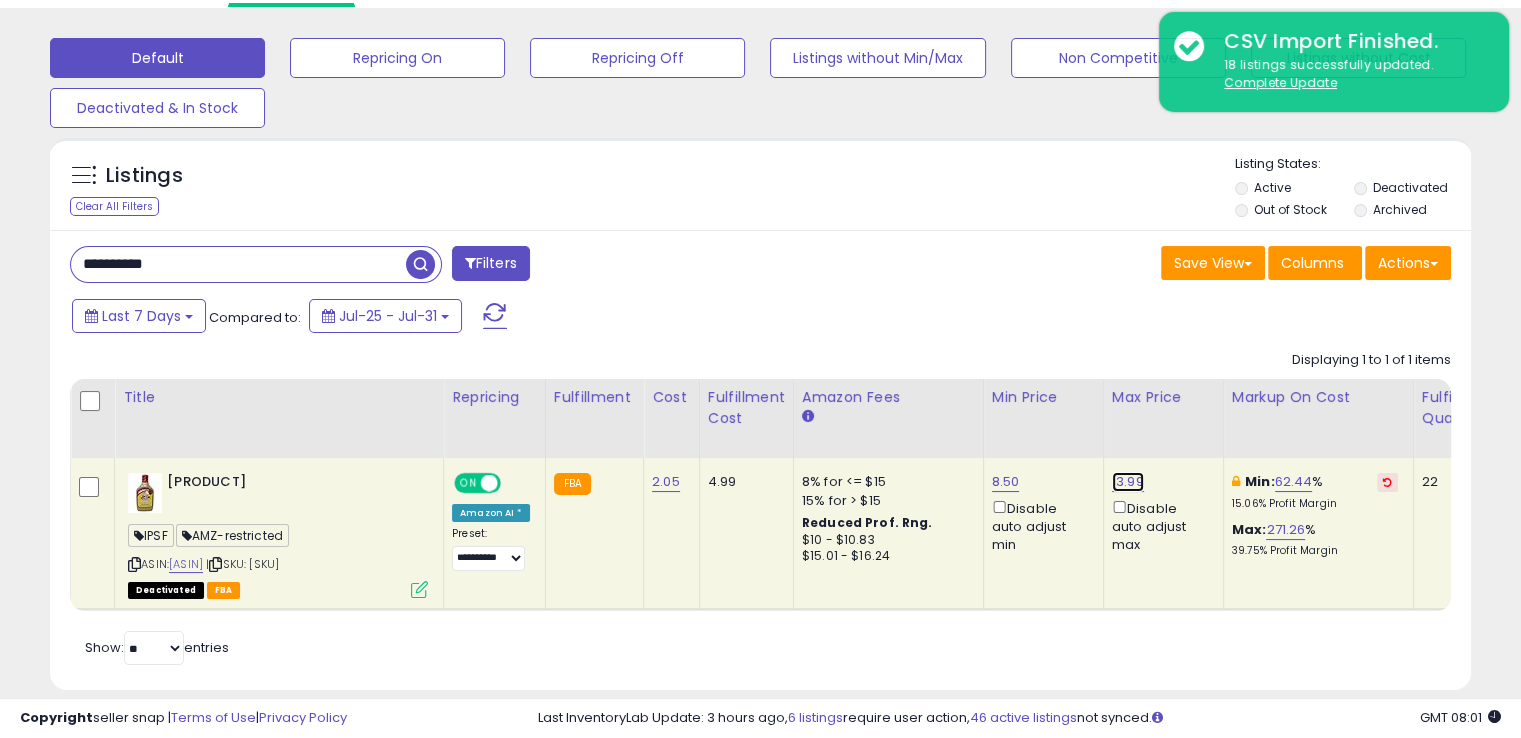 click on "13.99" at bounding box center [1128, 482] 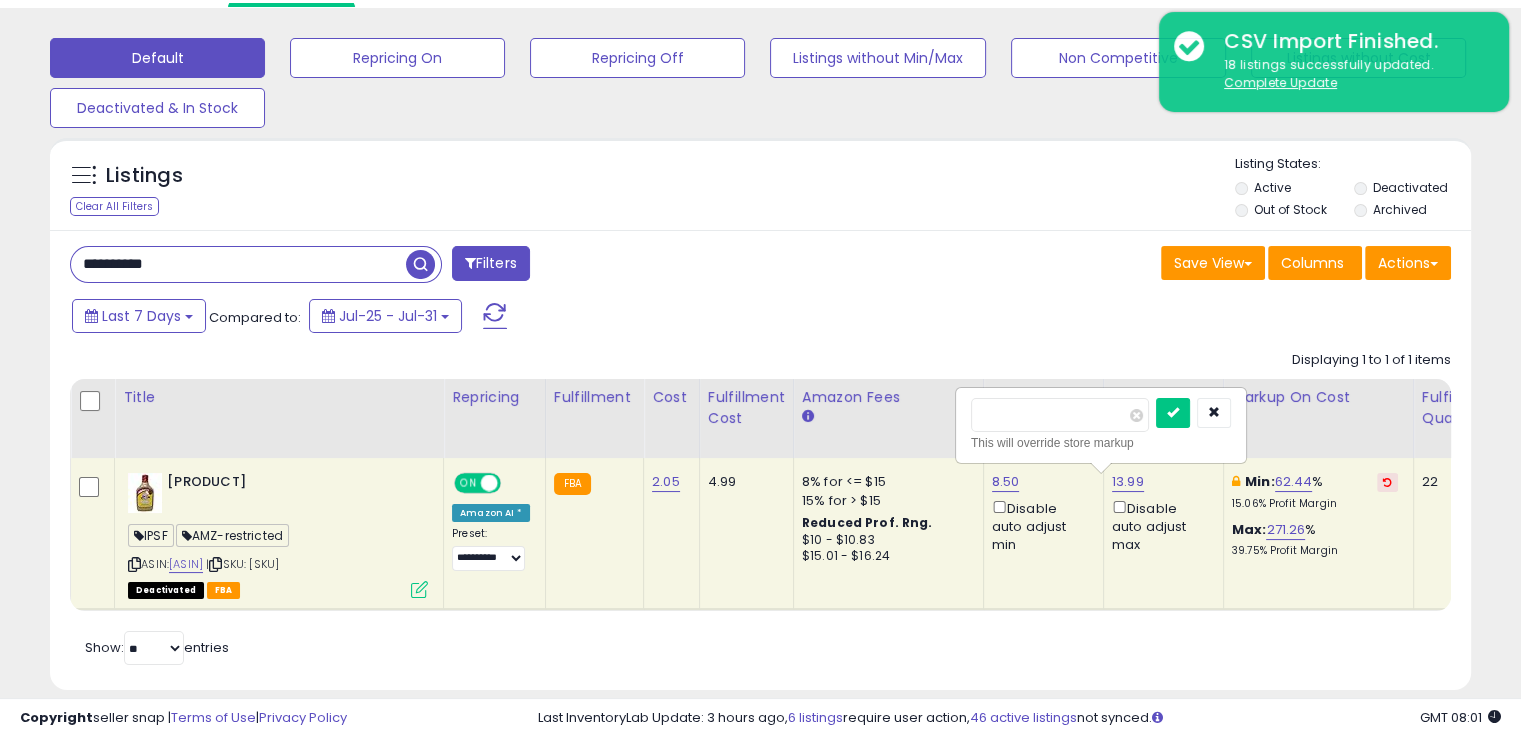drag, startPoint x: 1004, startPoint y: 411, endPoint x: 1042, endPoint y: 416, distance: 38.327538 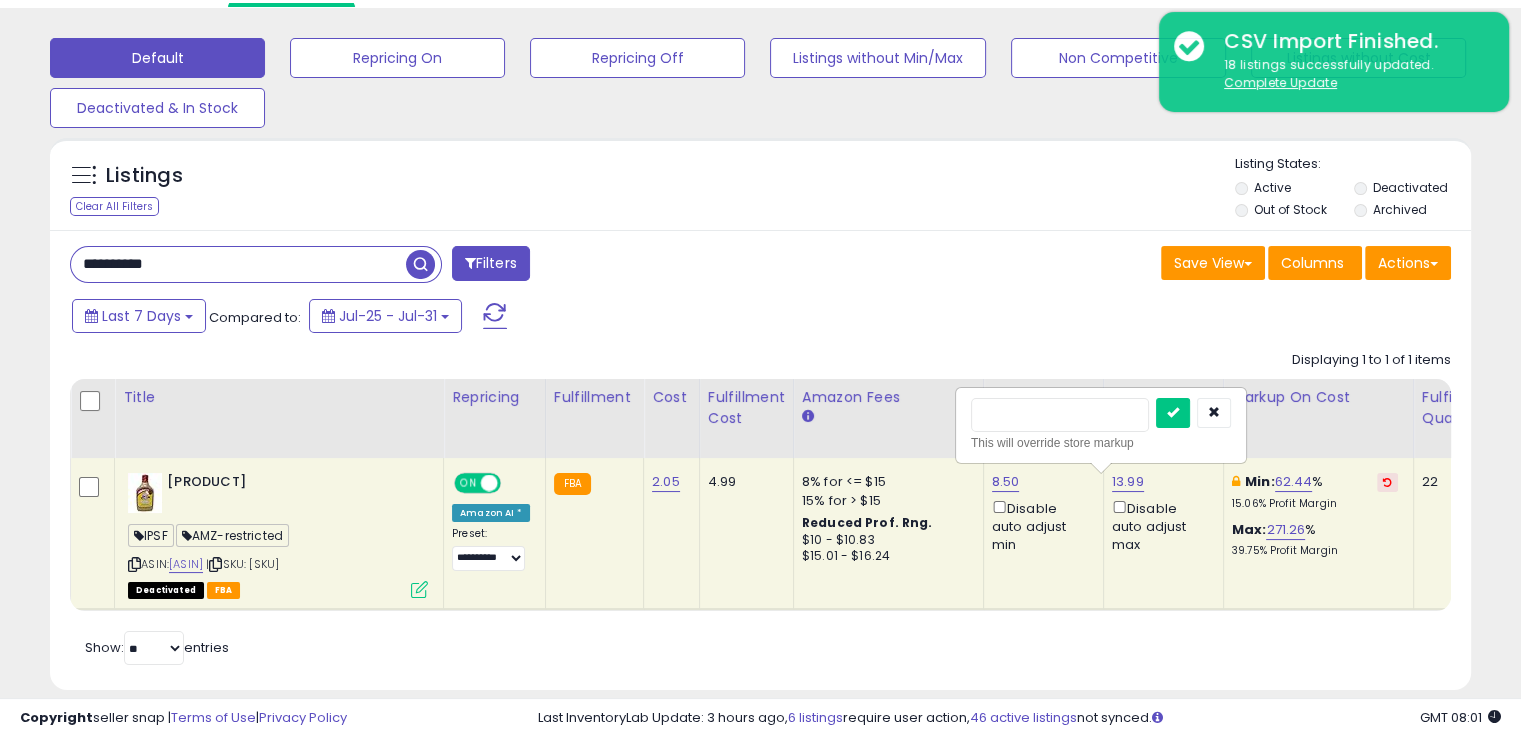 type on "****" 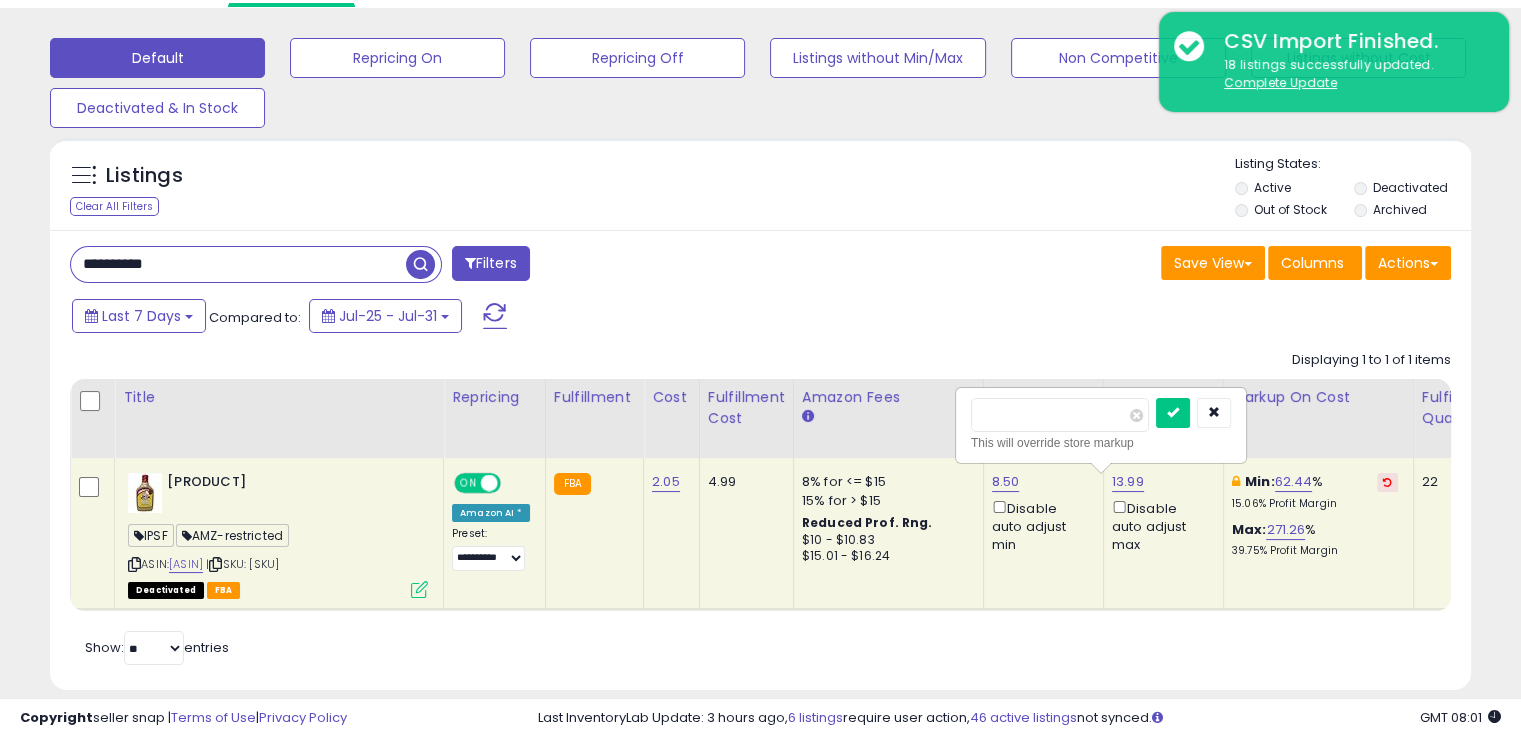 click at bounding box center (1173, 413) 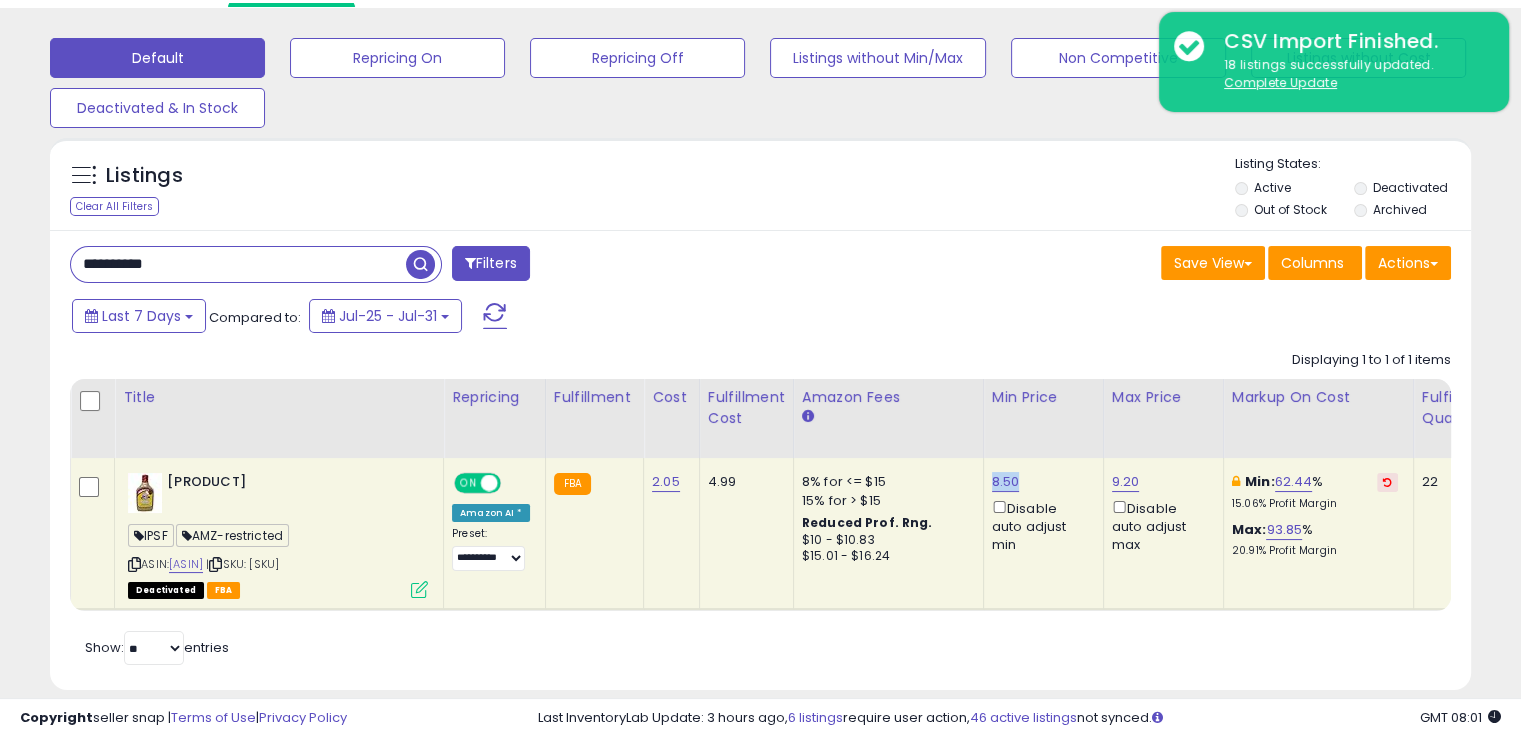 drag, startPoint x: 1009, startPoint y: 475, endPoint x: 980, endPoint y: 470, distance: 29.427877 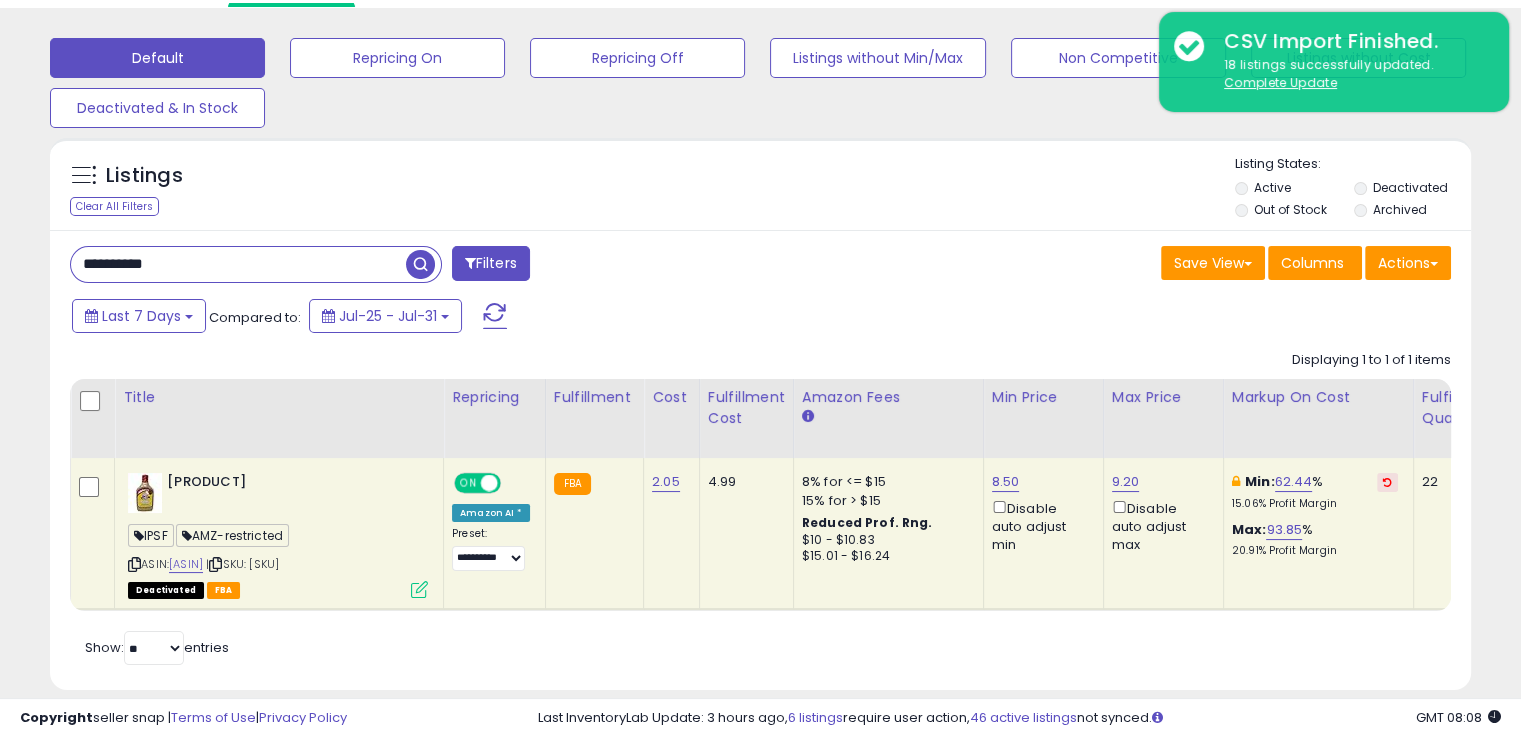 click on "**********" at bounding box center [238, 264] 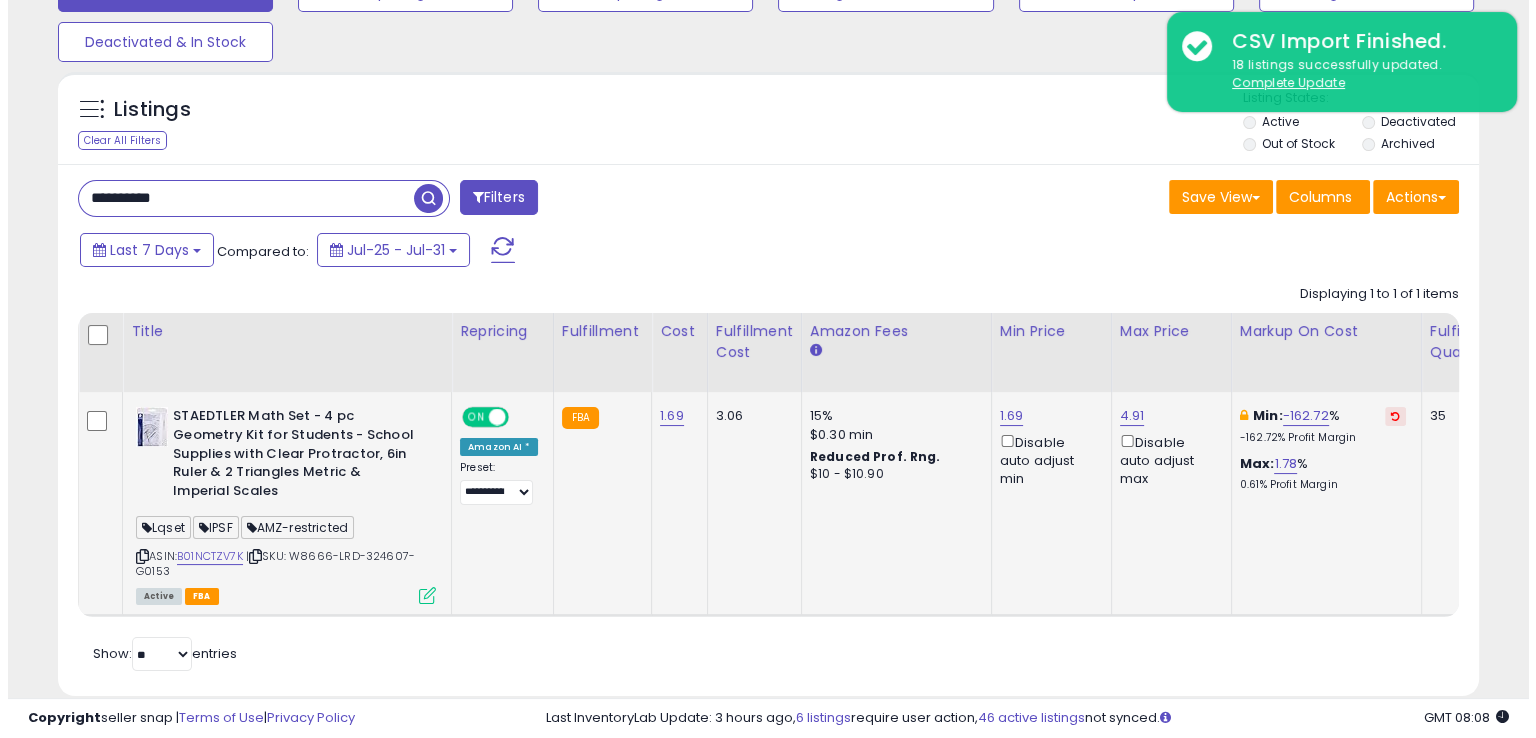 scroll, scrollTop: 157, scrollLeft: 0, axis: vertical 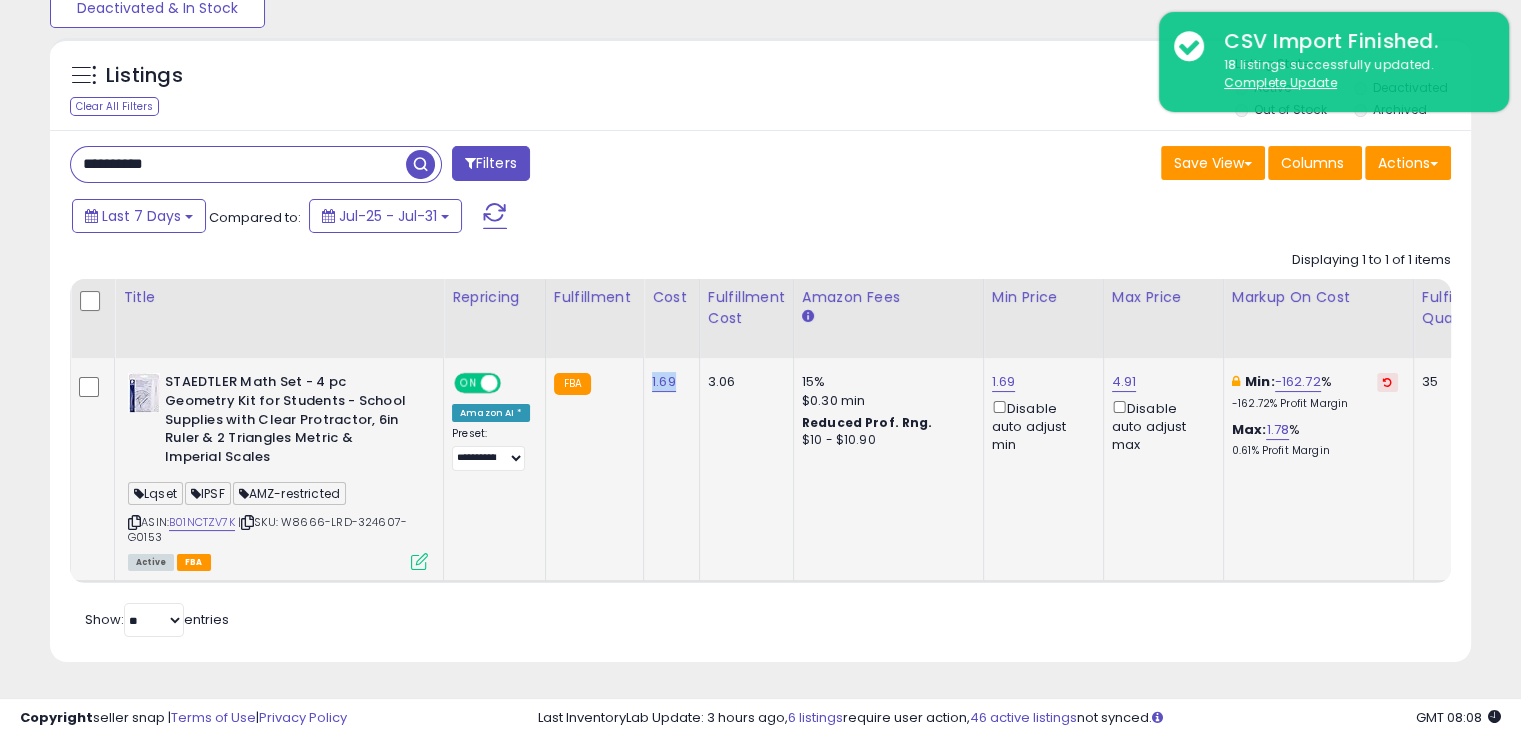 drag, startPoint x: 676, startPoint y: 385, endPoint x: 644, endPoint y: 372, distance: 34.539833 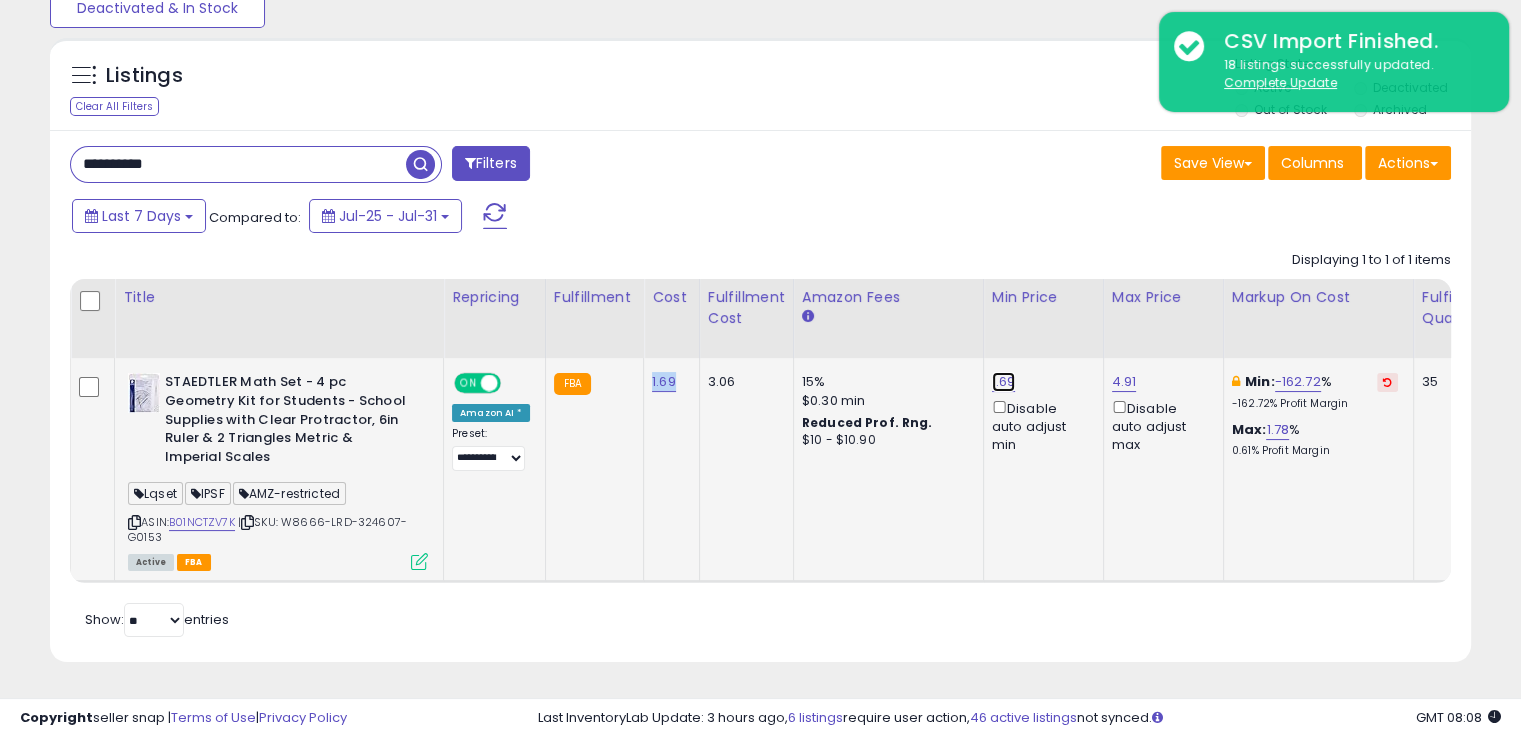 click on "1.69" at bounding box center (1004, 382) 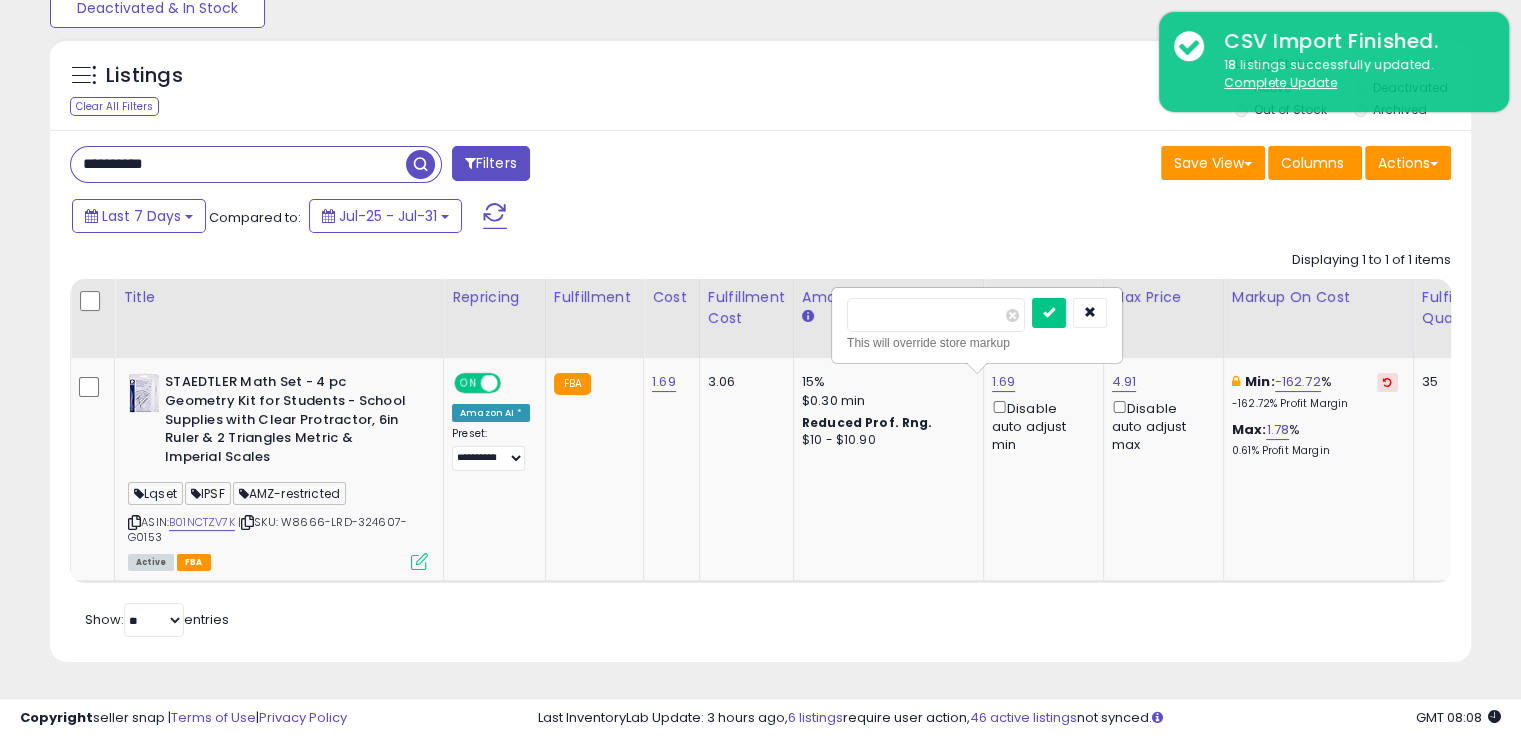 drag, startPoint x: 933, startPoint y: 307, endPoint x: 829, endPoint y: 325, distance: 105.546196 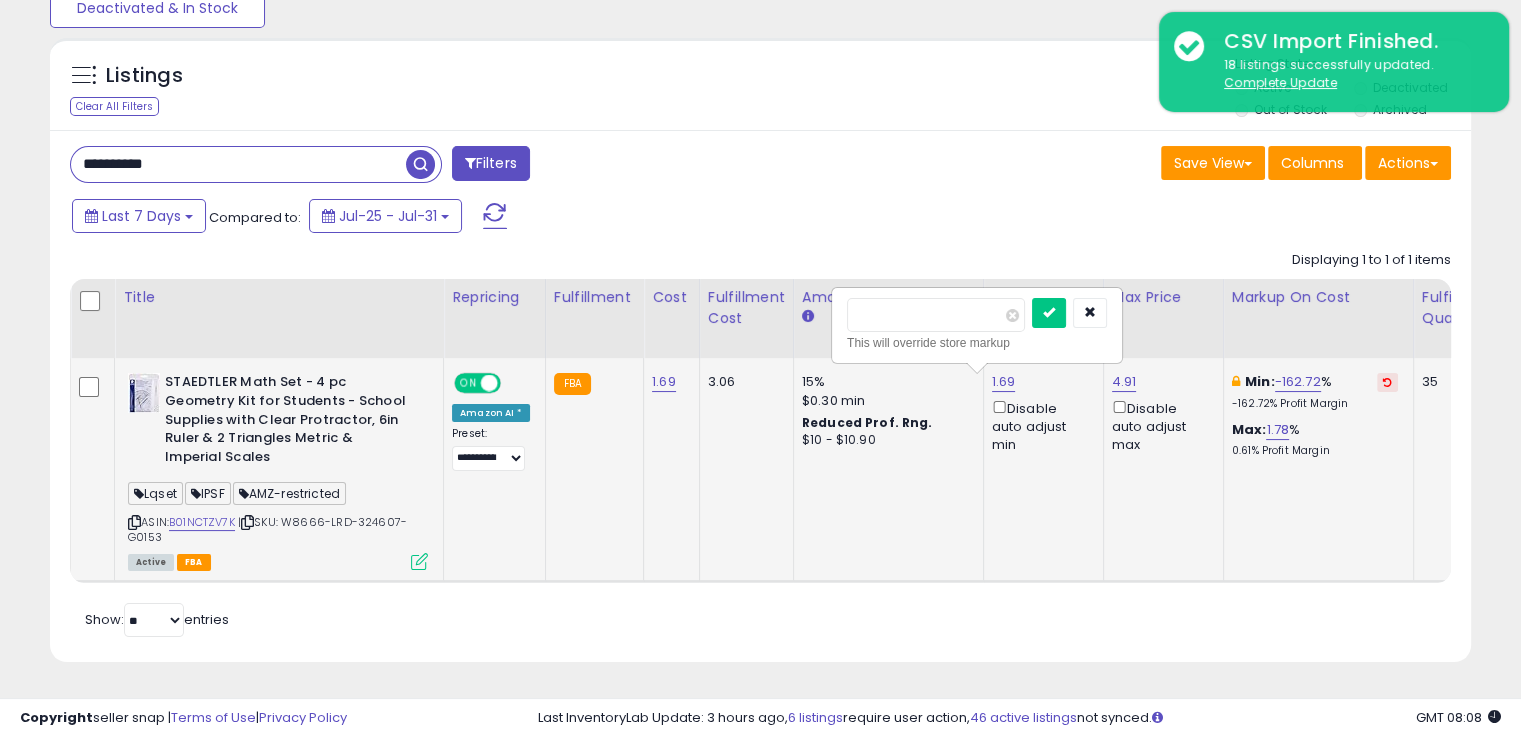 type on "*" 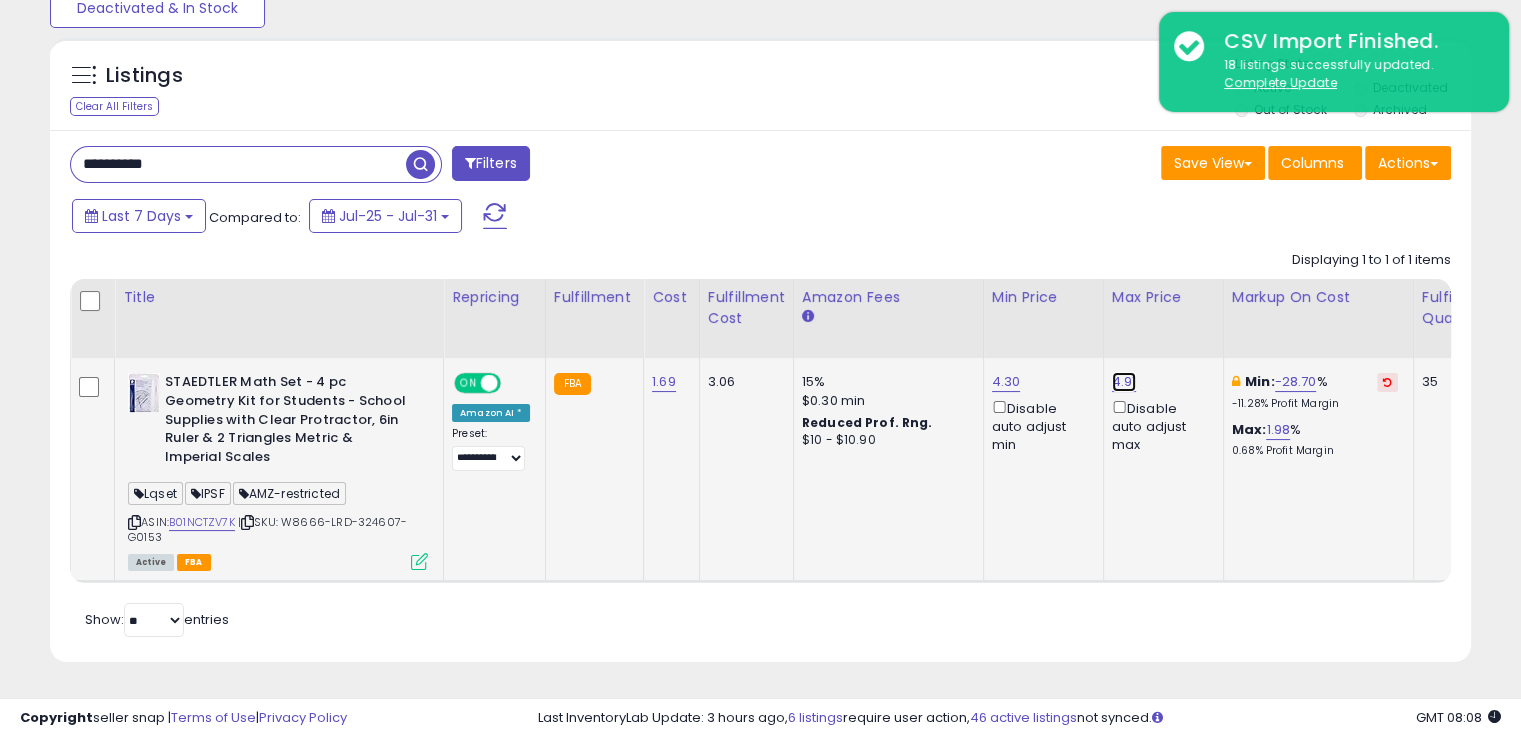 click on "4.91" at bounding box center [1124, 382] 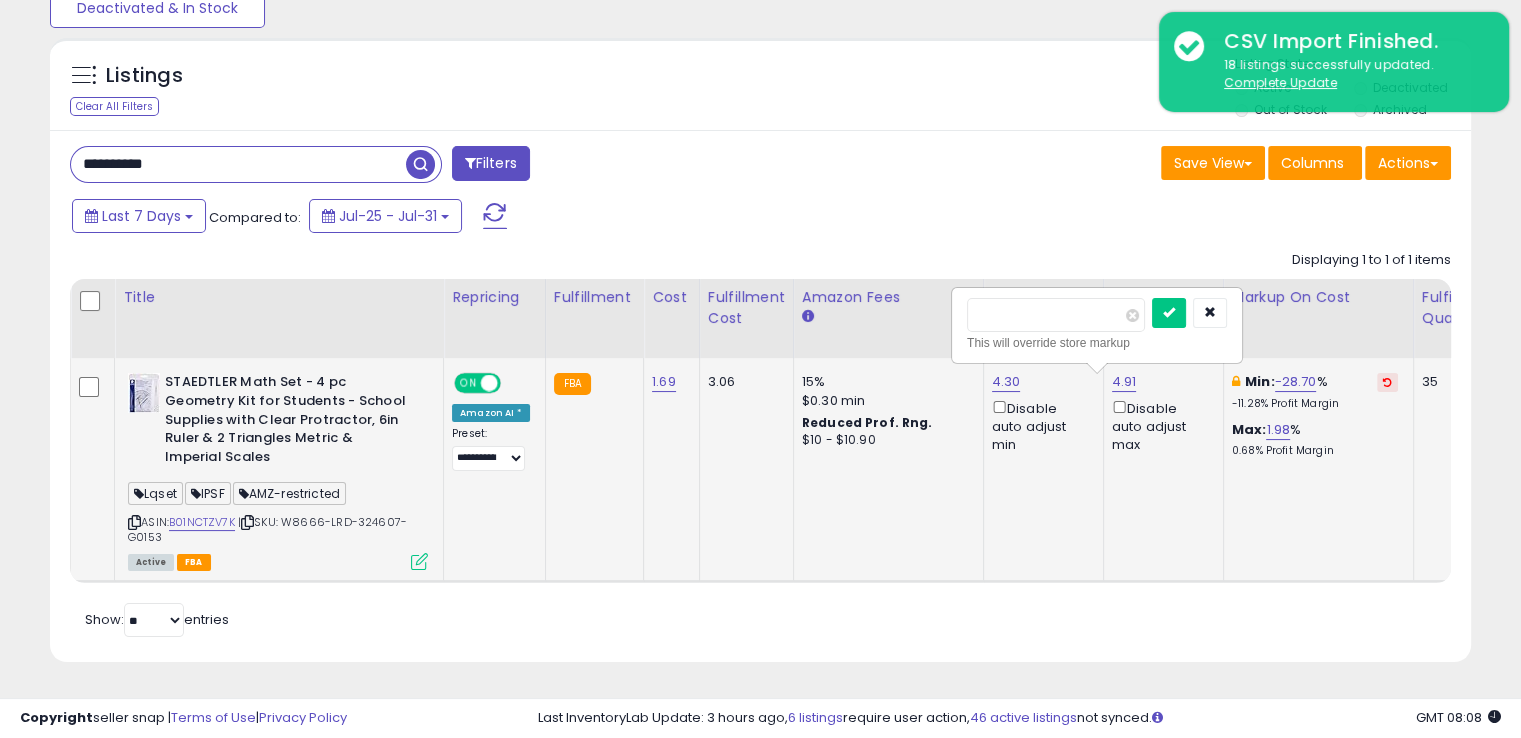 type on "****" 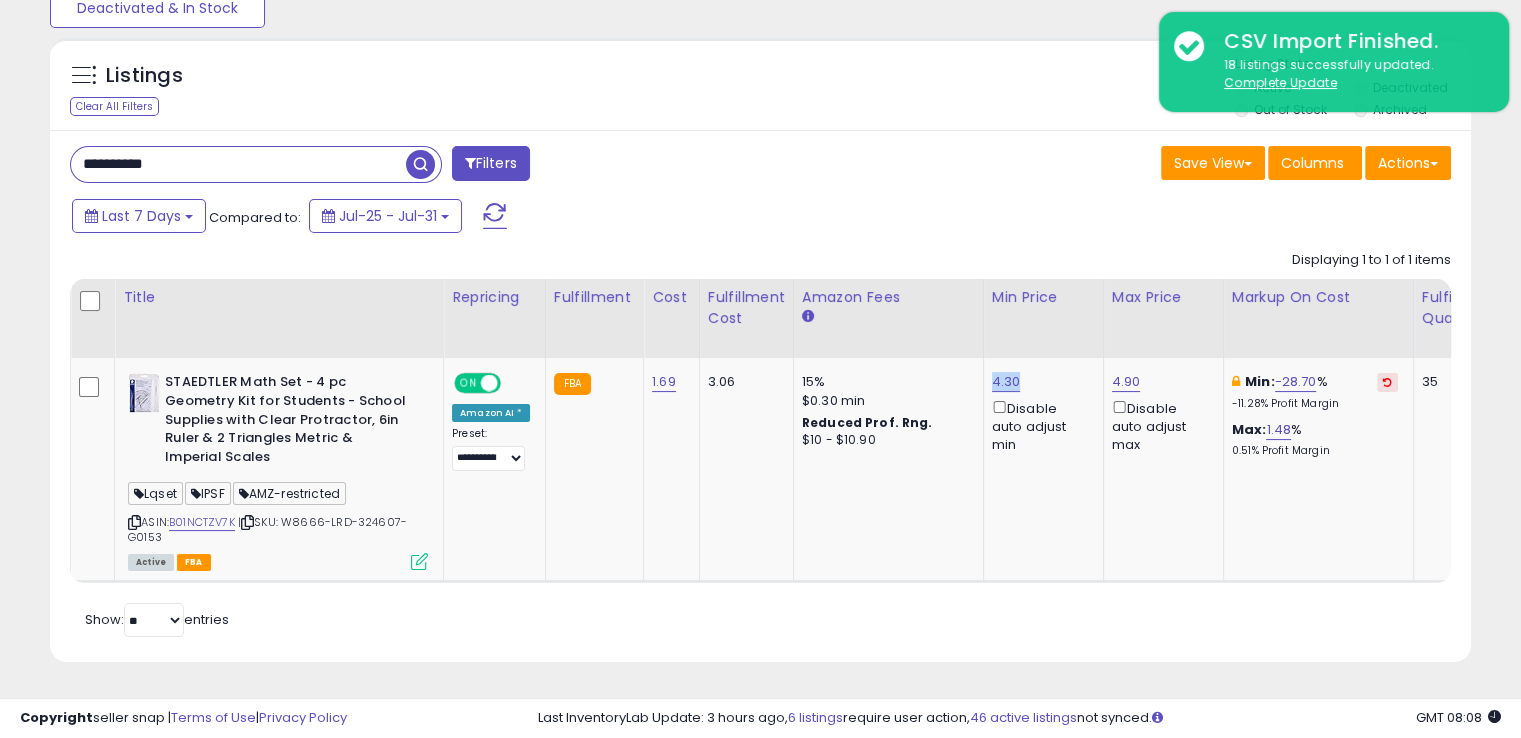 drag, startPoint x: 1029, startPoint y: 382, endPoint x: 976, endPoint y: 376, distance: 53.338543 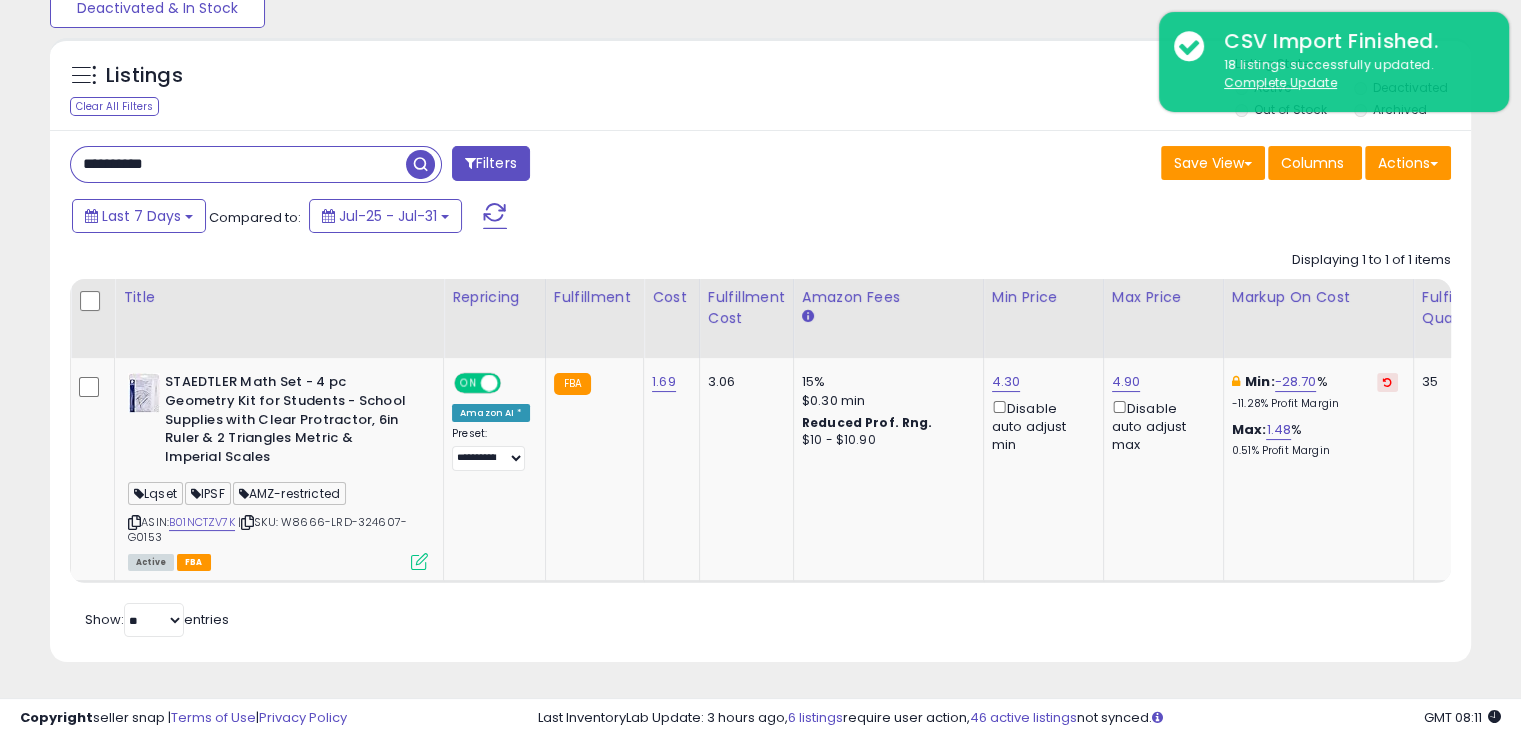 click on "**********" at bounding box center (238, 164) 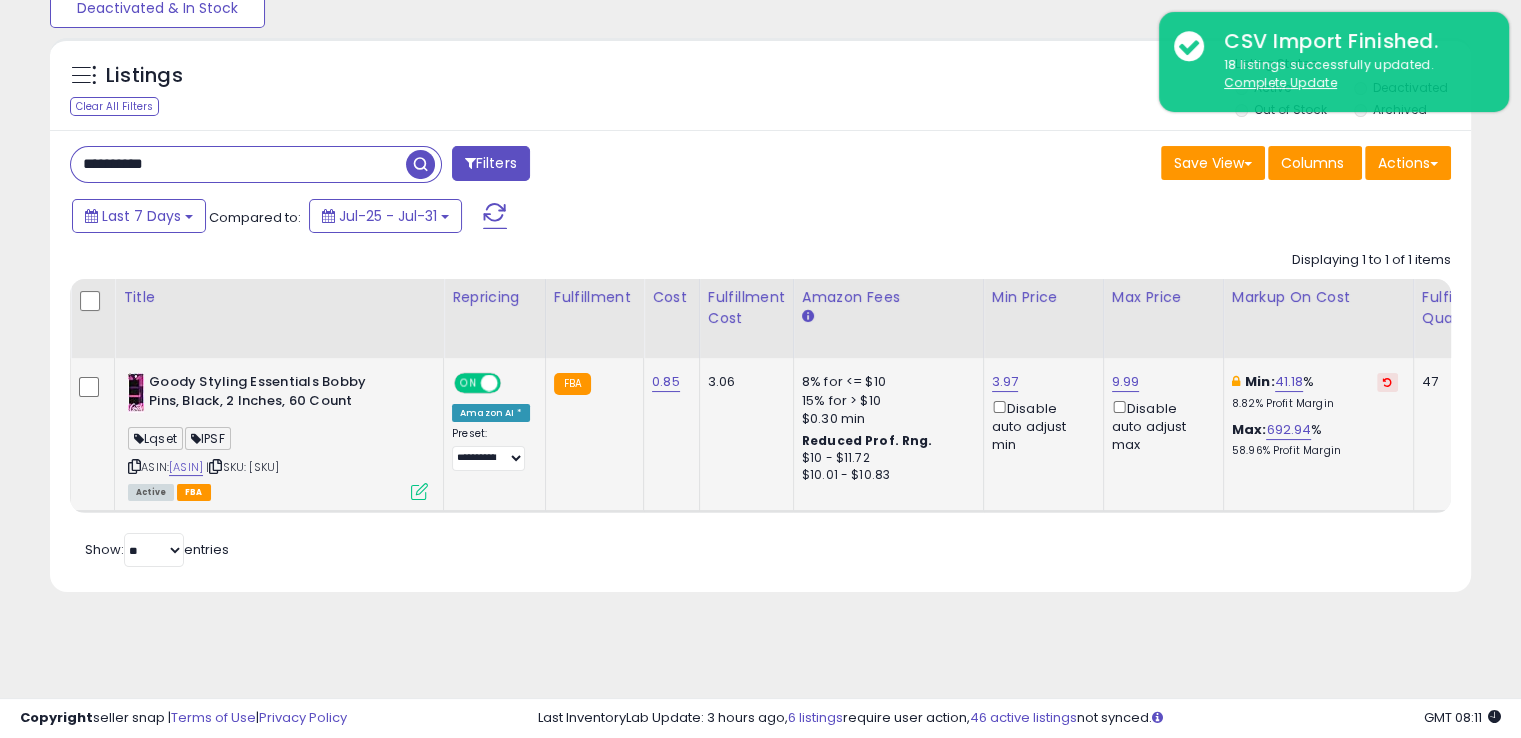 click at bounding box center (419, 491) 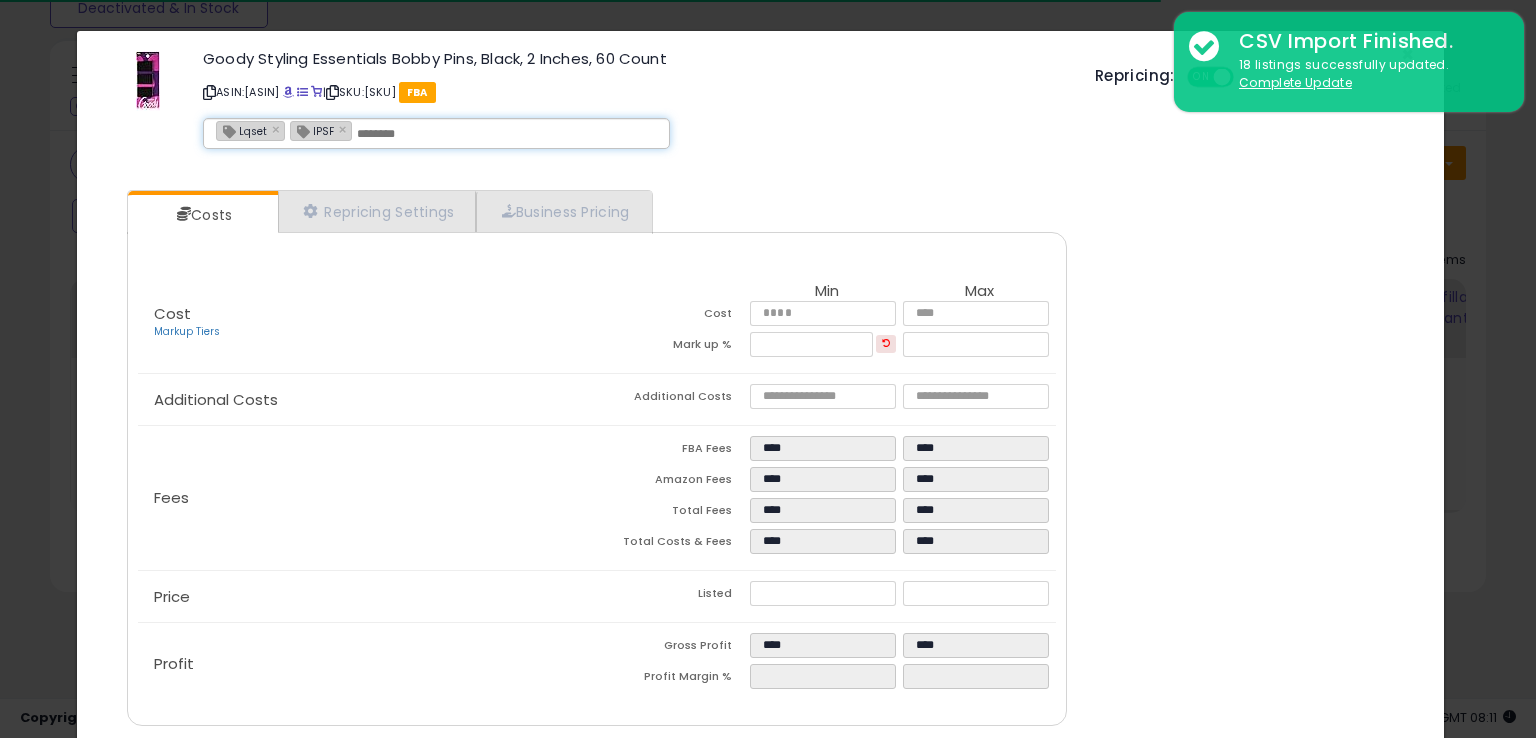 click at bounding box center [507, 134] 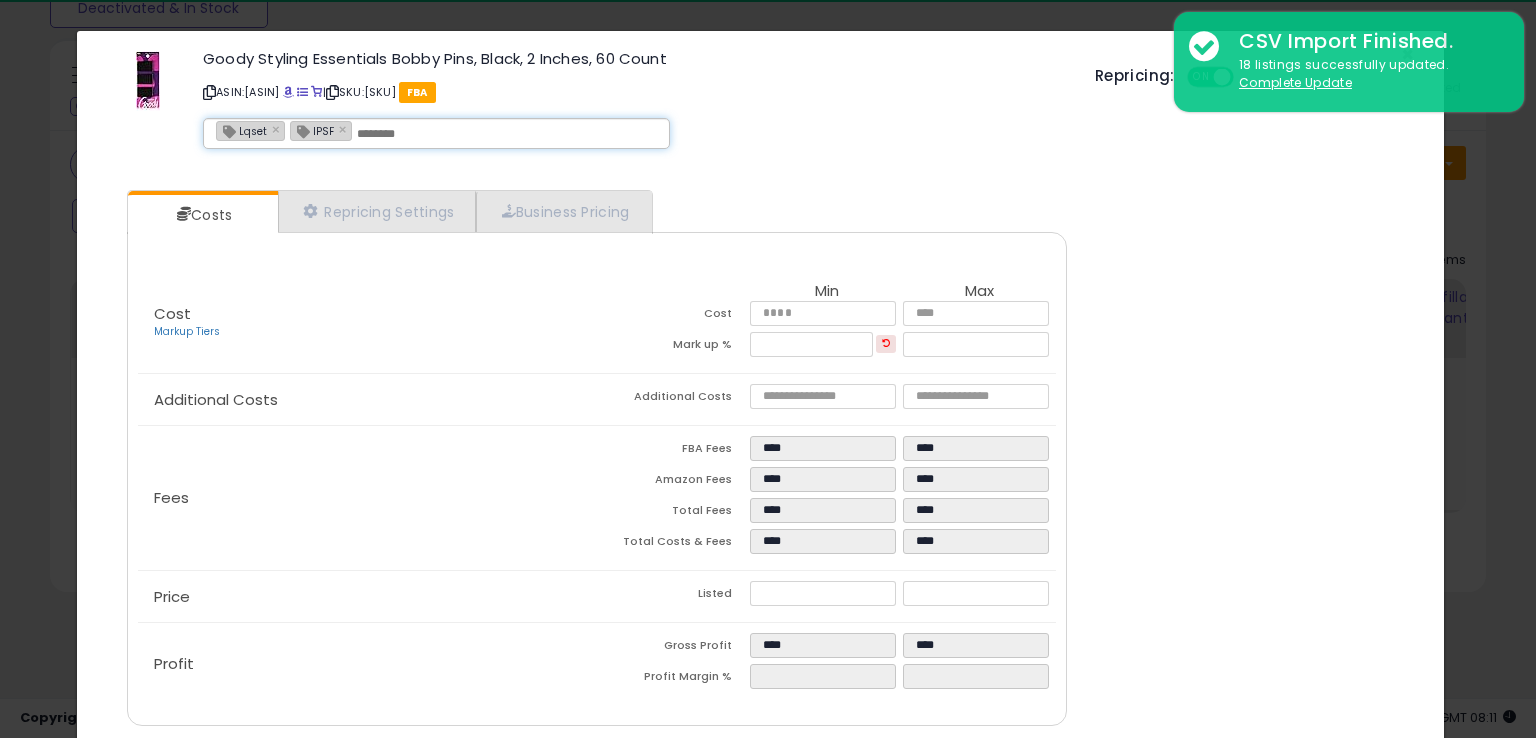 paste on "**********" 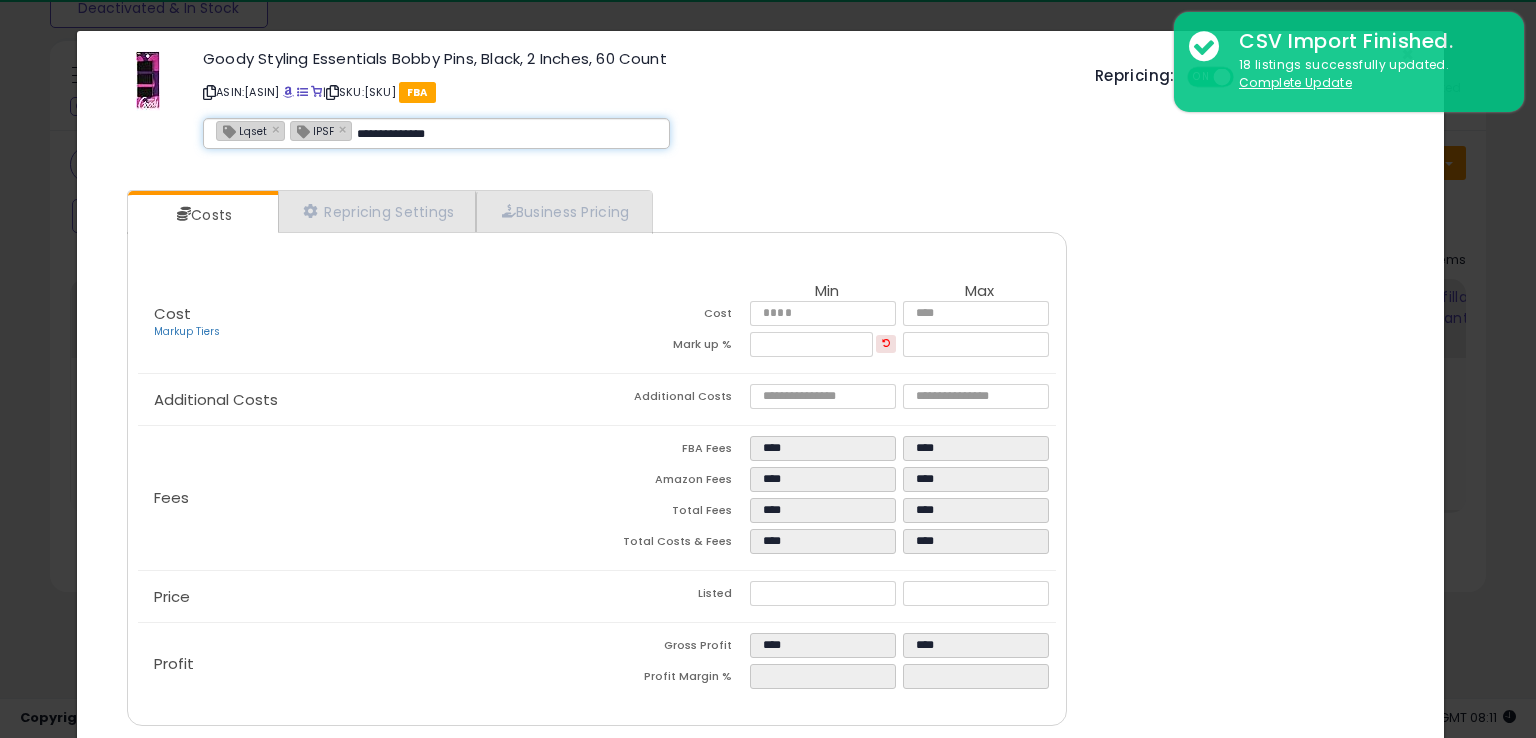 type on "**********" 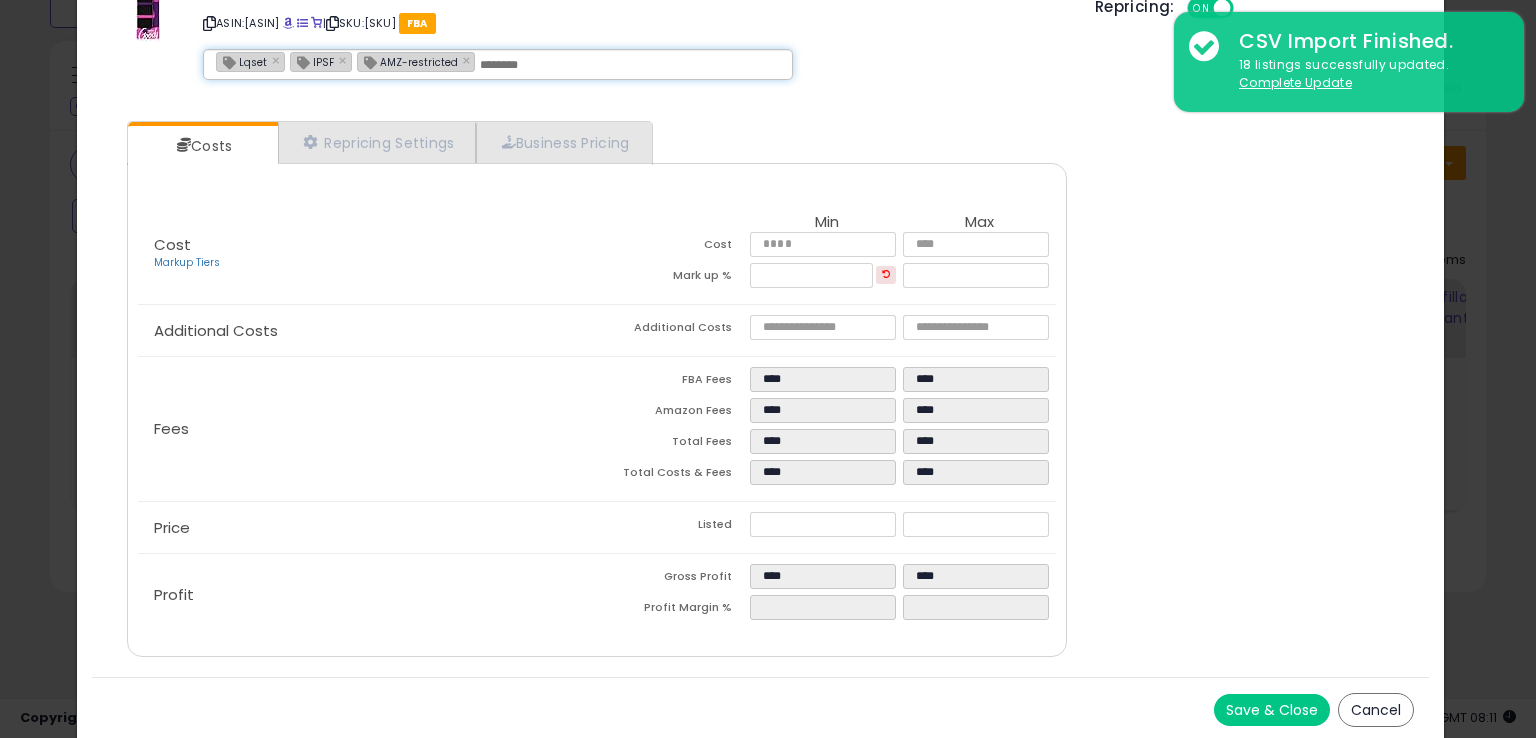 scroll, scrollTop: 71, scrollLeft: 0, axis: vertical 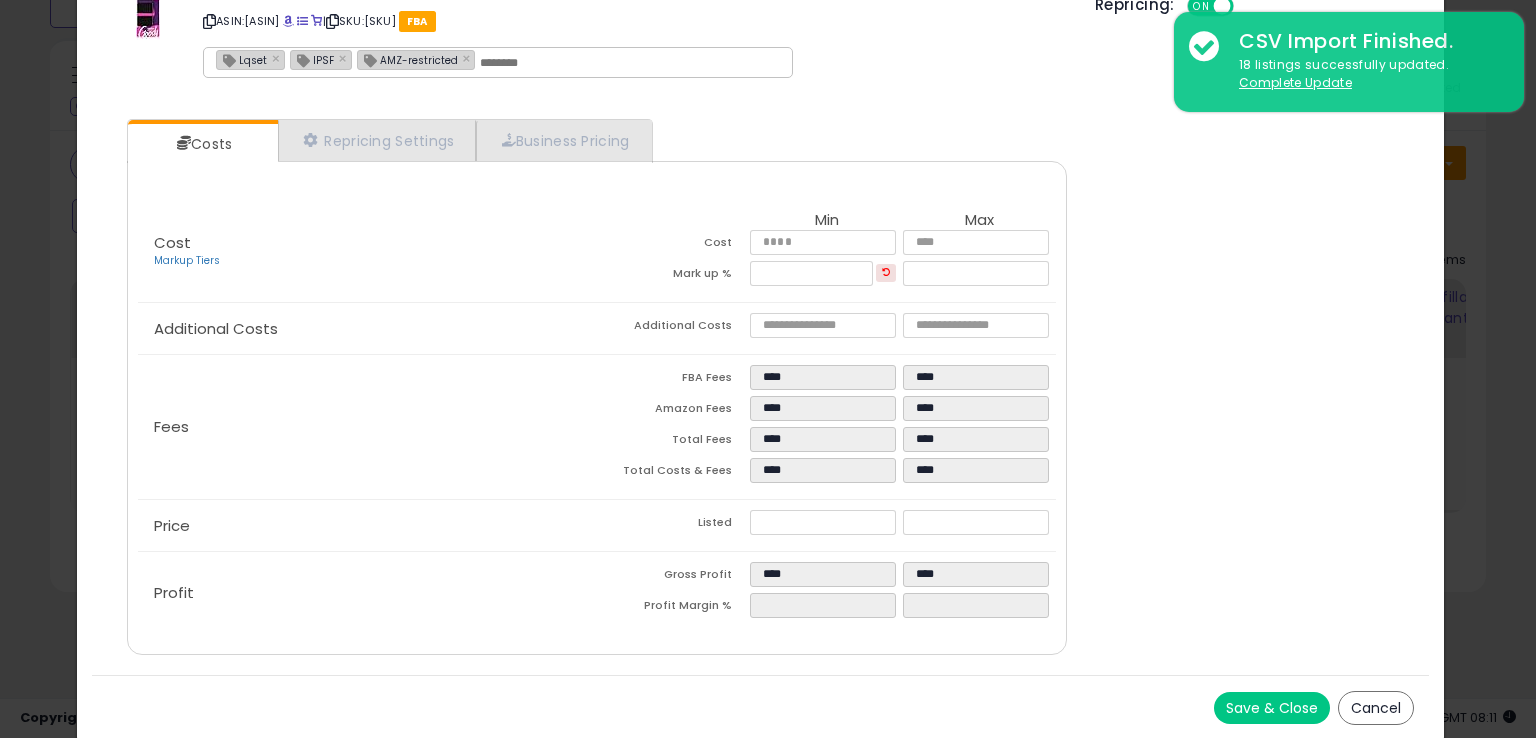 click on "Save & Close" at bounding box center [1272, 708] 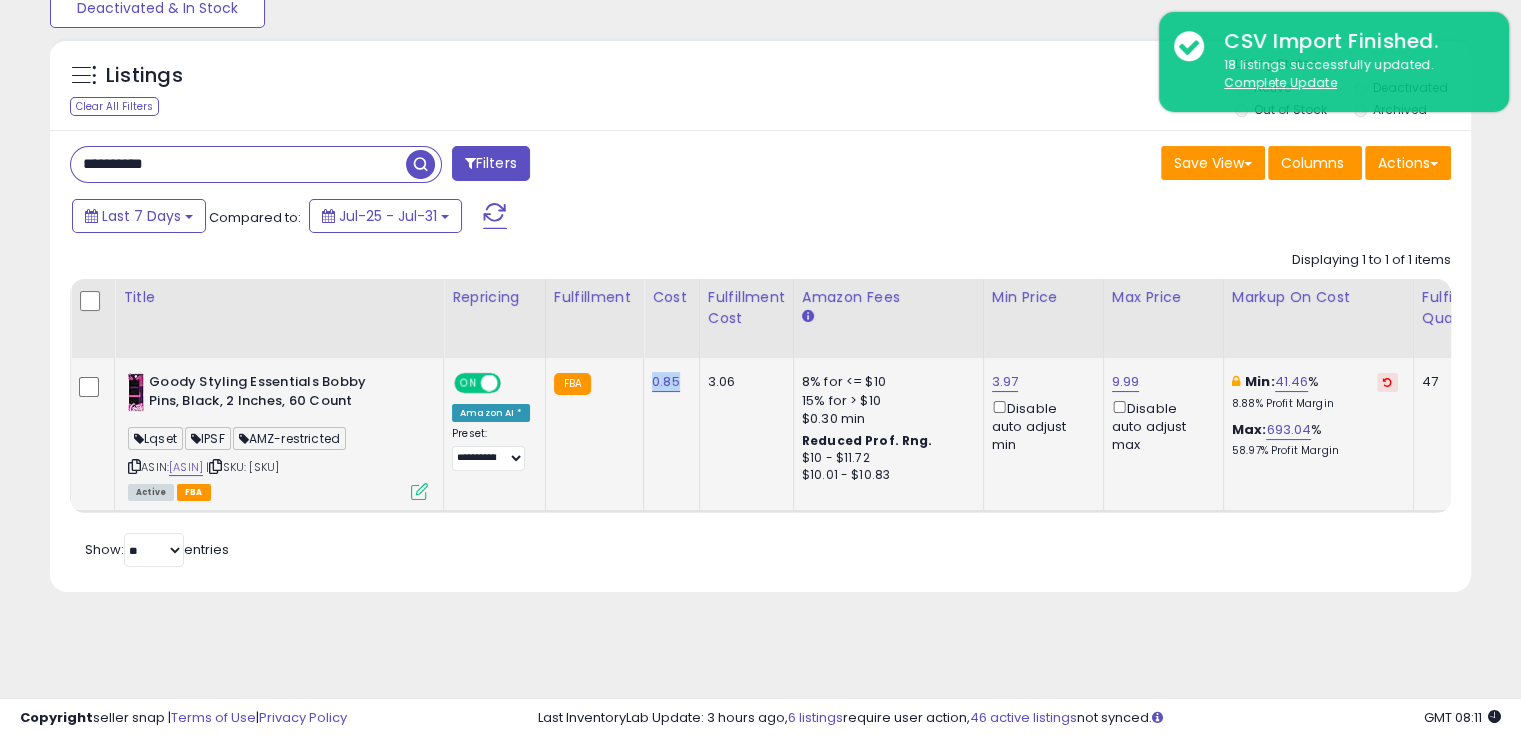 drag, startPoint x: 684, startPoint y: 387, endPoint x: 646, endPoint y: 373, distance: 40.496914 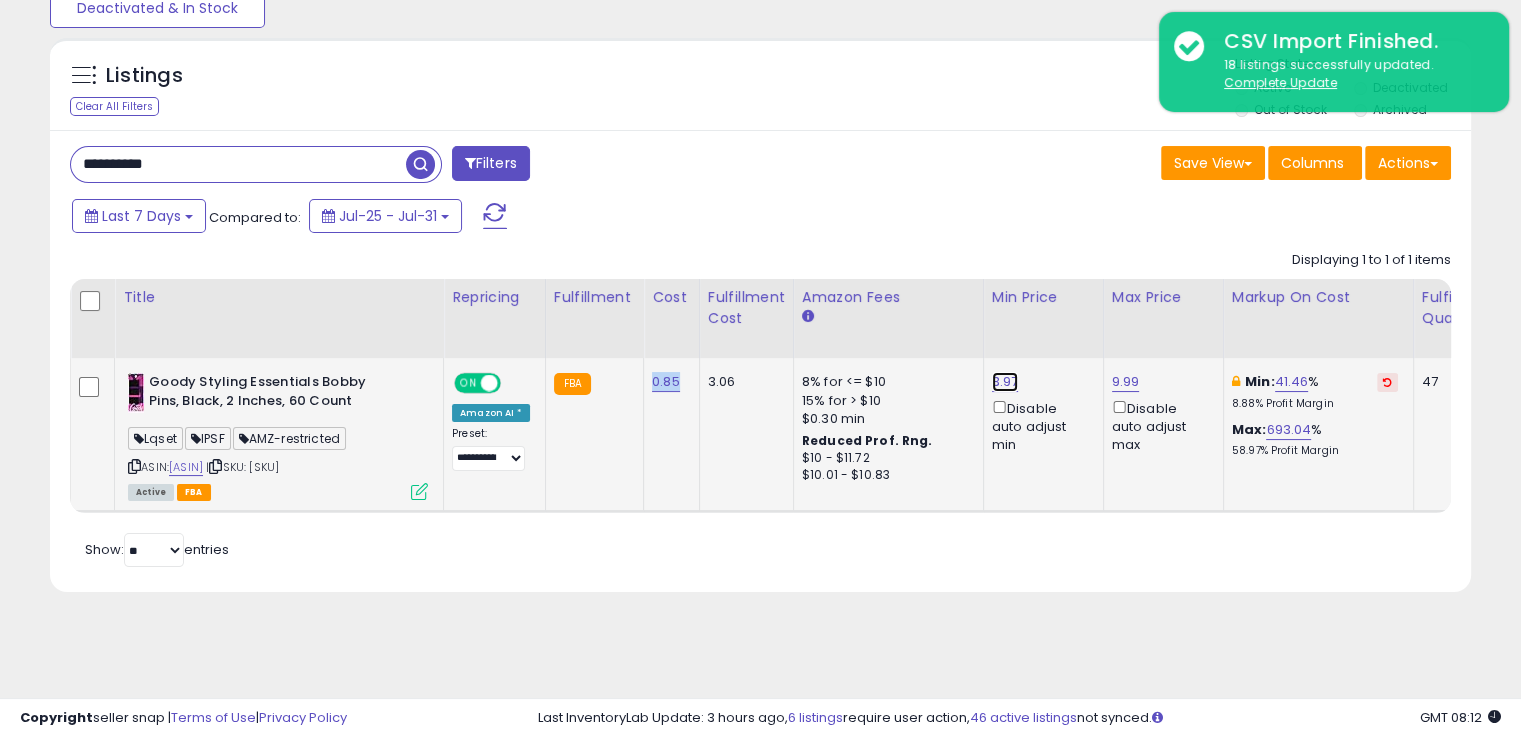 click on "3.97" at bounding box center (1005, 382) 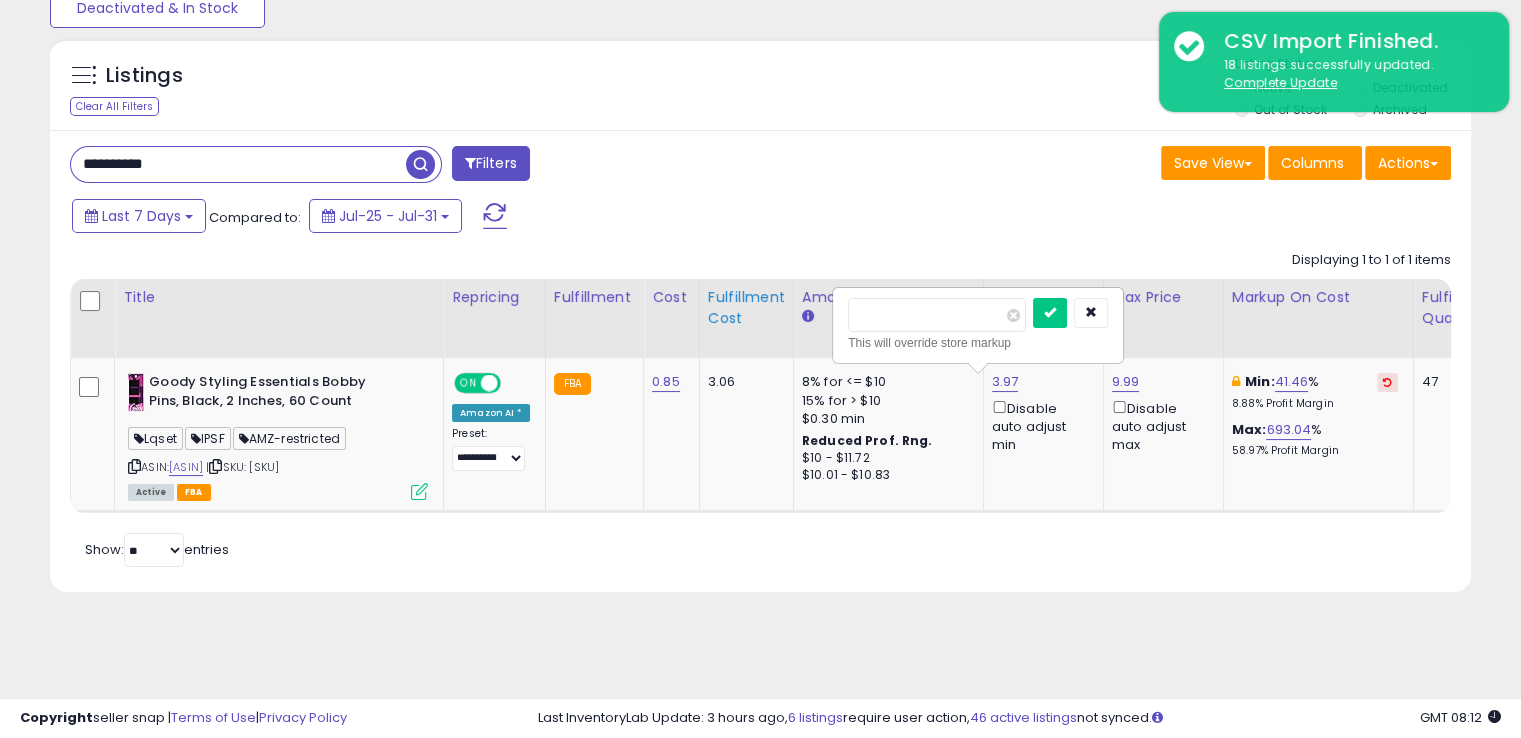 drag, startPoint x: 925, startPoint y: 313, endPoint x: 740, endPoint y: 313, distance: 185 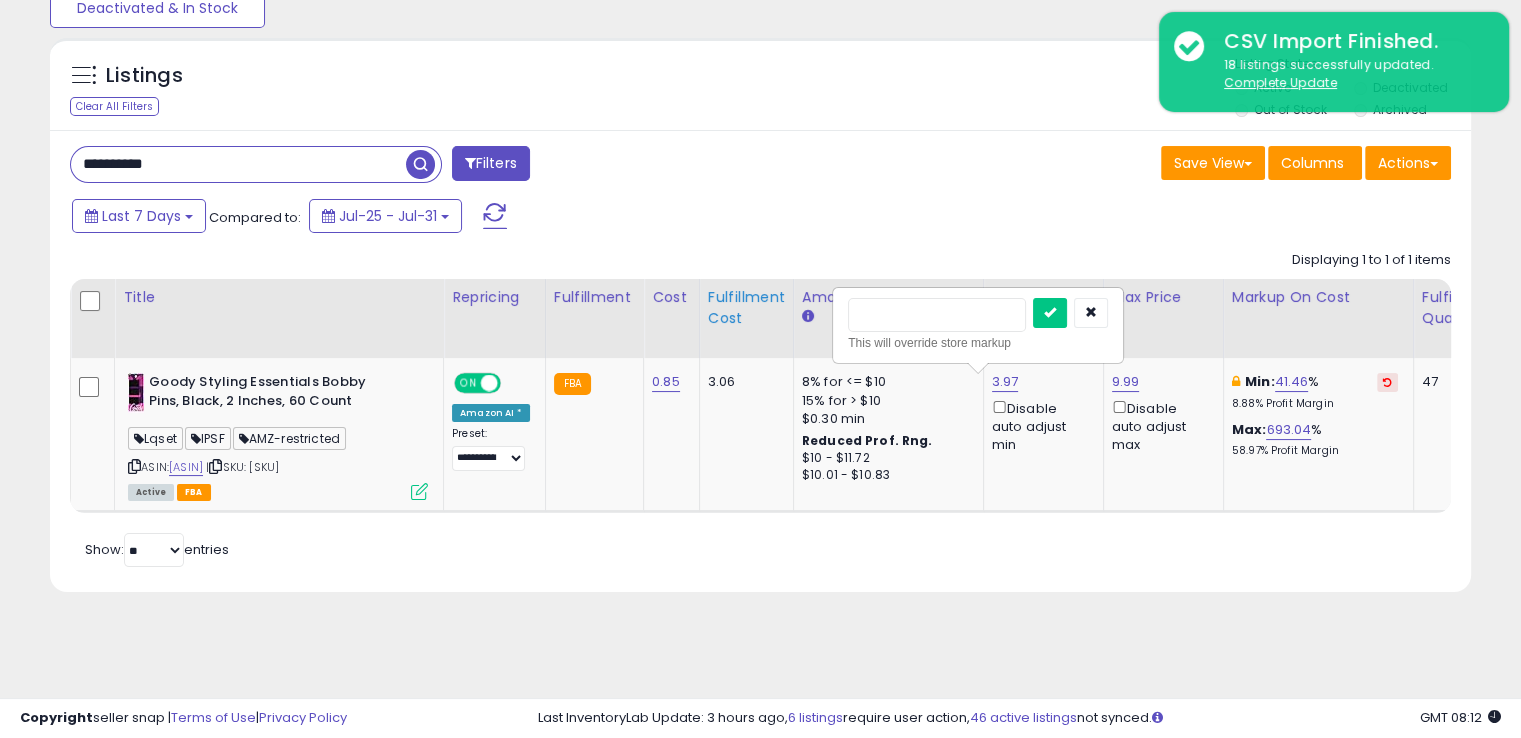 type on "****" 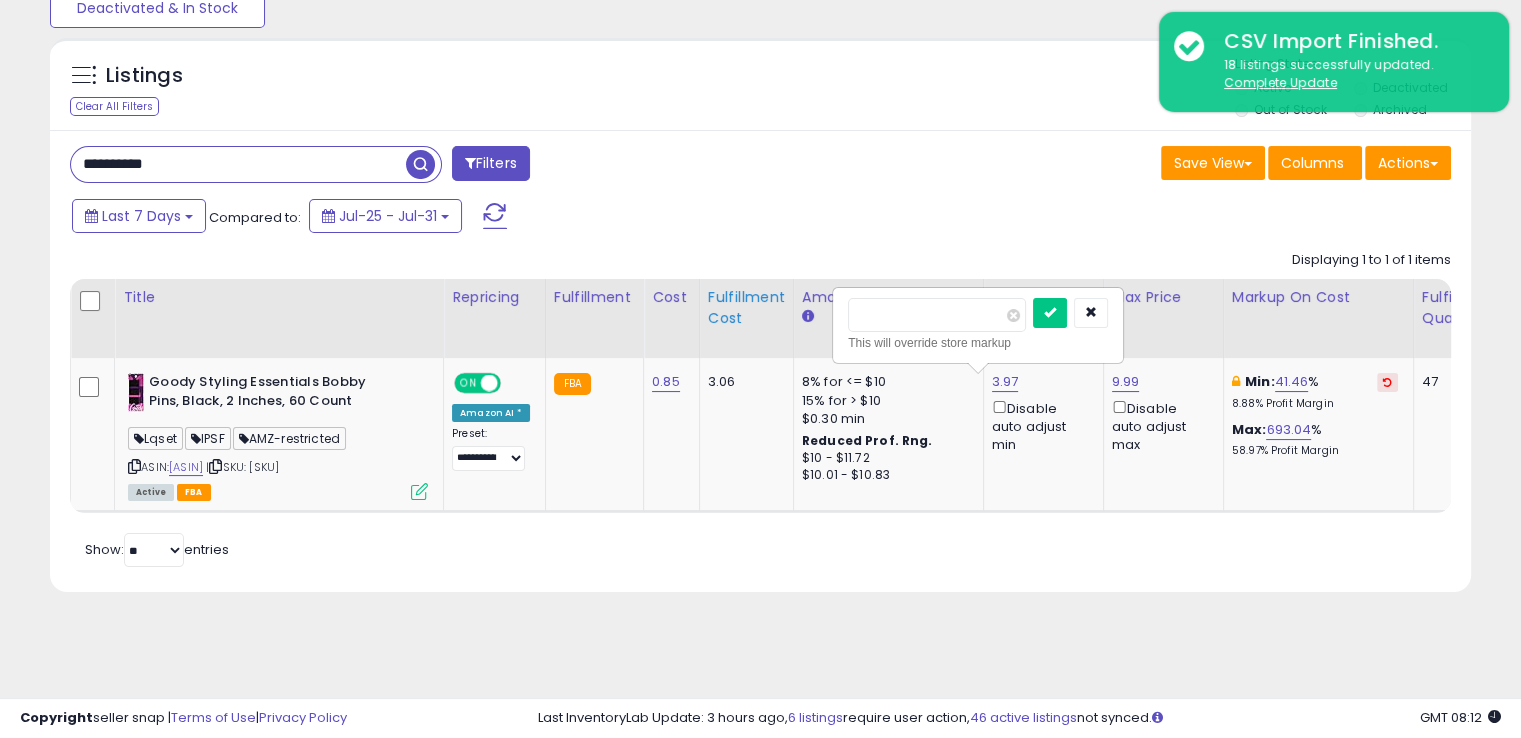 click at bounding box center [1050, 313] 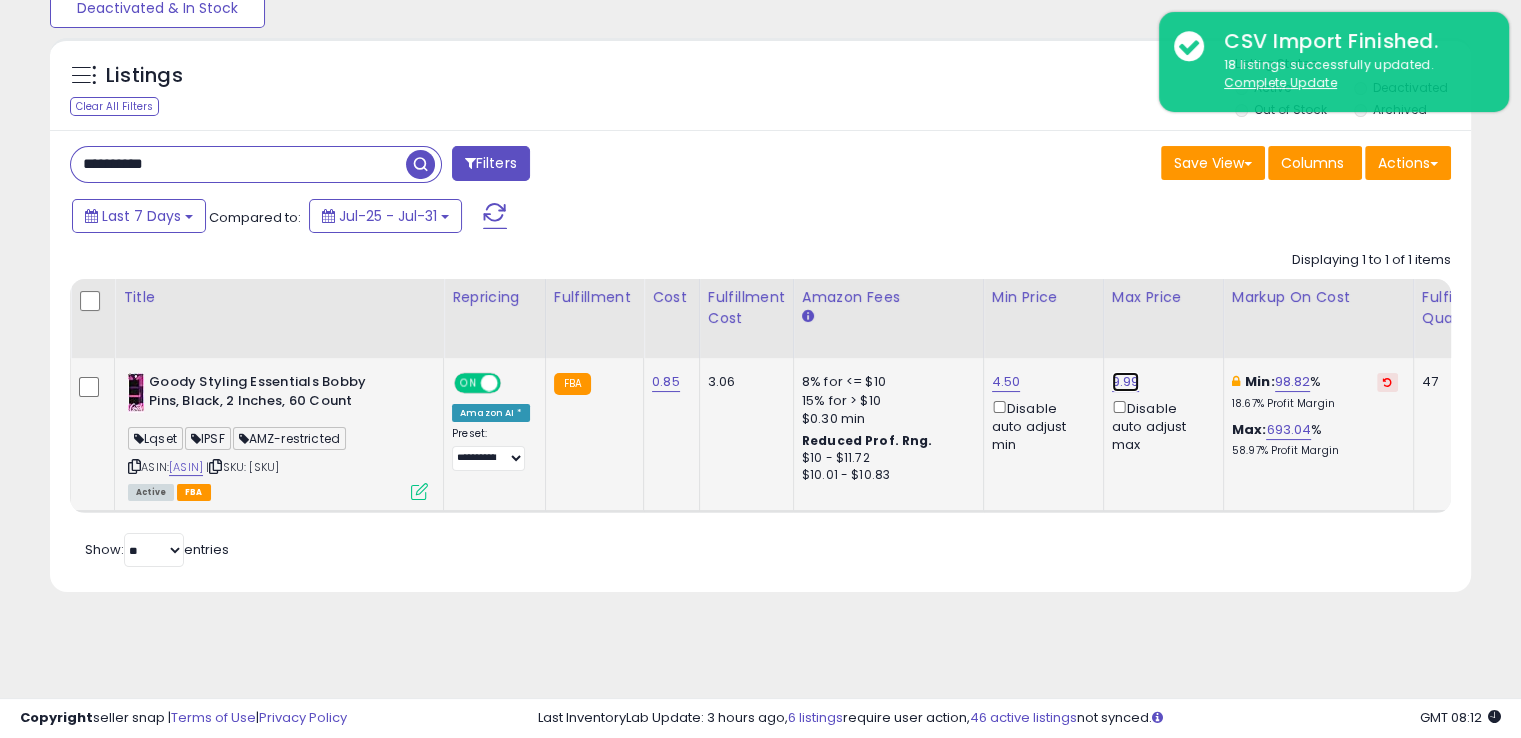 drag, startPoint x: 1119, startPoint y: 385, endPoint x: 1111, endPoint y: 378, distance: 10.630146 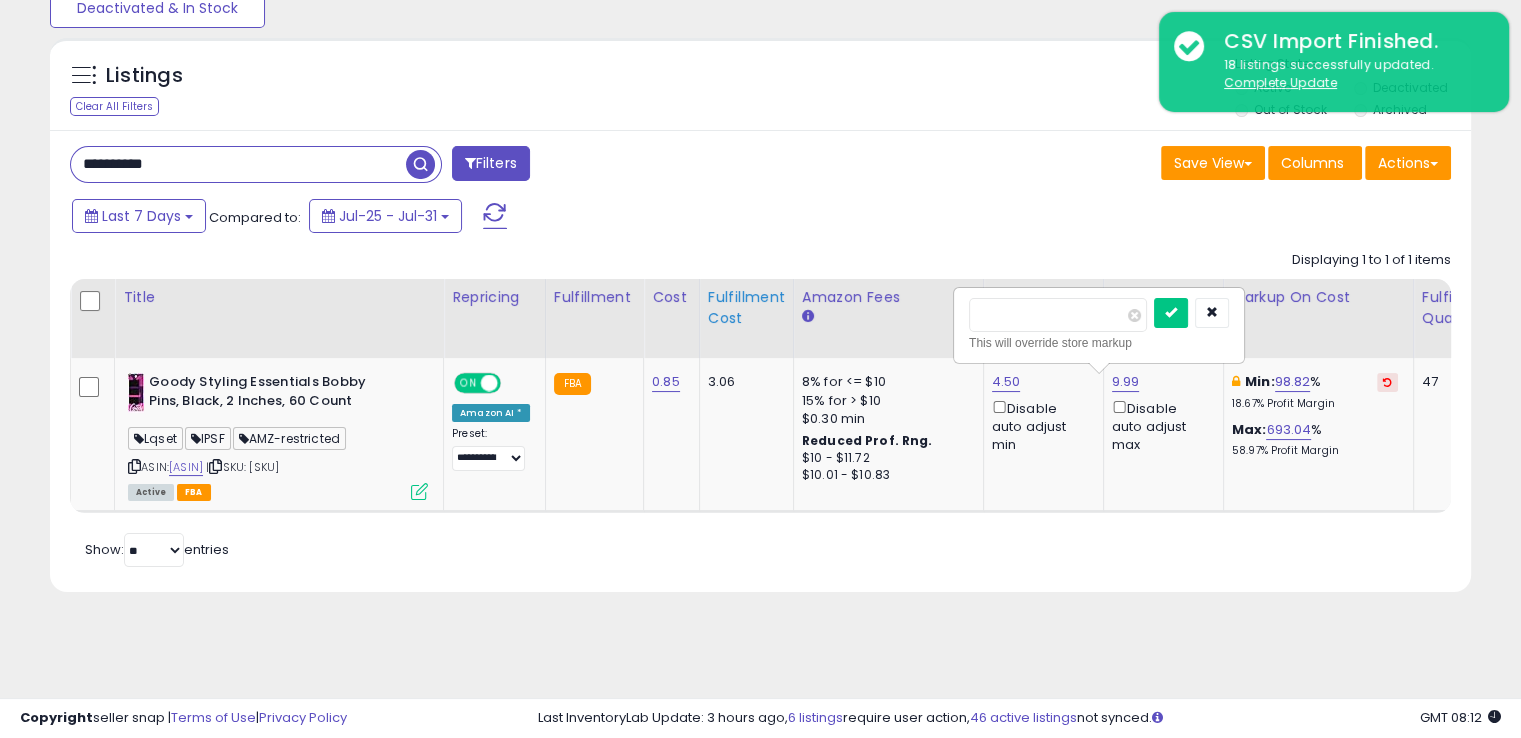 drag, startPoint x: 1044, startPoint y: 311, endPoint x: 779, endPoint y: 320, distance: 265.15277 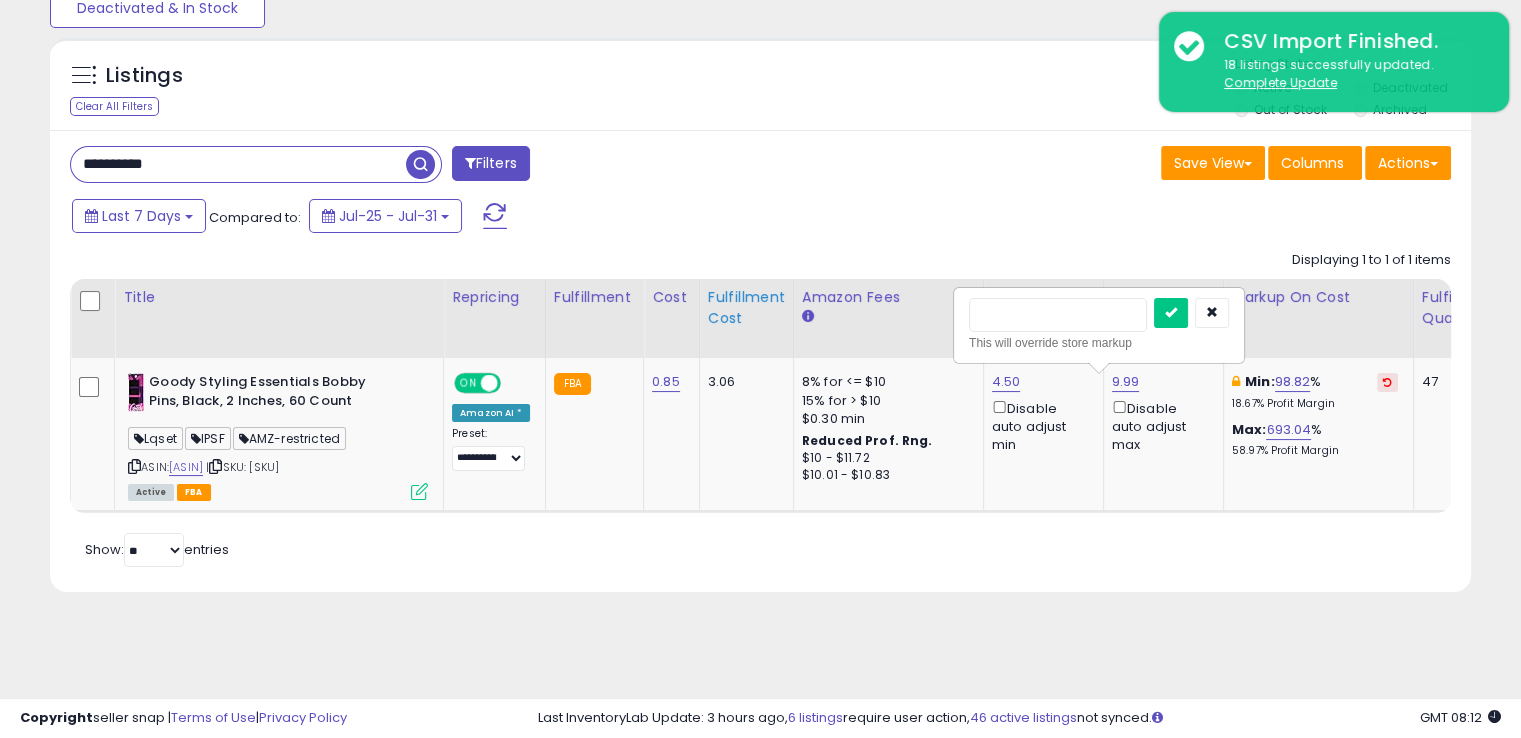 type on "****" 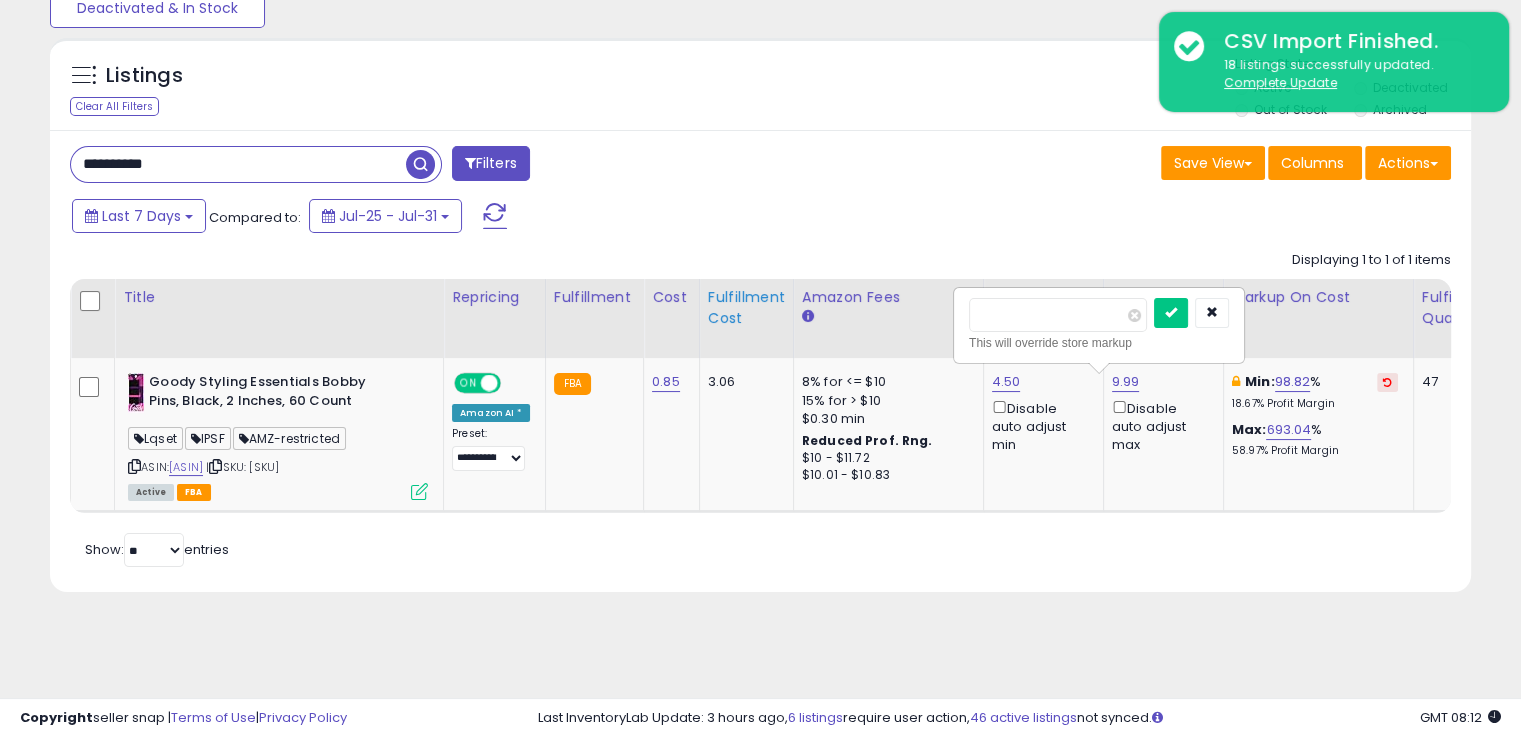 click at bounding box center [1171, 313] 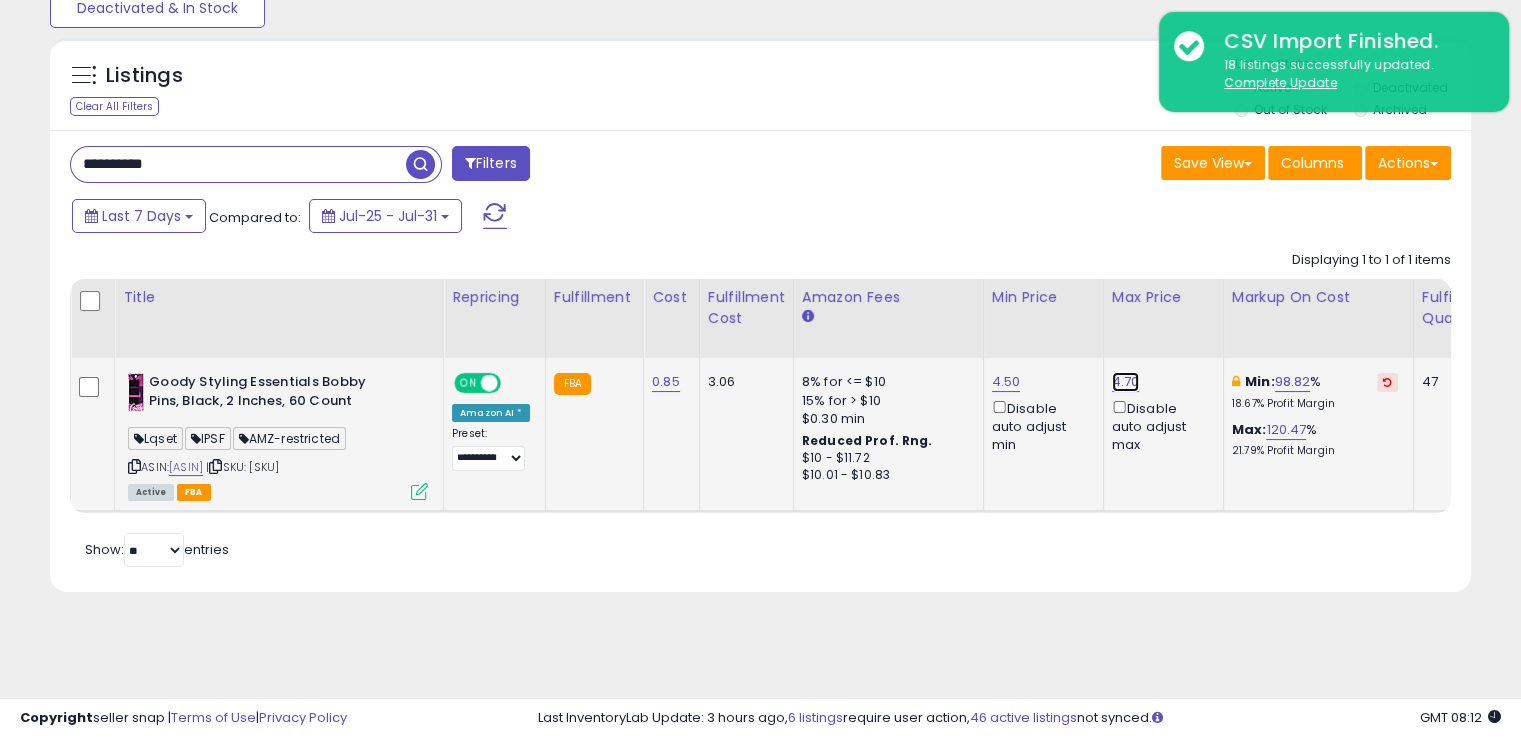 click on "4.70" at bounding box center (1126, 382) 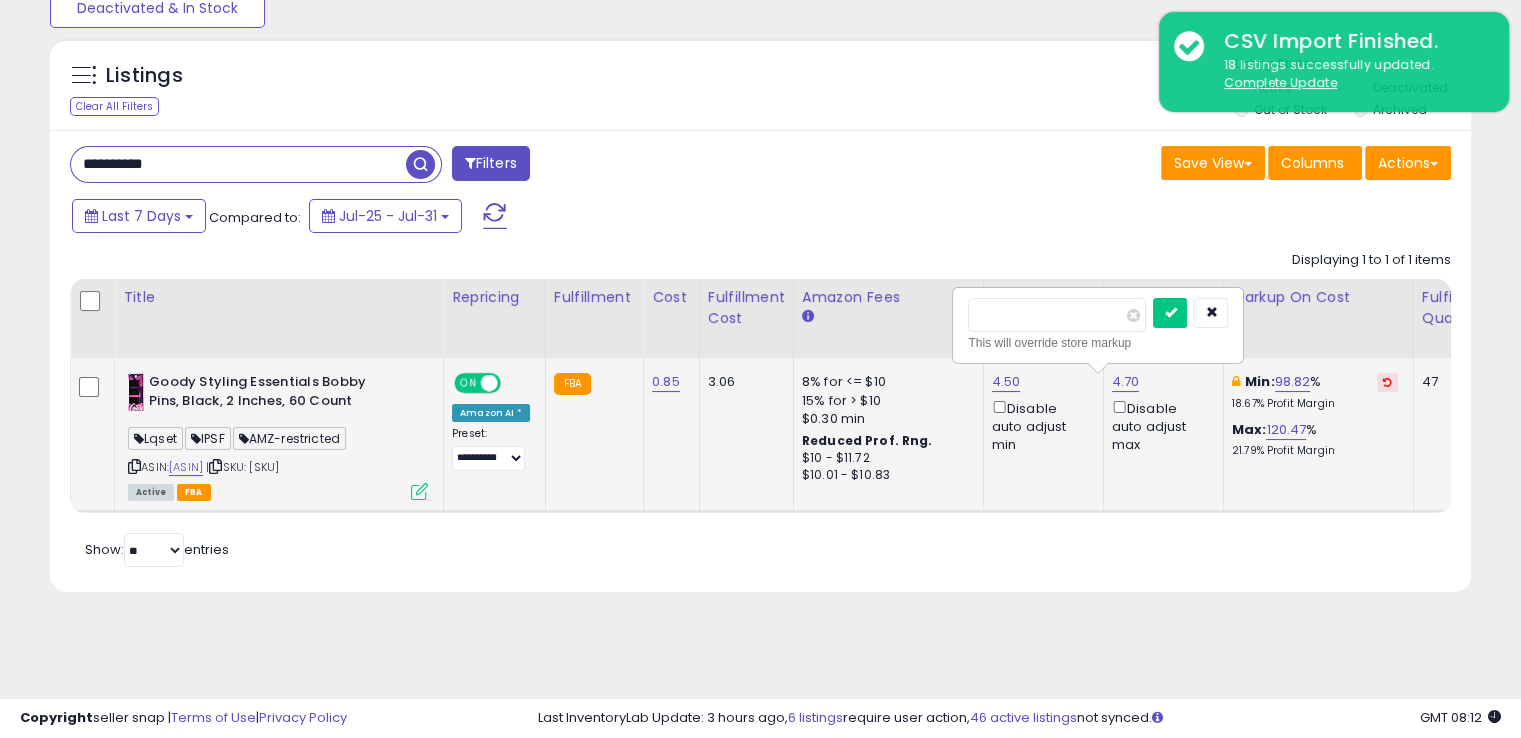drag, startPoint x: 1005, startPoint y: 317, endPoint x: 995, endPoint y: 310, distance: 12.206555 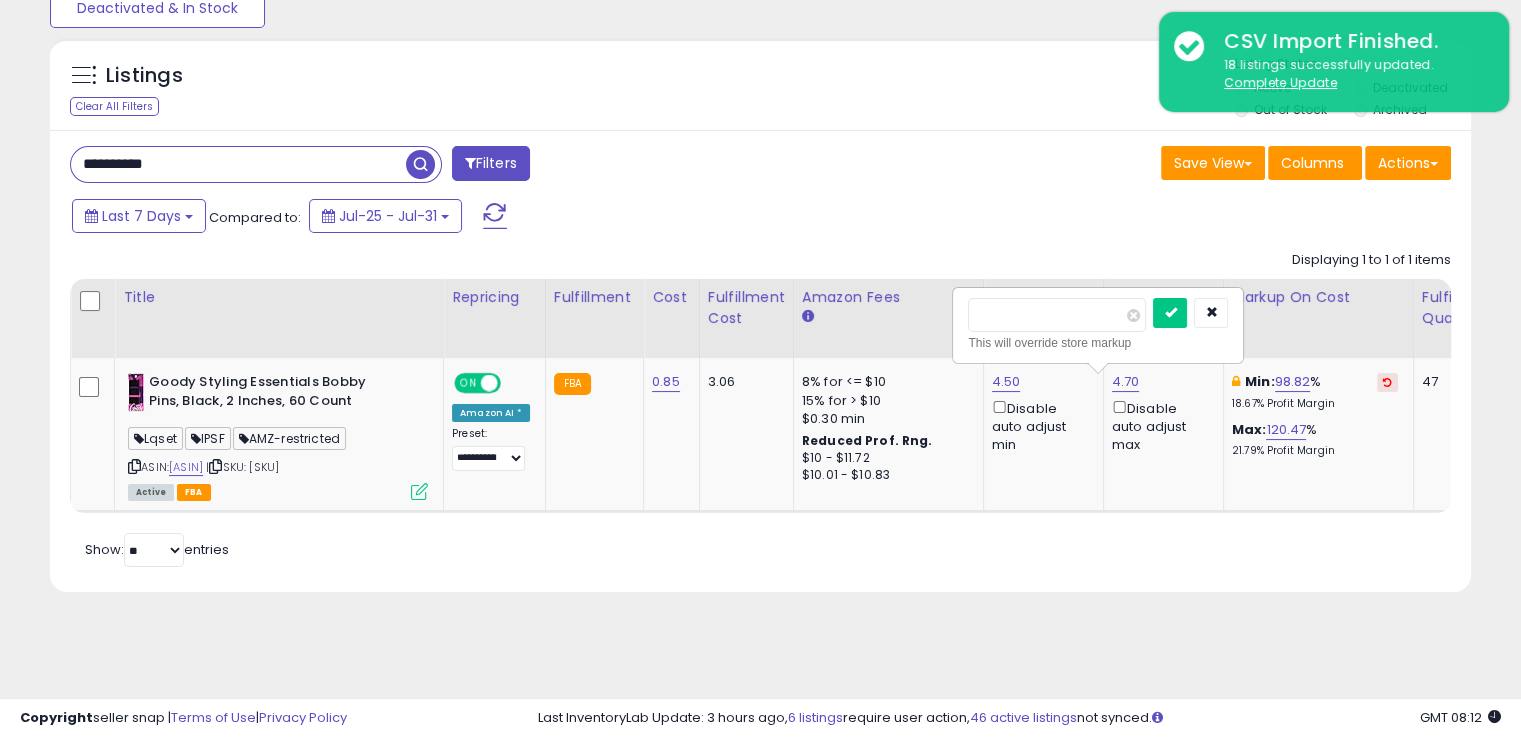 type on "***" 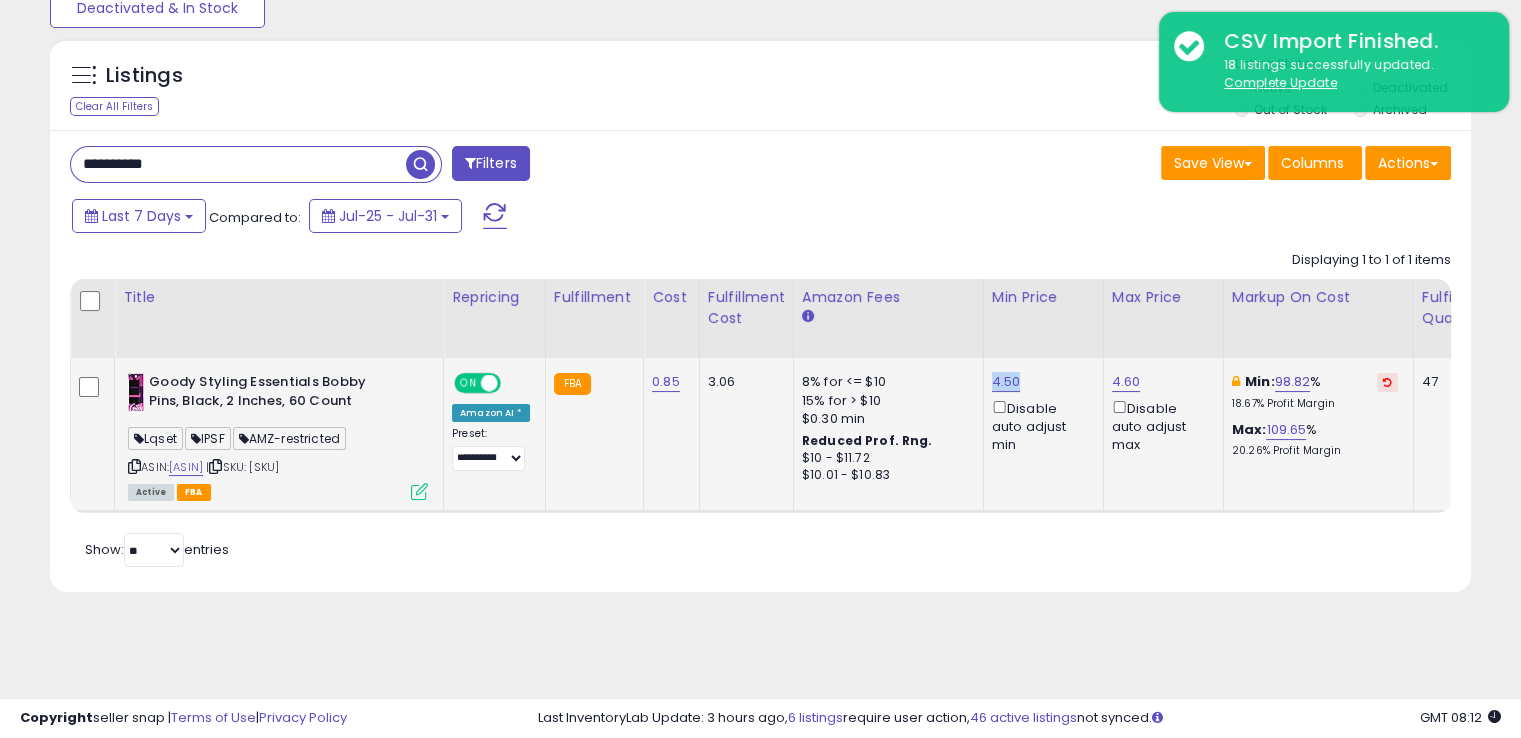 drag, startPoint x: 1046, startPoint y: 369, endPoint x: 977, endPoint y: 372, distance: 69.065186 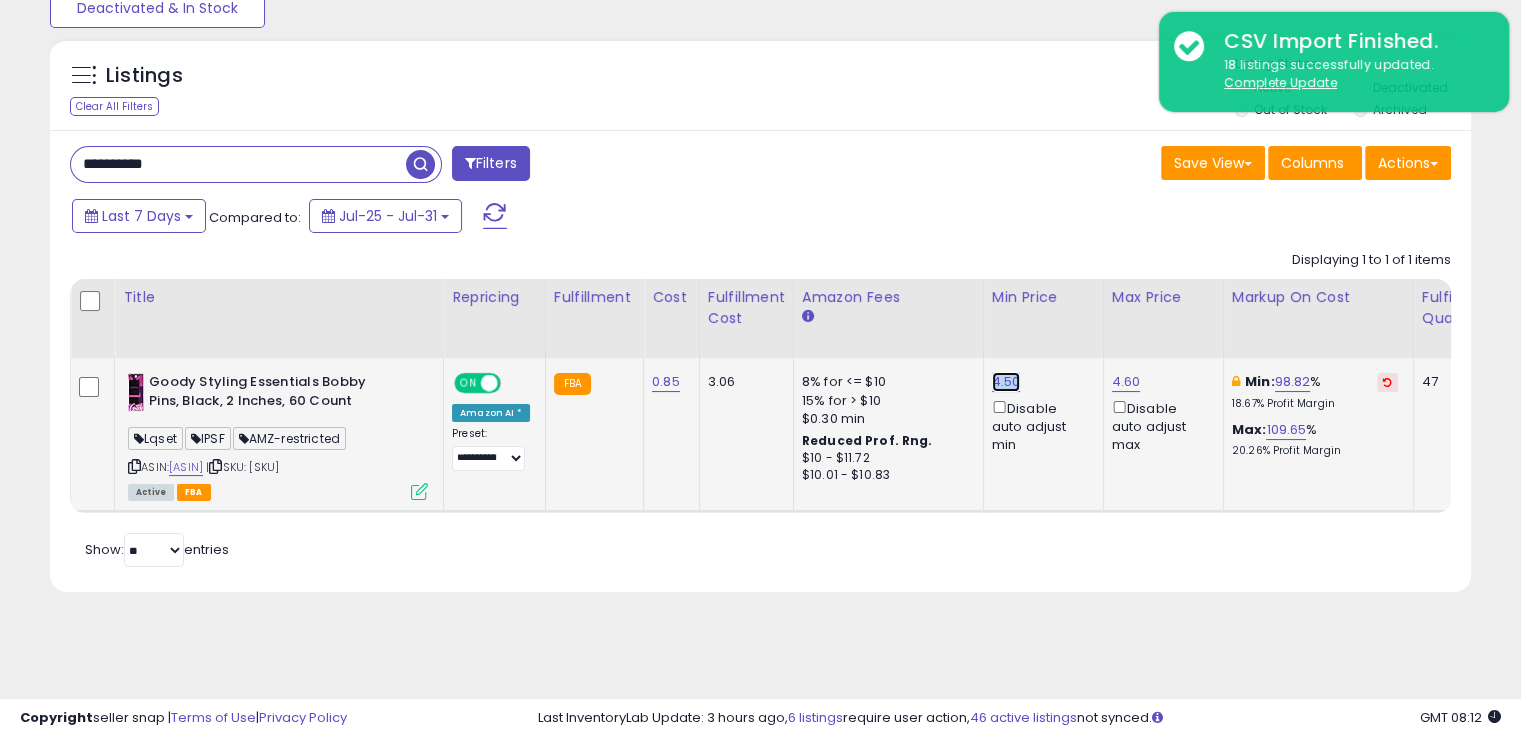 click on "4.50" at bounding box center (1006, 382) 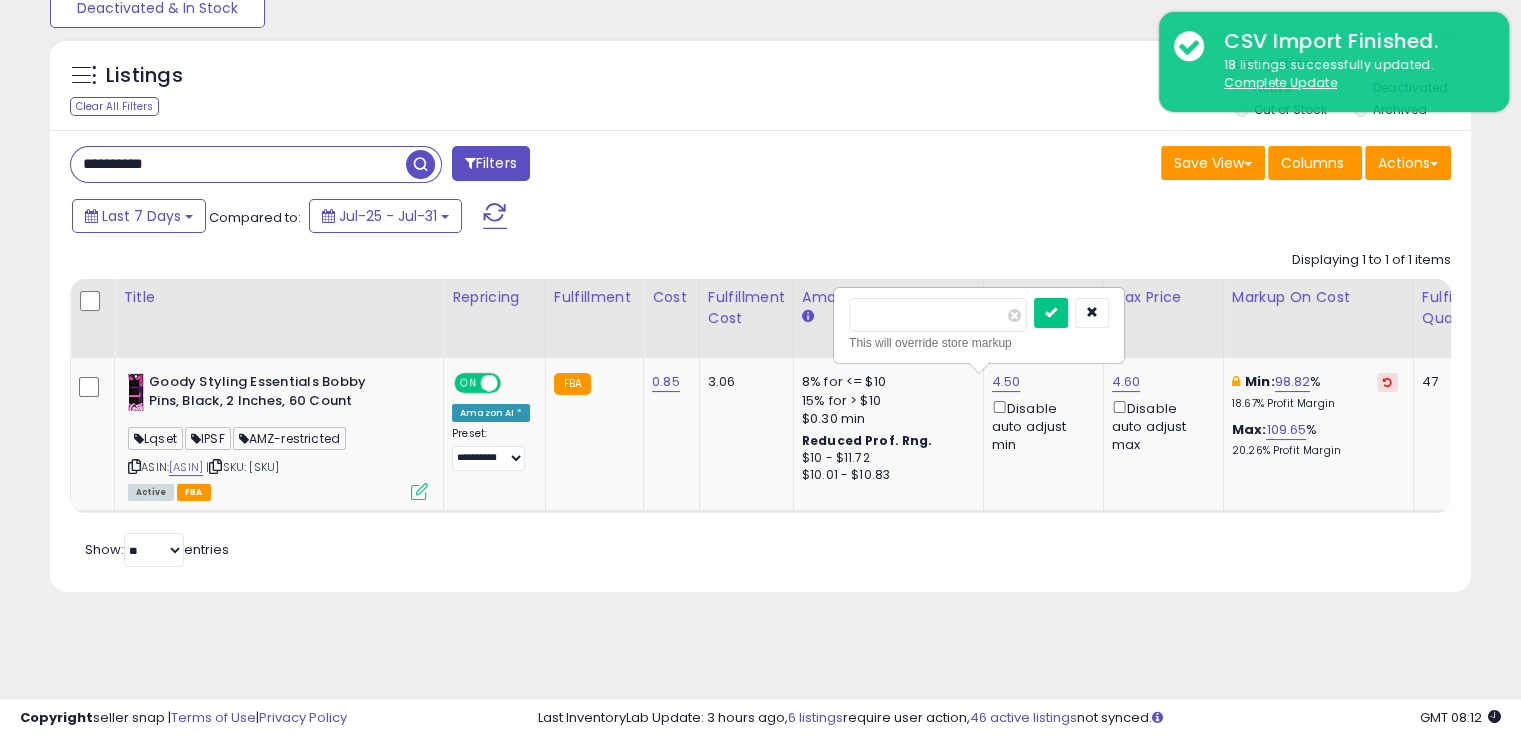 drag, startPoint x: 922, startPoint y: 313, endPoint x: 816, endPoint y: 327, distance: 106.92053 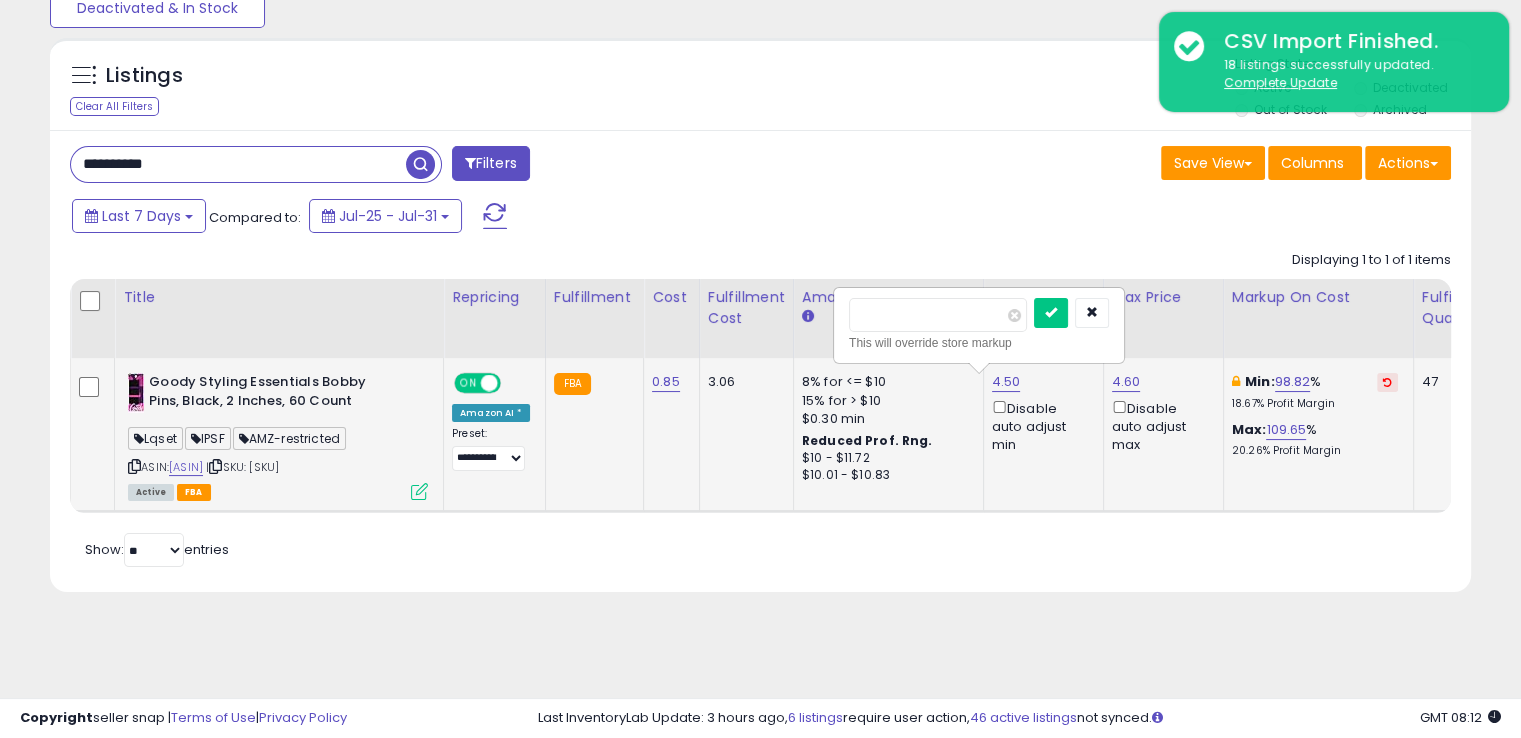 type on "*" 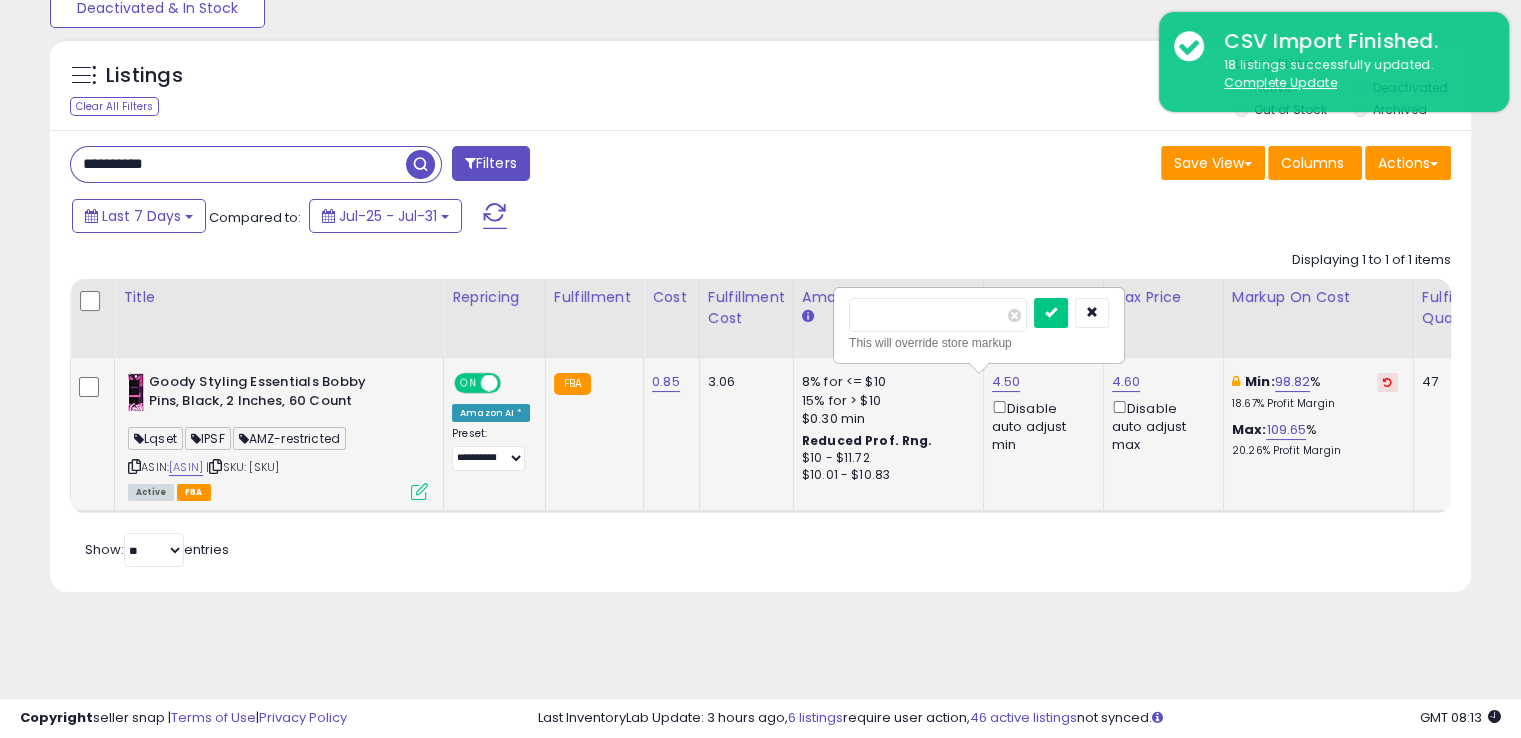 type on "****" 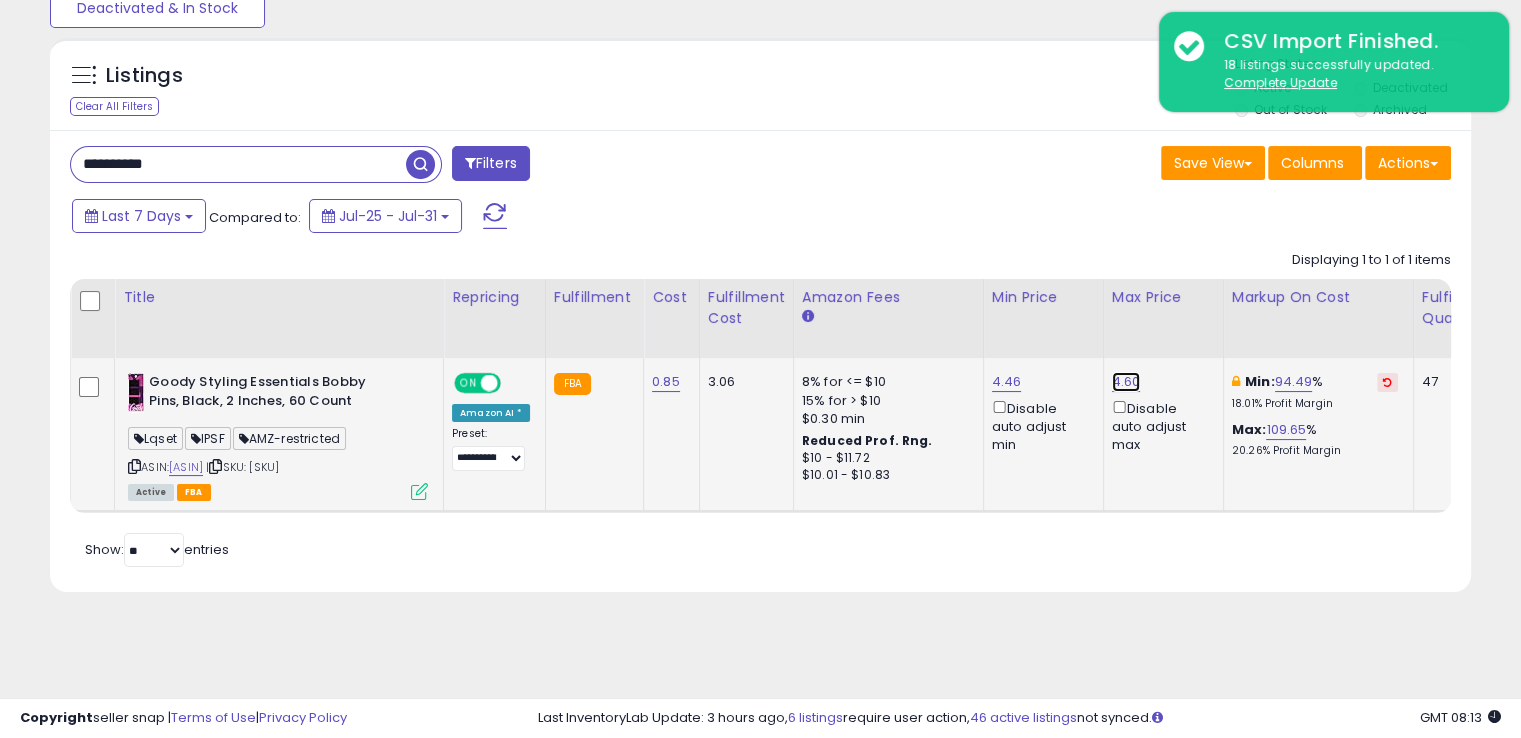 click on "4.60" at bounding box center [1126, 382] 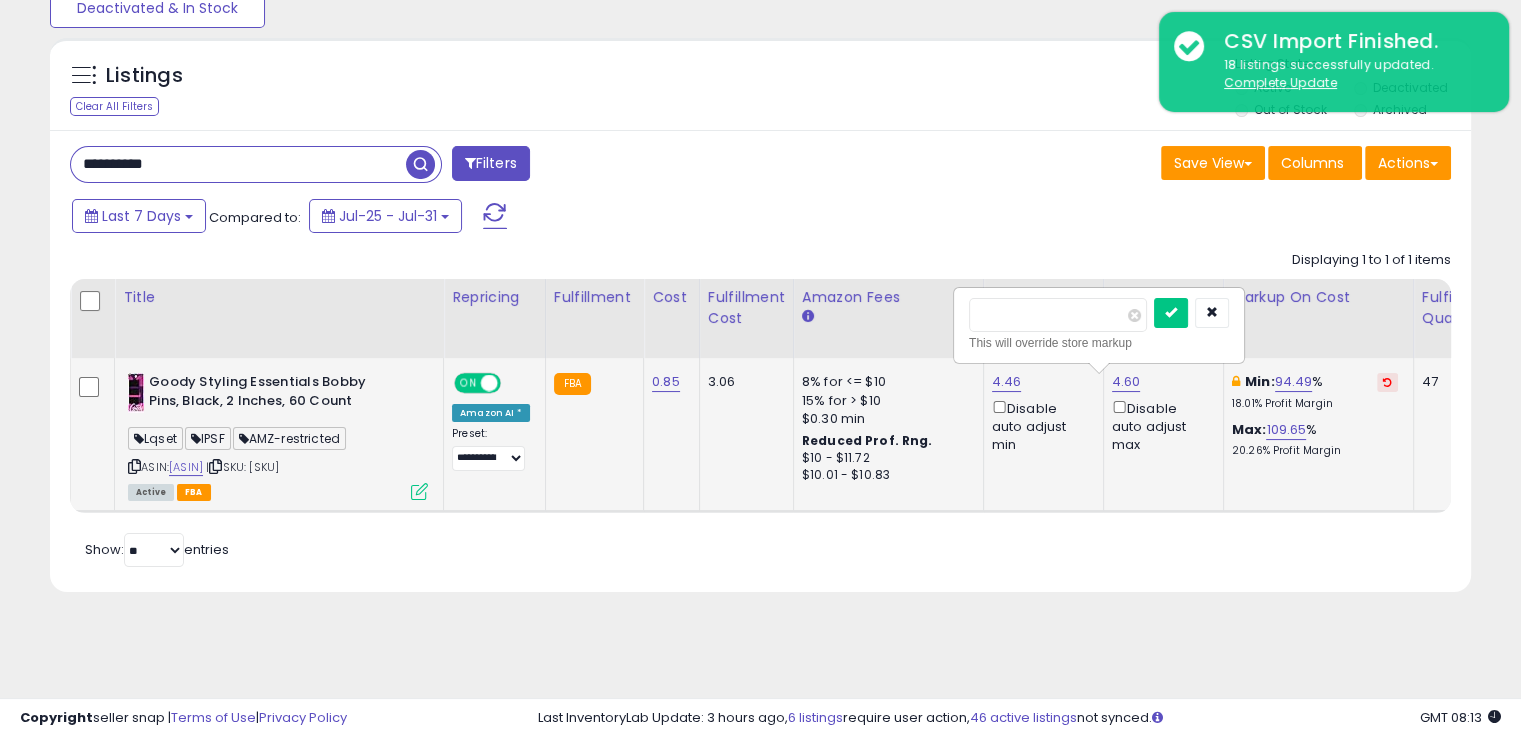 type on "***" 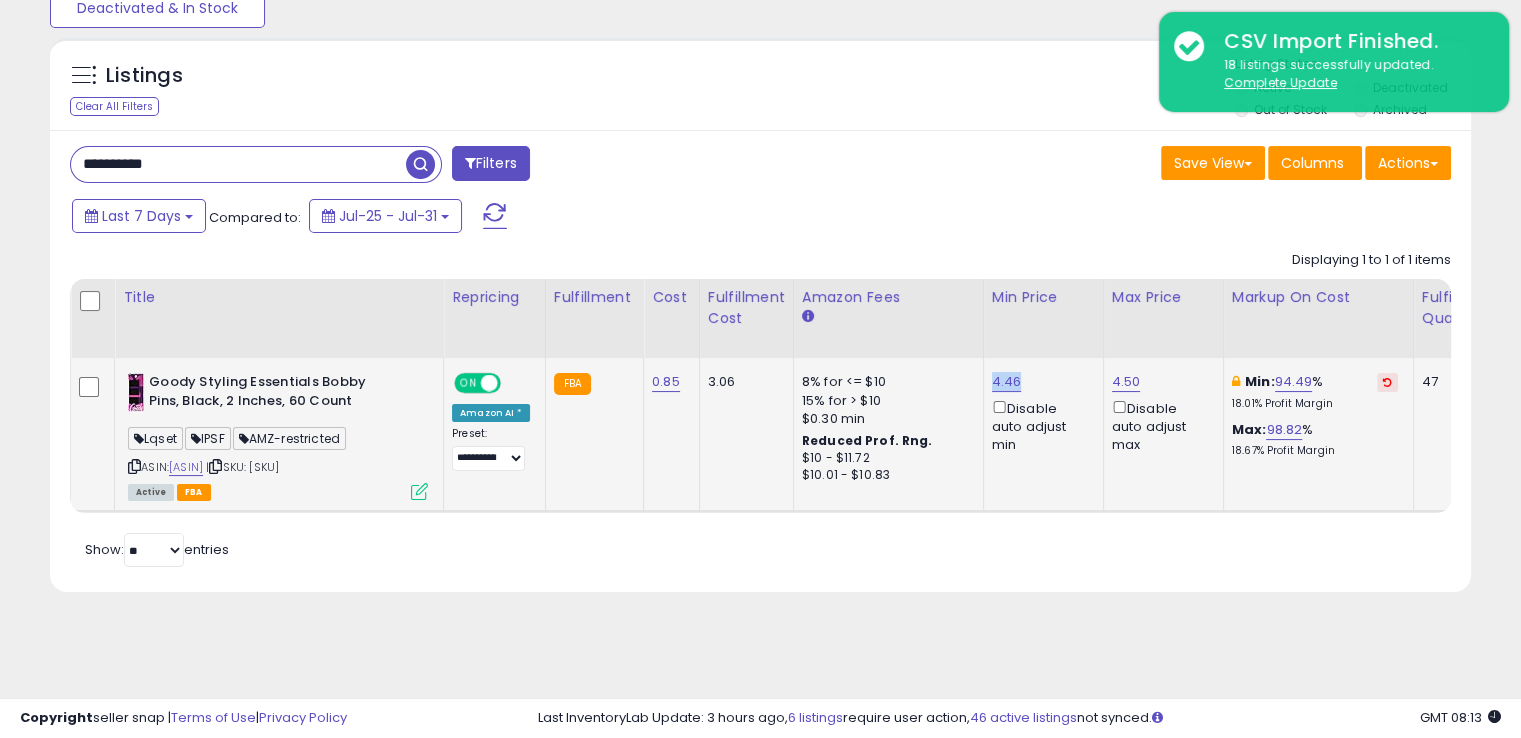 drag, startPoint x: 1024, startPoint y: 378, endPoint x: 978, endPoint y: 366, distance: 47.539455 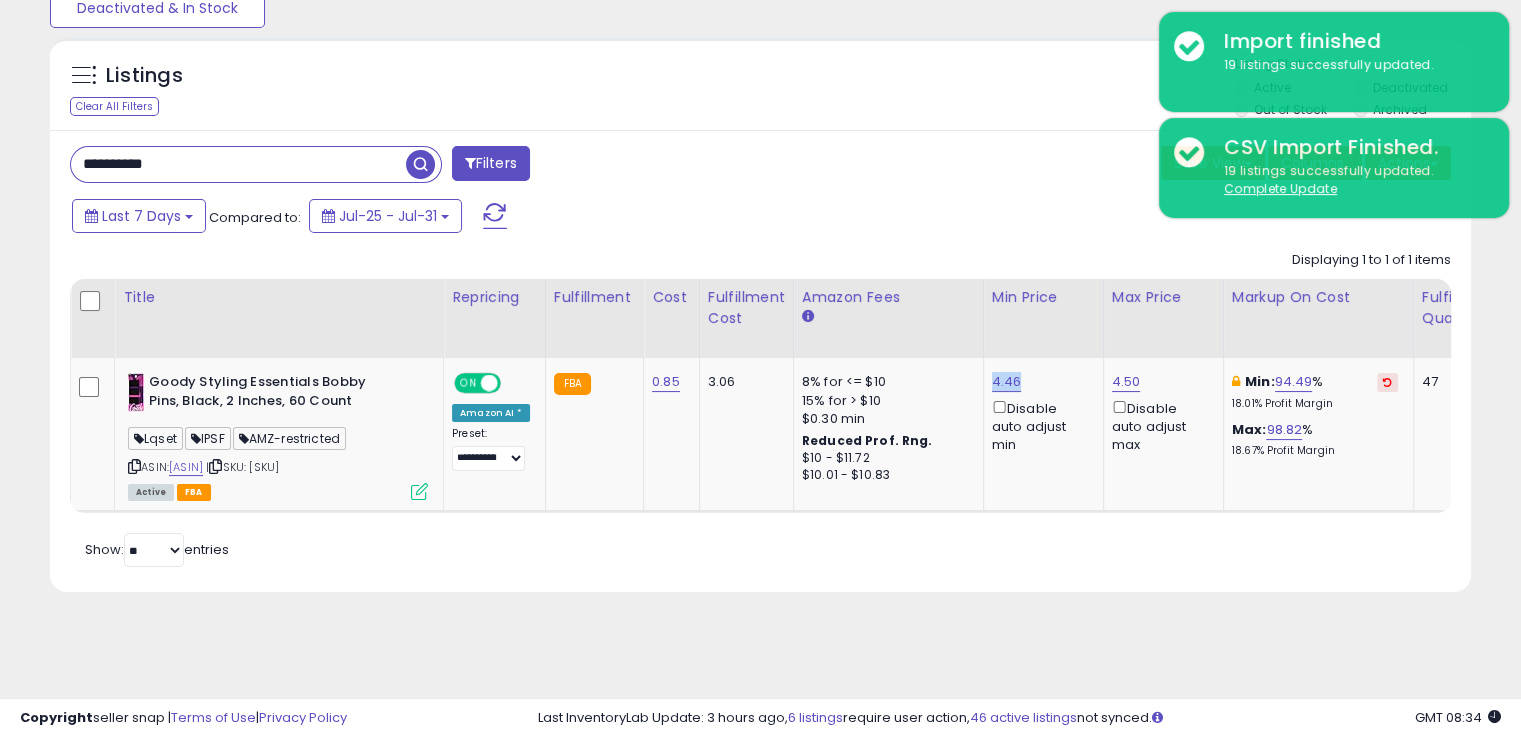 click on "**********" at bounding box center (238, 164) 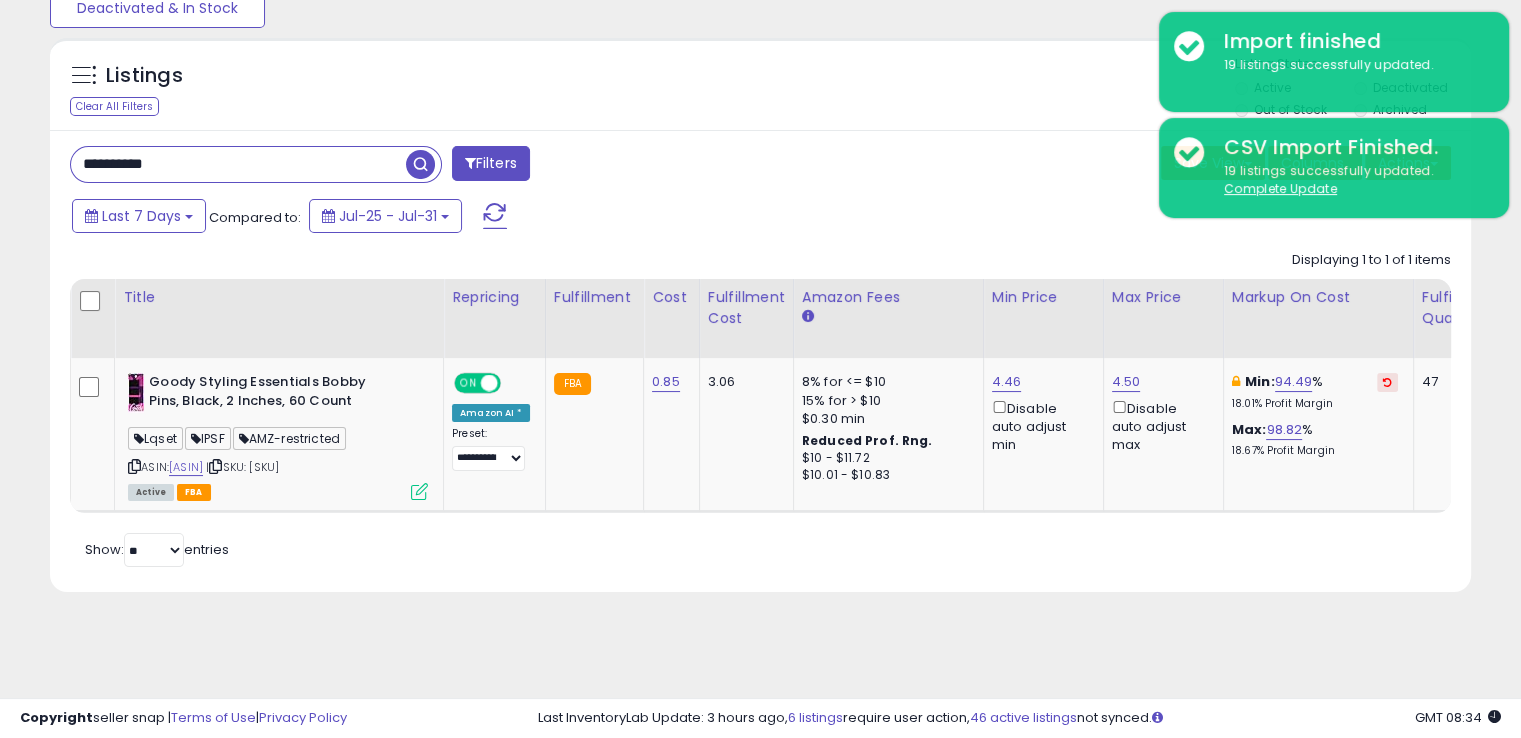 paste 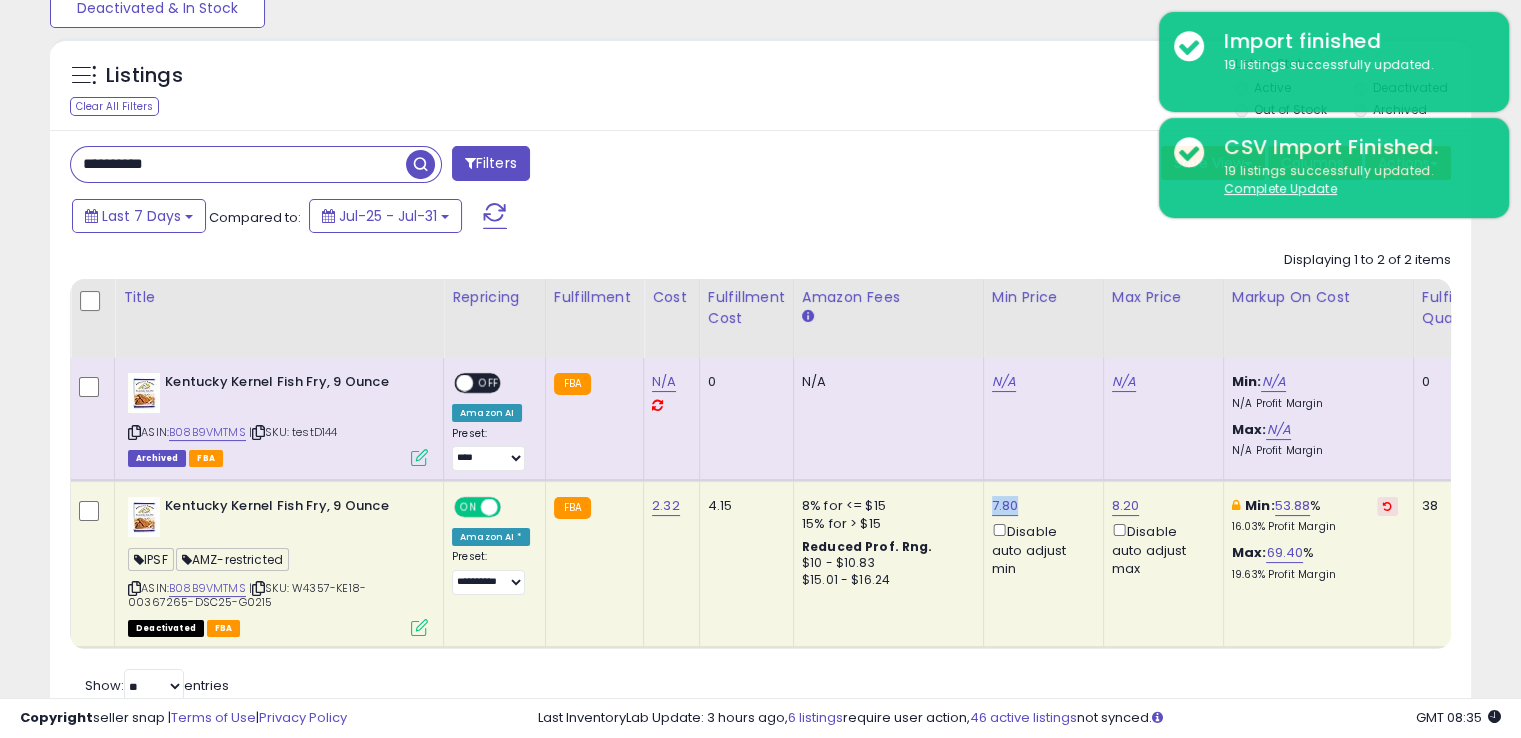 drag, startPoint x: 1019, startPoint y: 505, endPoint x: 975, endPoint y: 494, distance: 45.35416 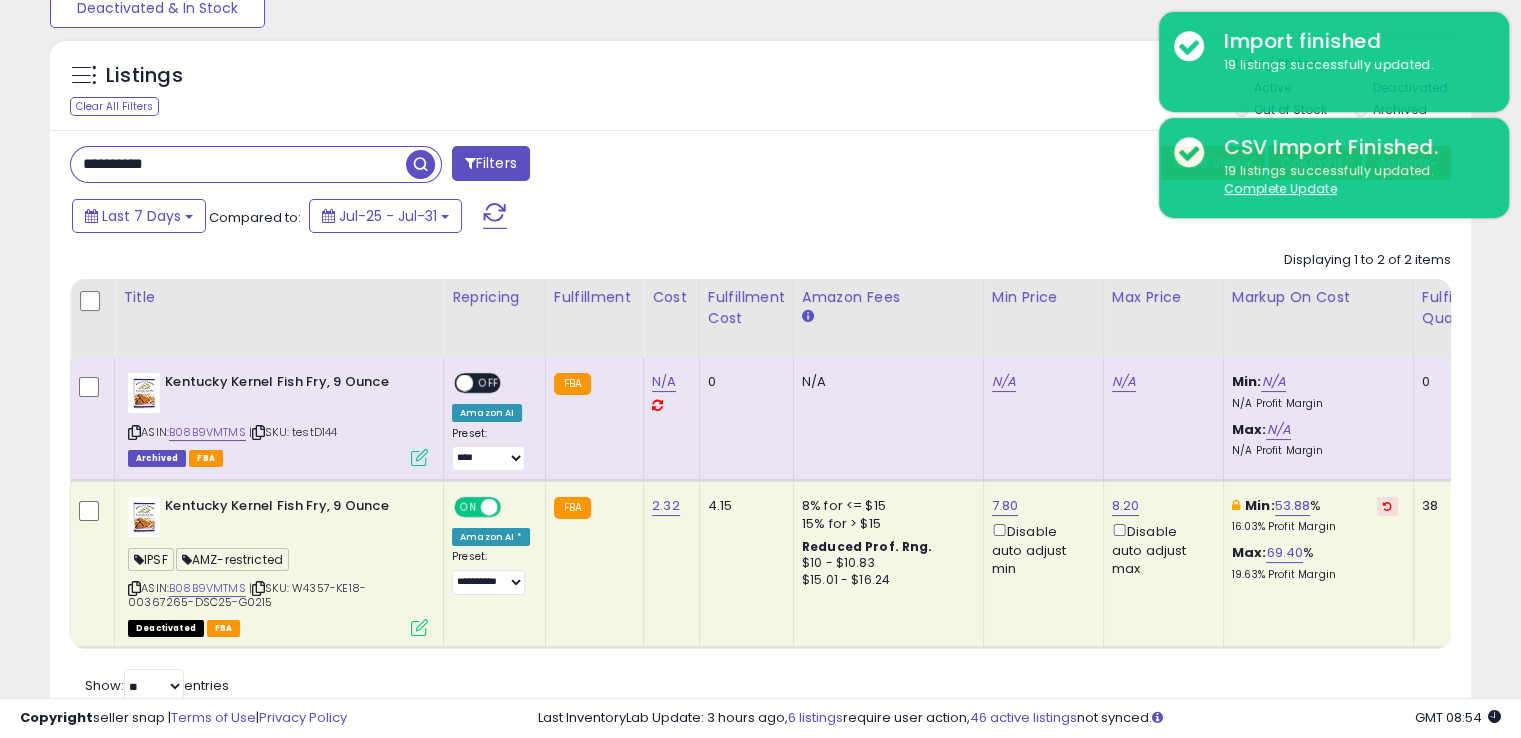 click on "**********" at bounding box center [238, 164] 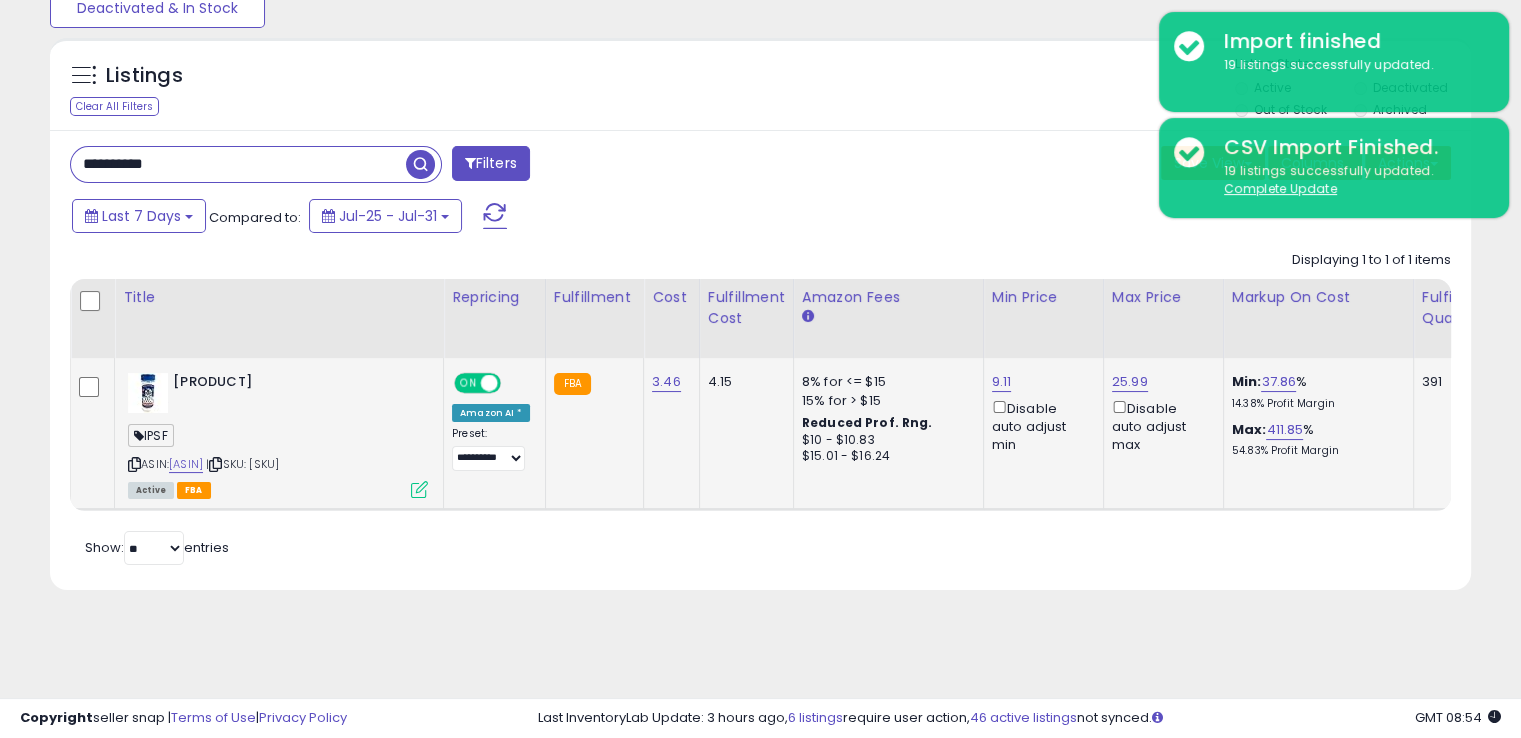 click at bounding box center (419, 489) 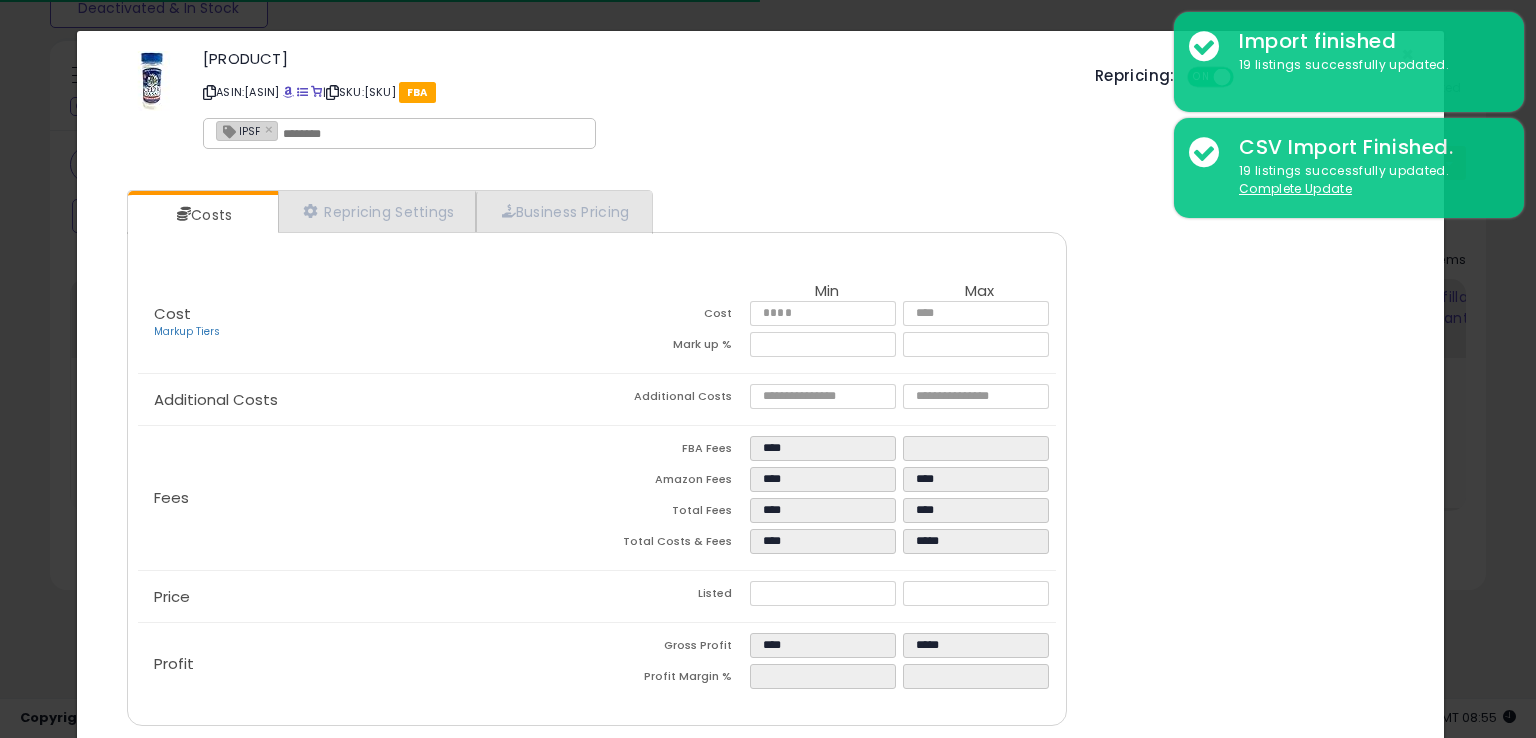click at bounding box center (433, 134) 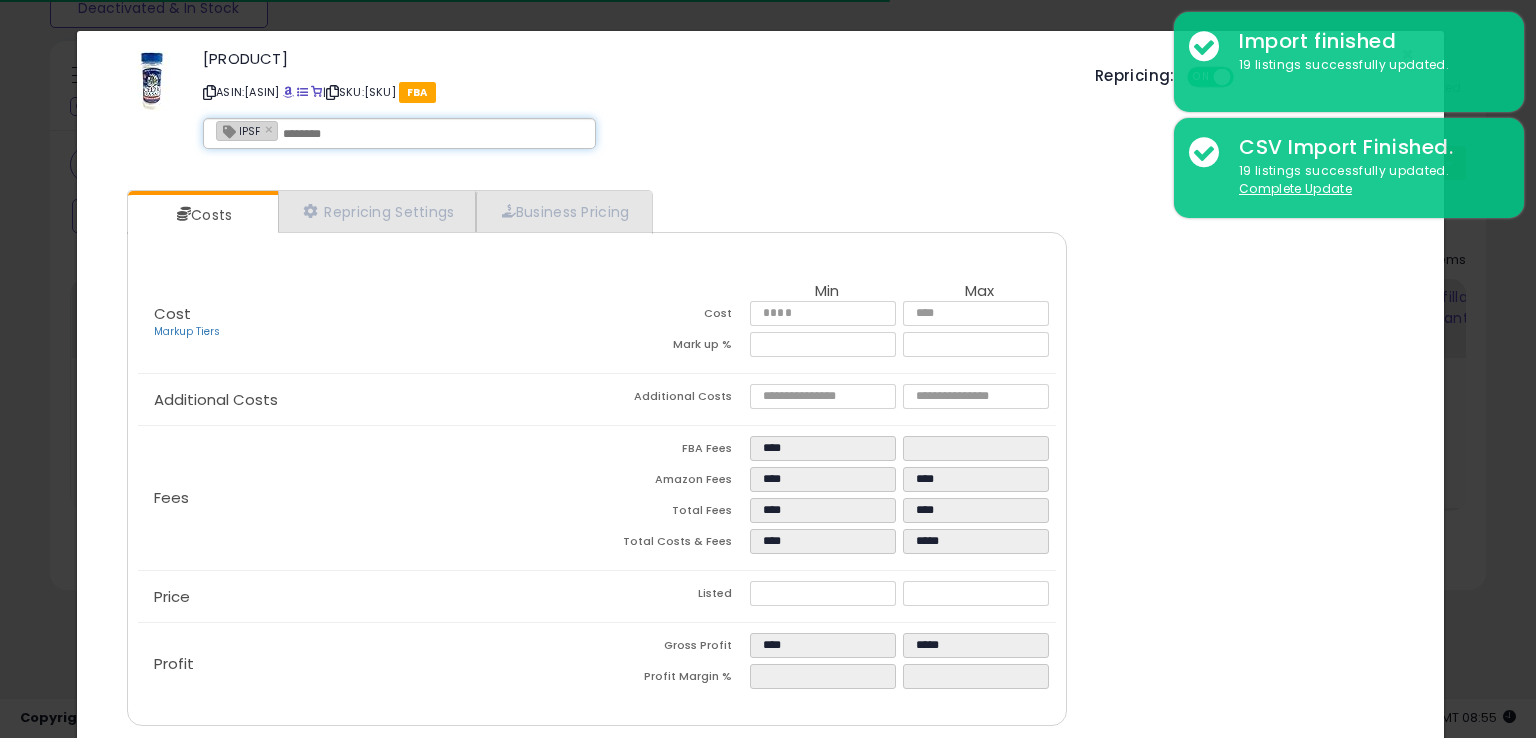 paste on "**********" 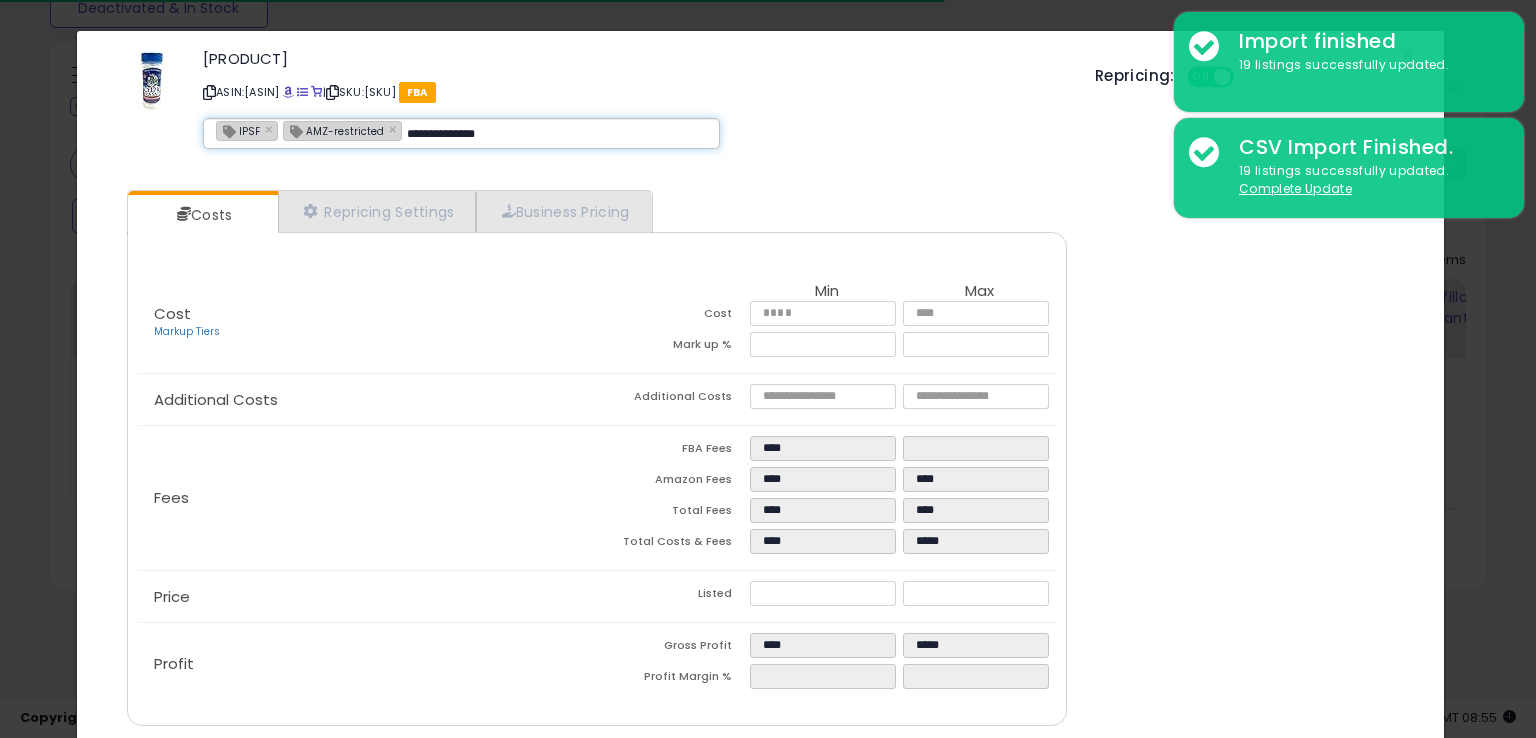 type on "**********" 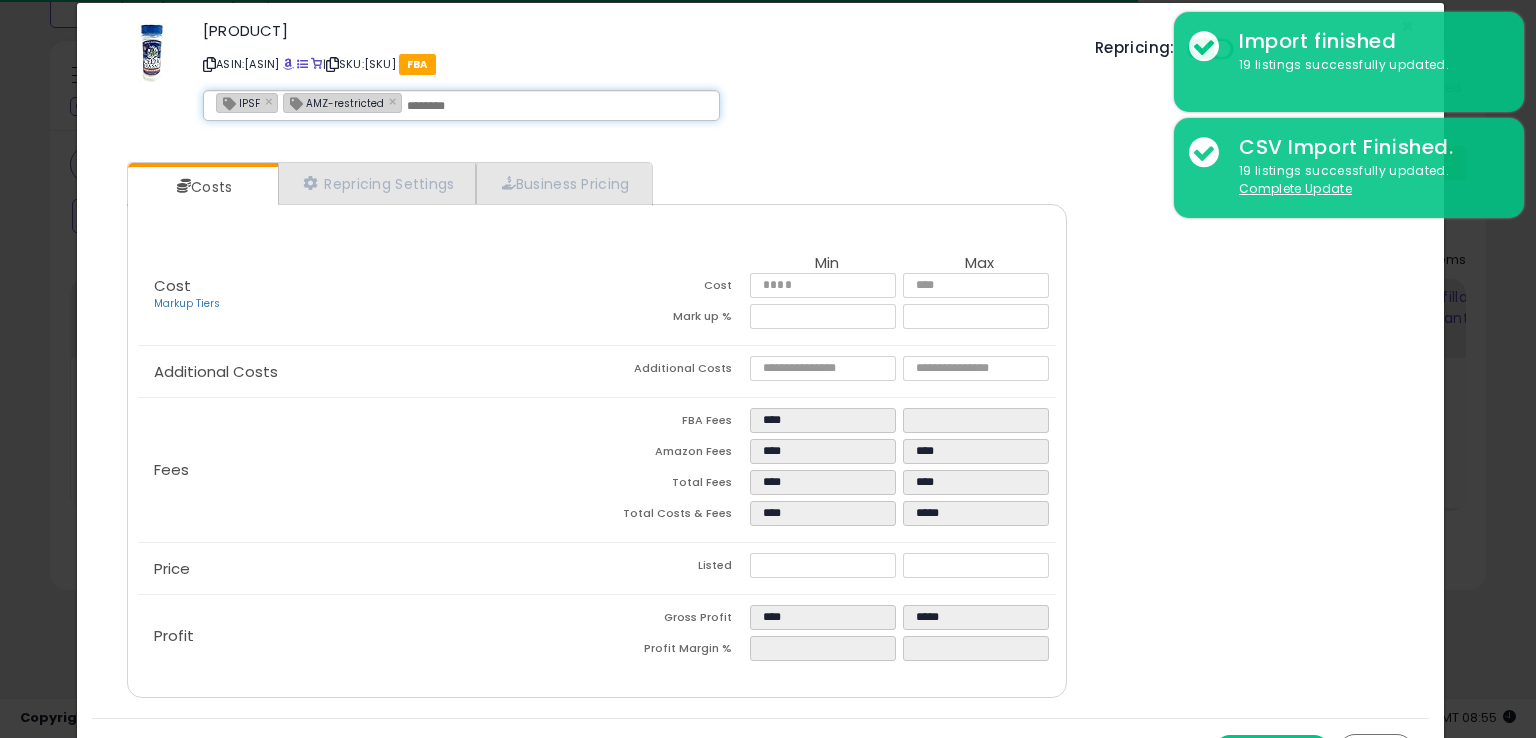 scroll, scrollTop: 71, scrollLeft: 0, axis: vertical 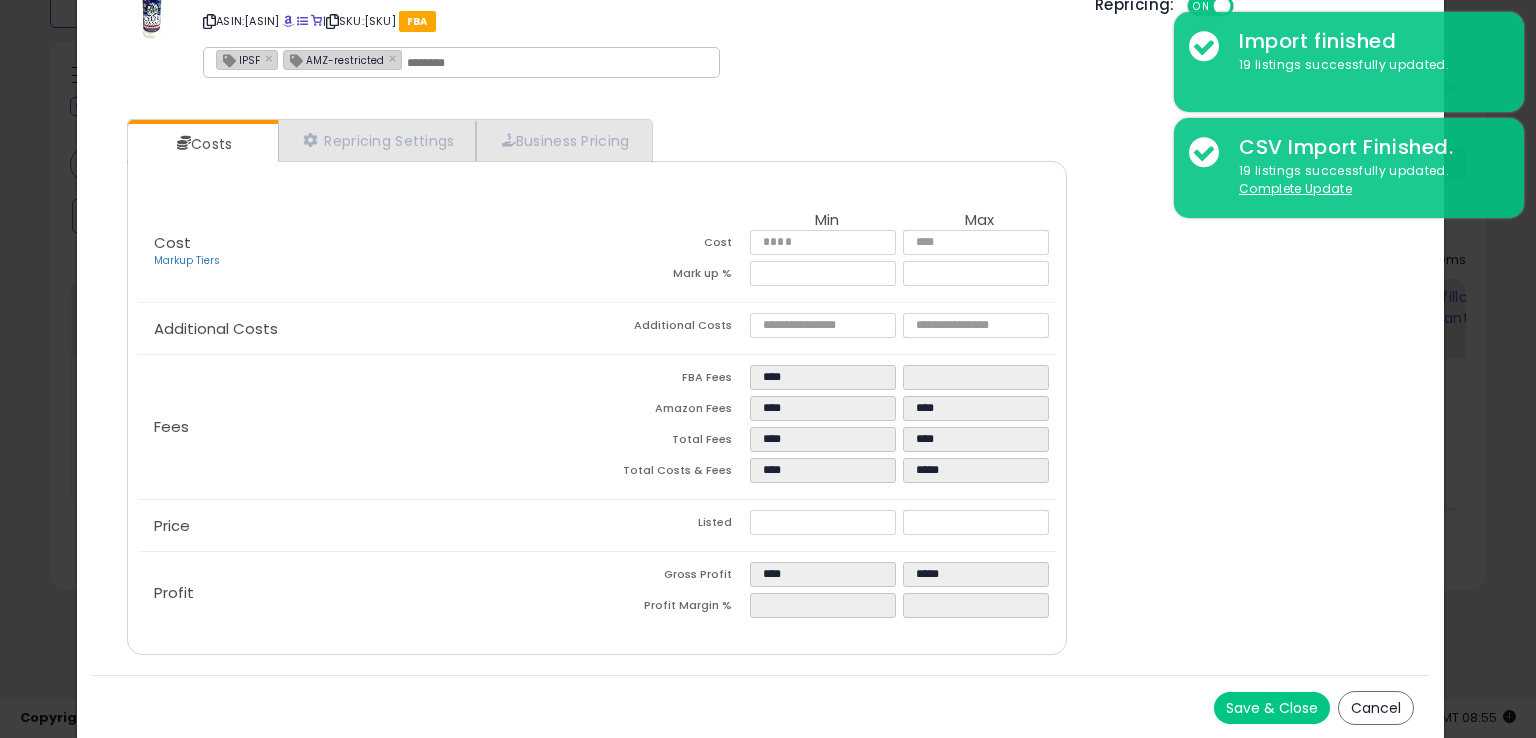 click on "Save & Close" at bounding box center [1272, 708] 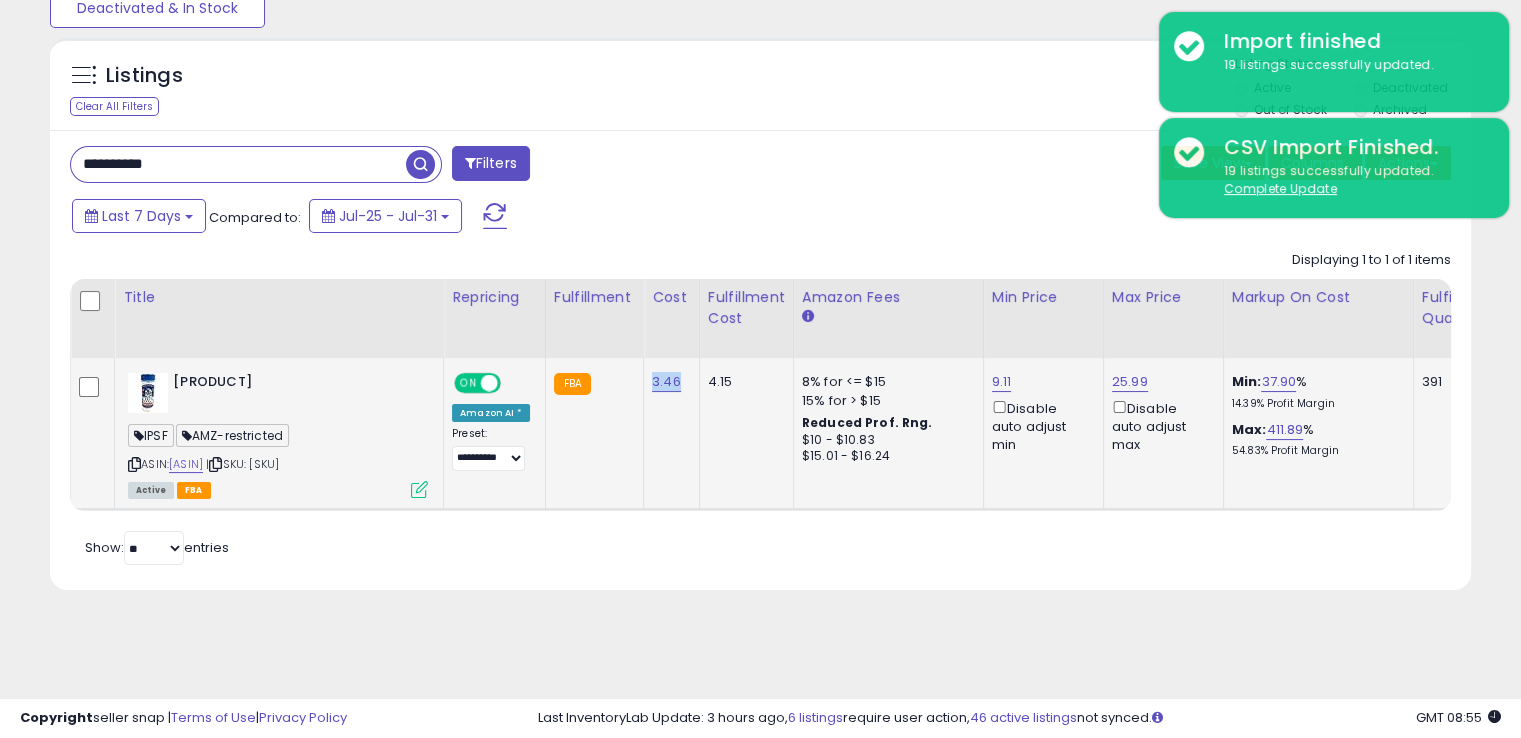 drag, startPoint x: 679, startPoint y: 377, endPoint x: 643, endPoint y: 373, distance: 36.221542 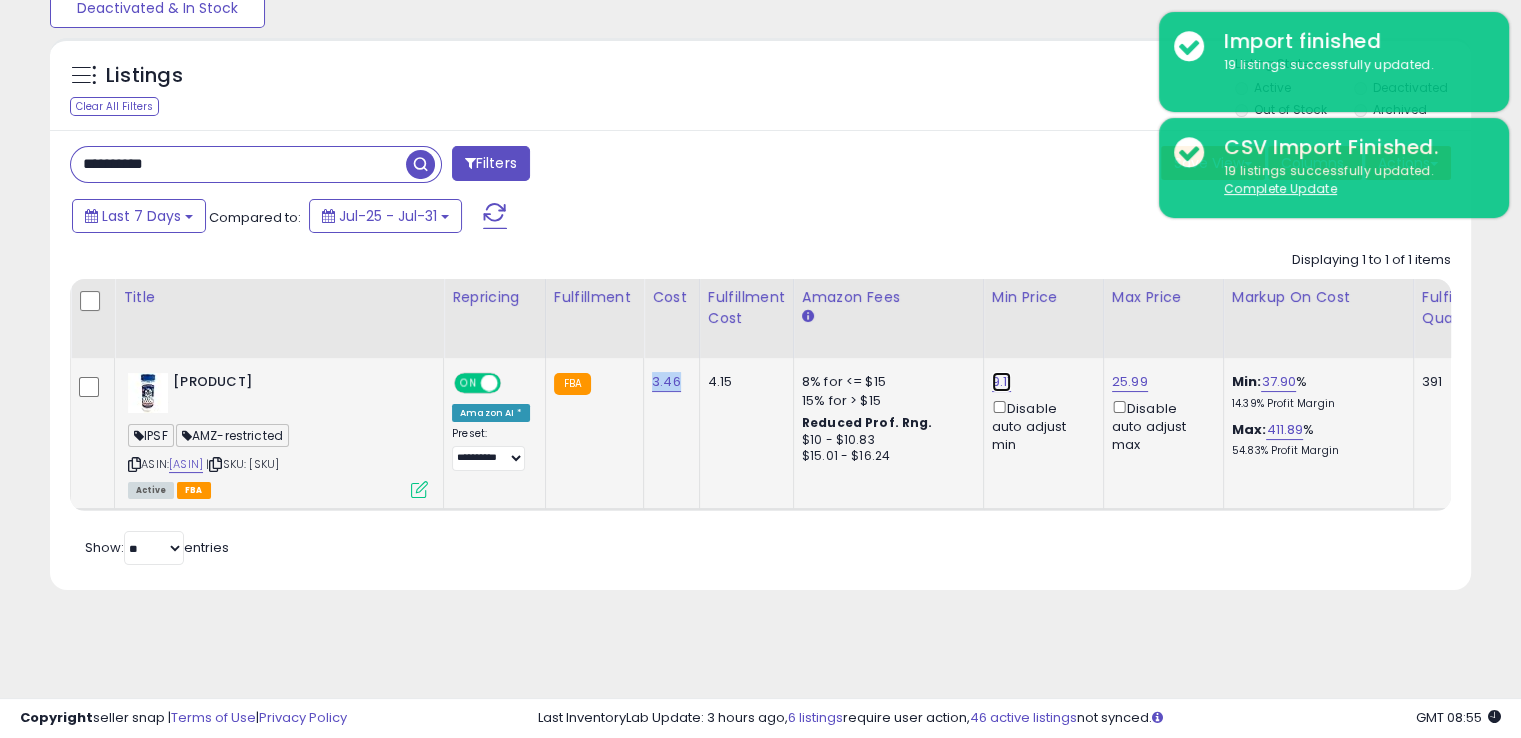 click on "9.11" at bounding box center (1002, 382) 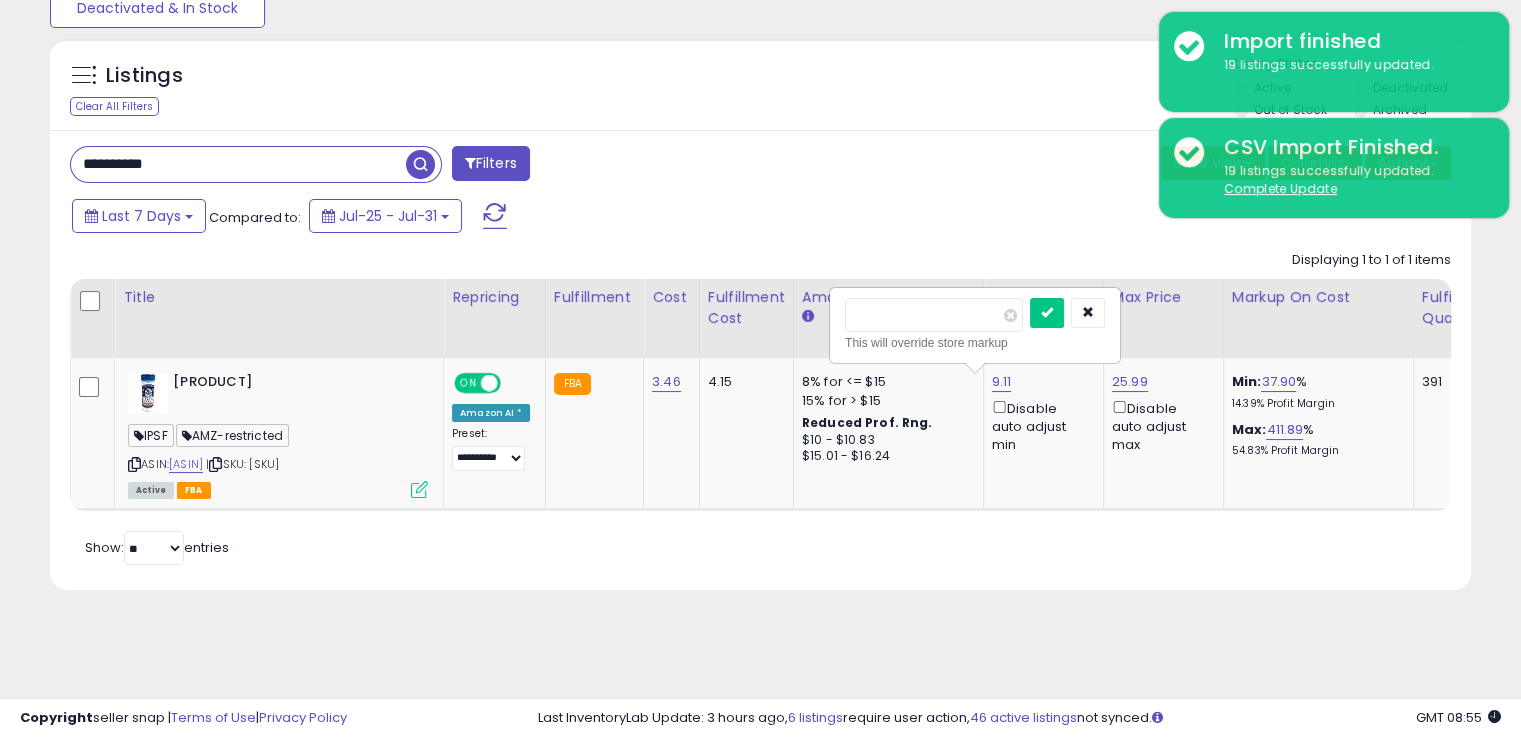 drag, startPoint x: 942, startPoint y: 321, endPoint x: 708, endPoint y: 81, distance: 335.19547 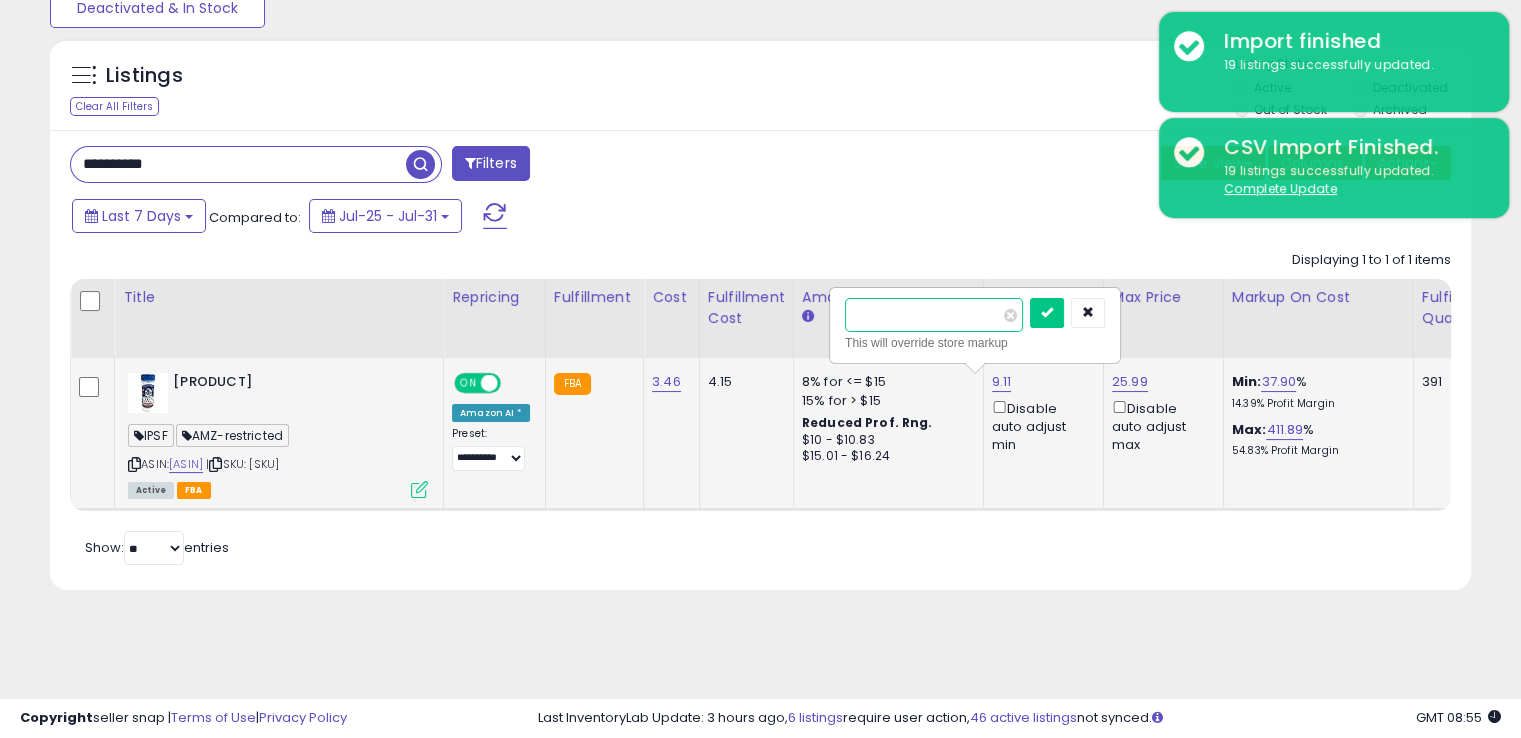 click at bounding box center [1047, 313] 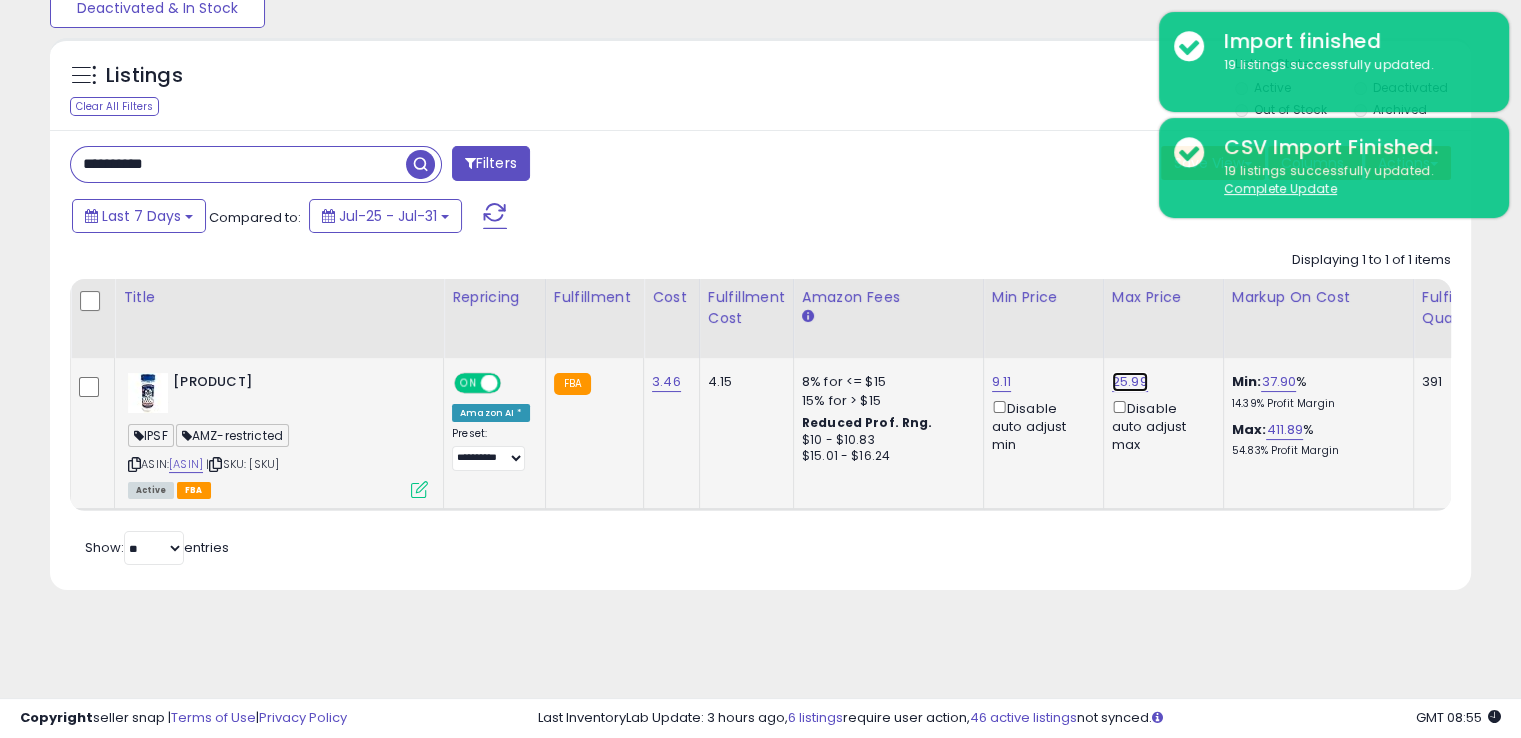 click on "25.99" at bounding box center (1130, 382) 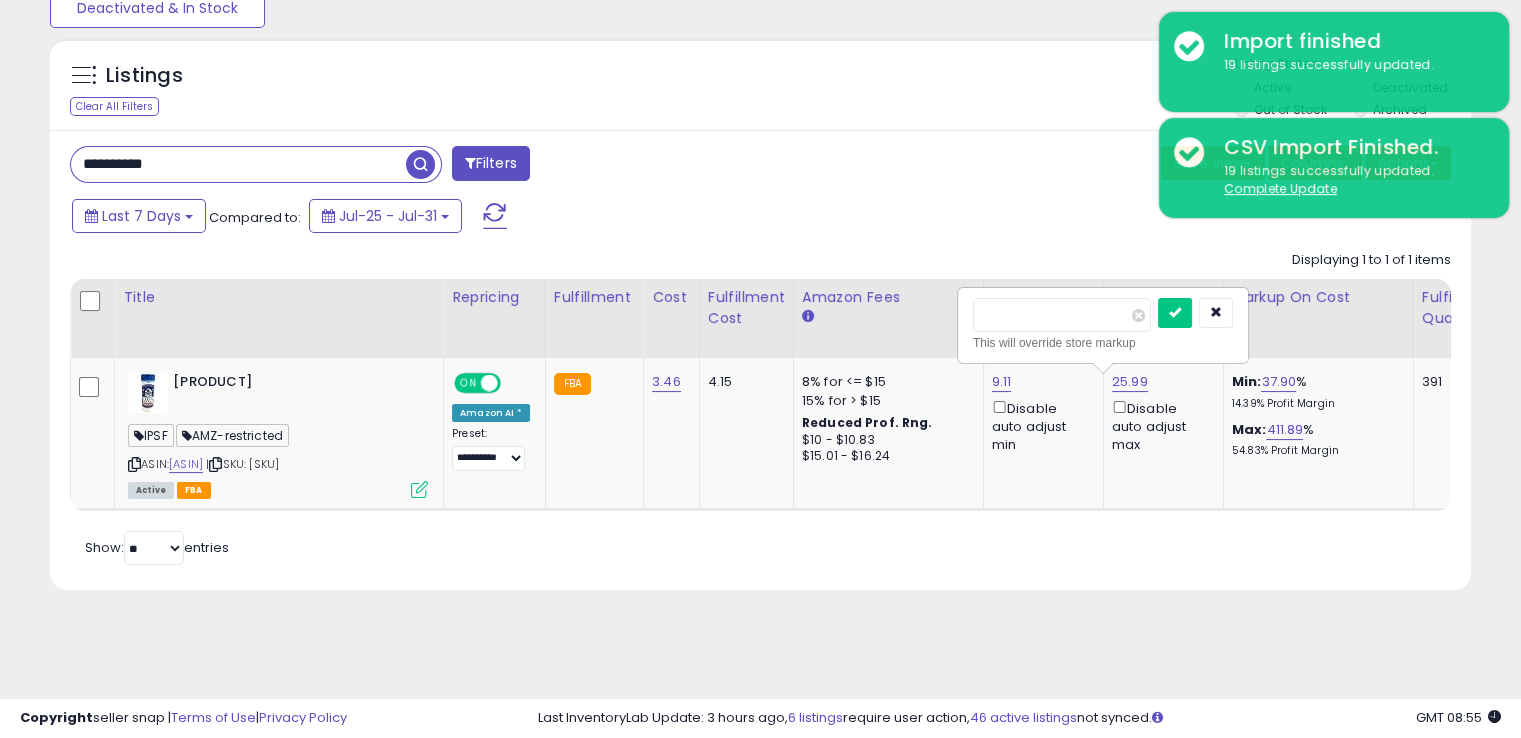 drag, startPoint x: 1040, startPoint y: 314, endPoint x: 914, endPoint y: 305, distance: 126.32102 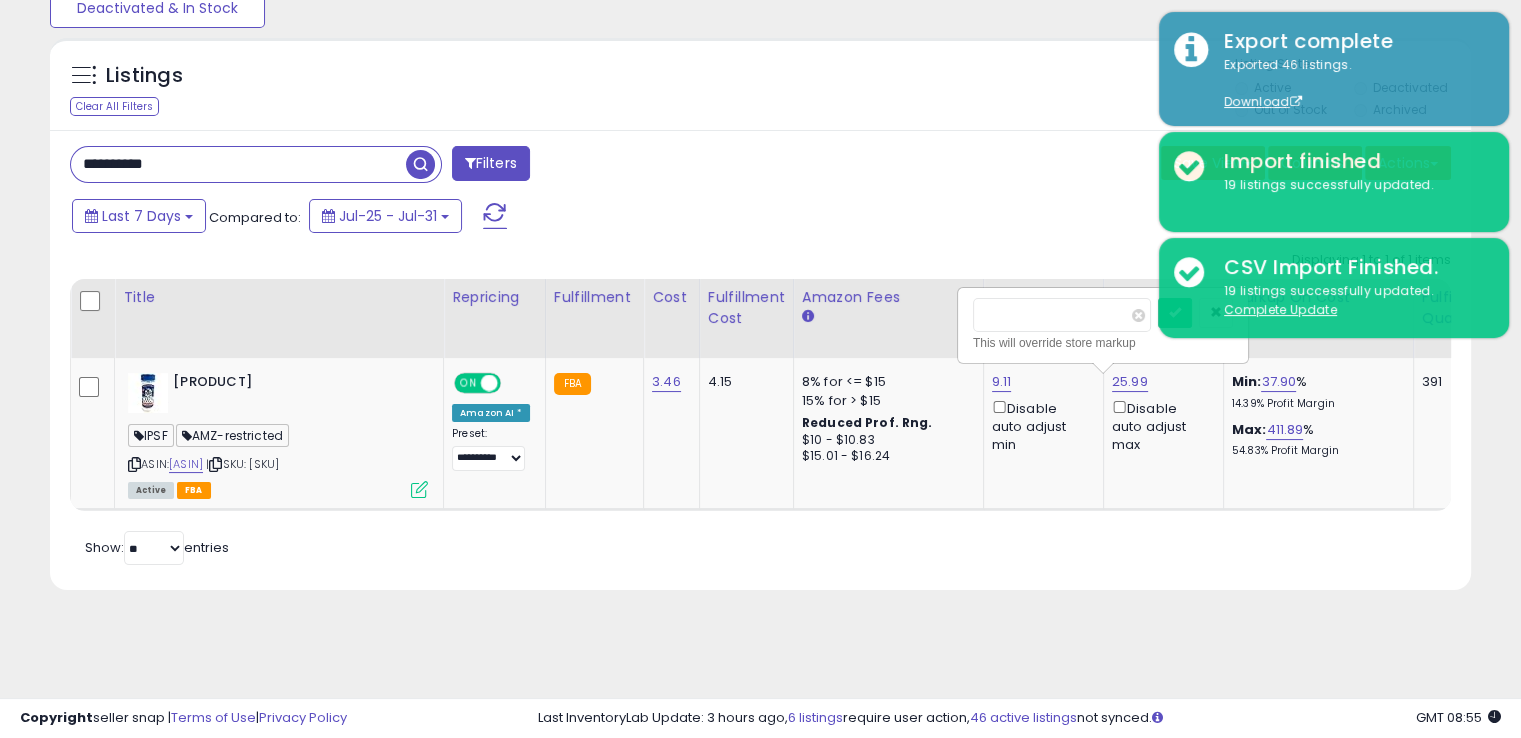 type on "*" 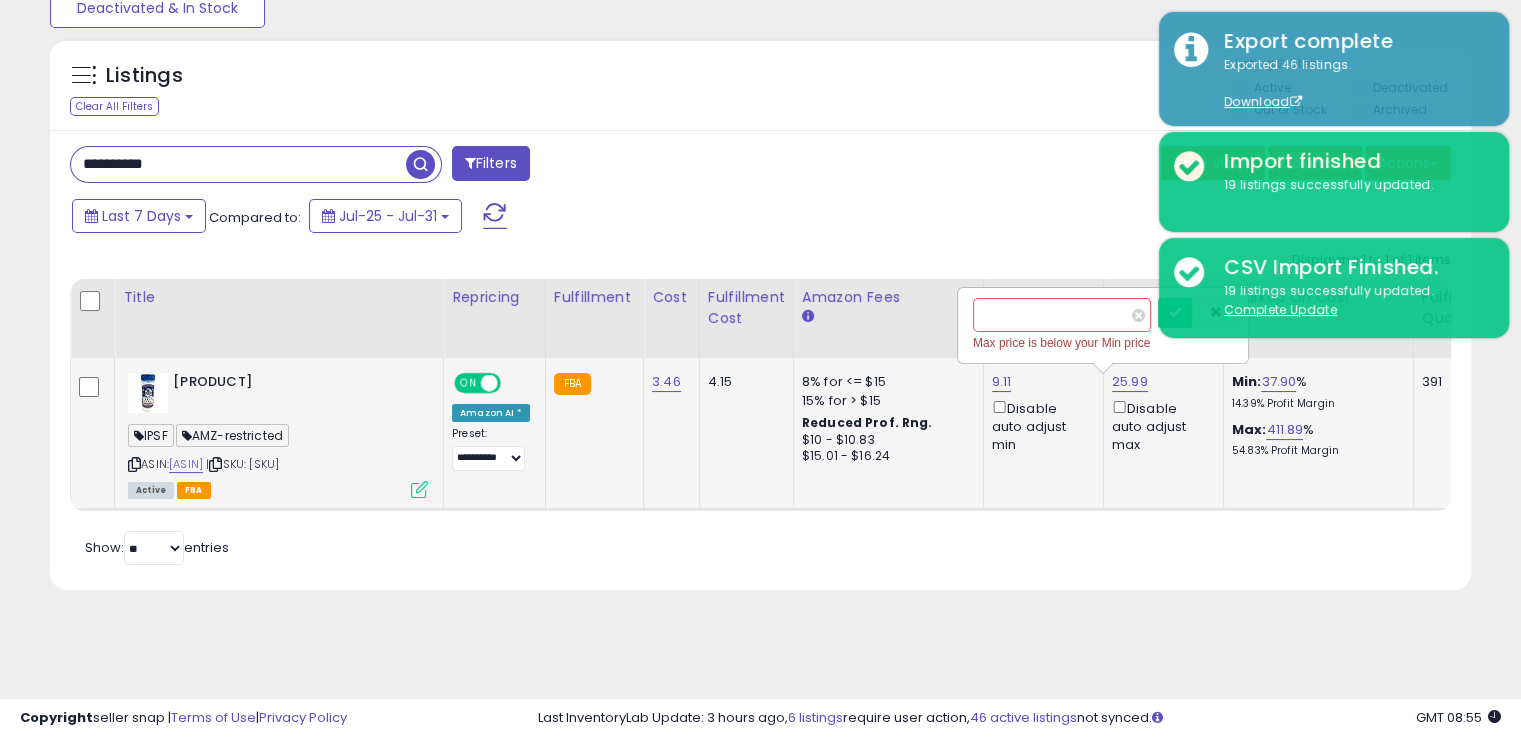 click on "Min:  37.90 %   14.39%  Profit Margin Max:  411.89 %   54.83%  Profit Margin" 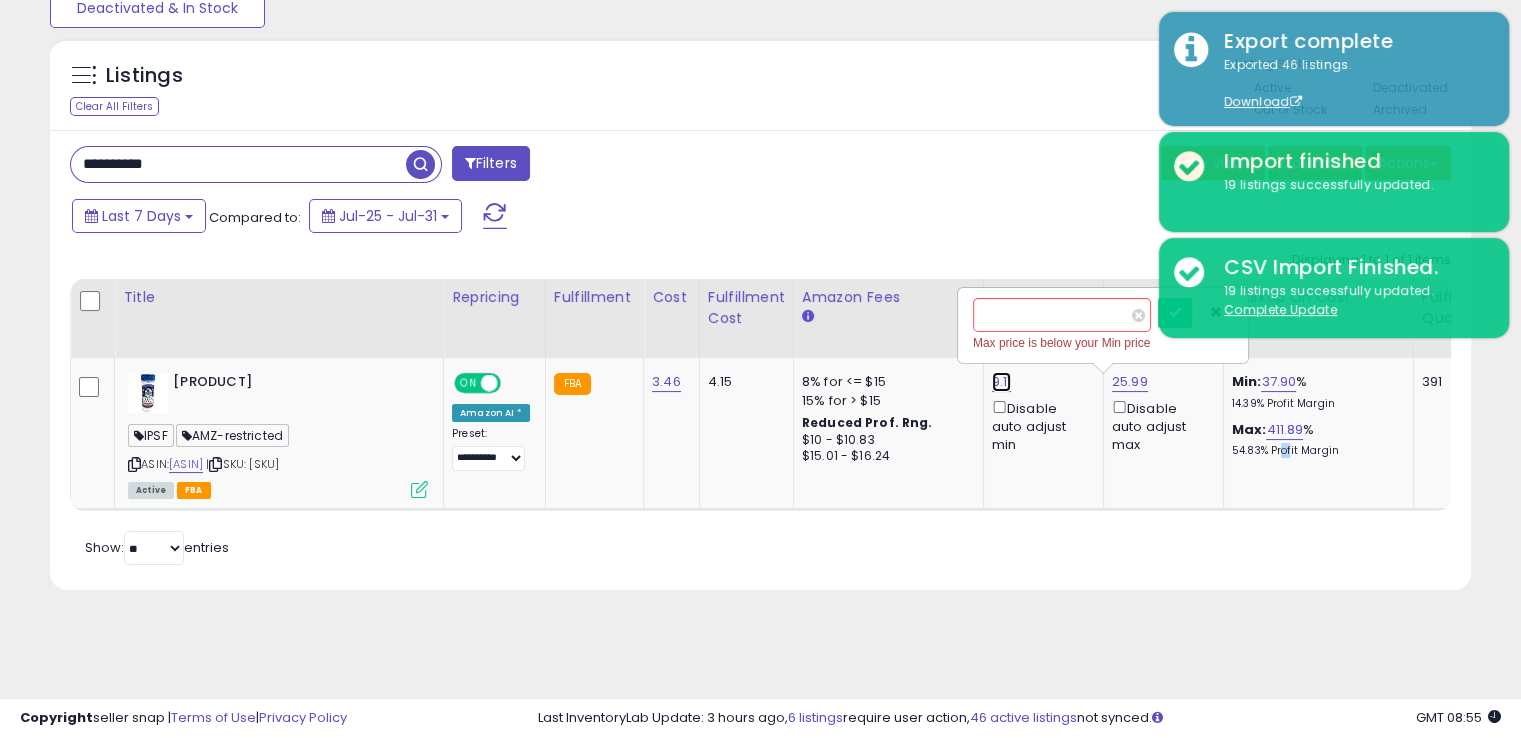 click on "9.11" at bounding box center (1002, 382) 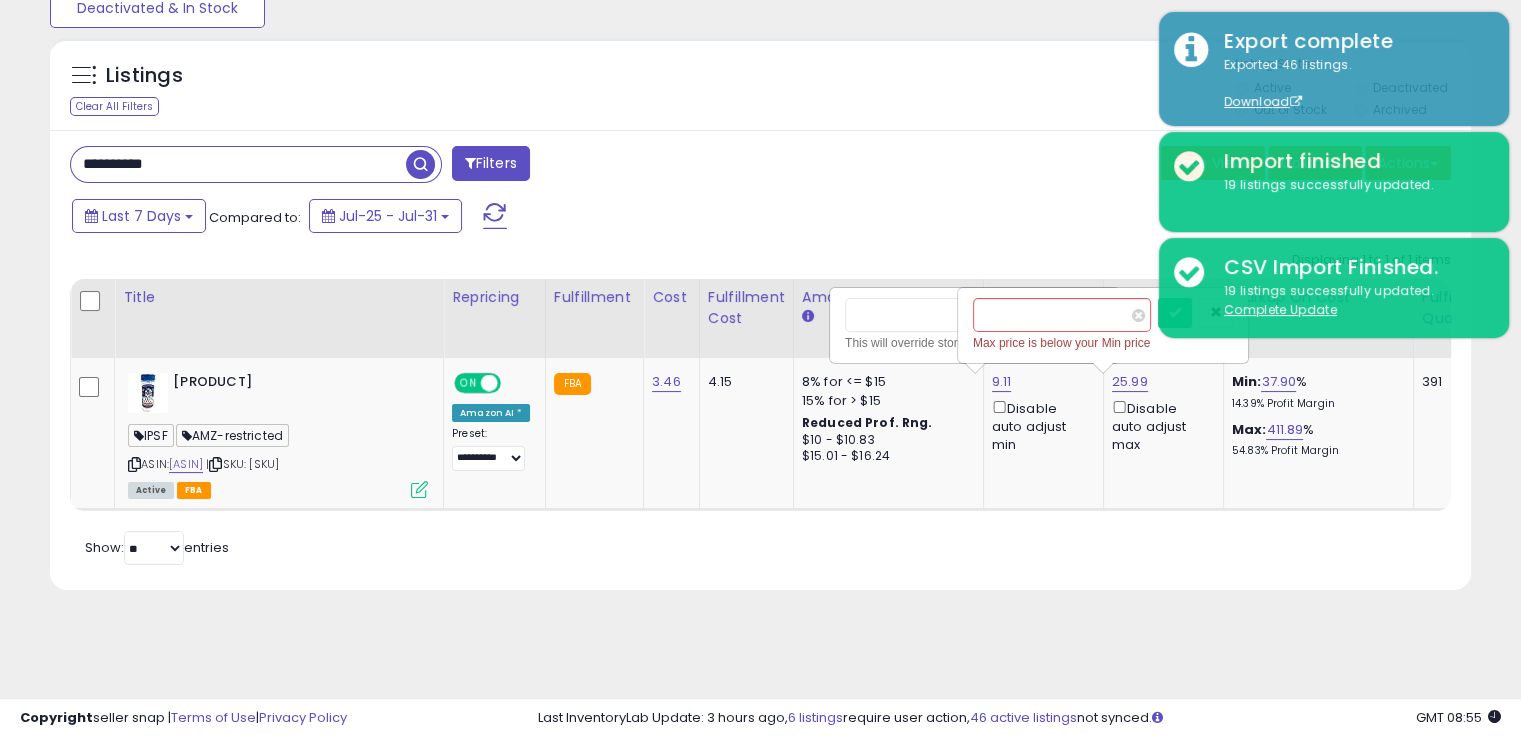 click on "Filters" at bounding box center [491, 163] 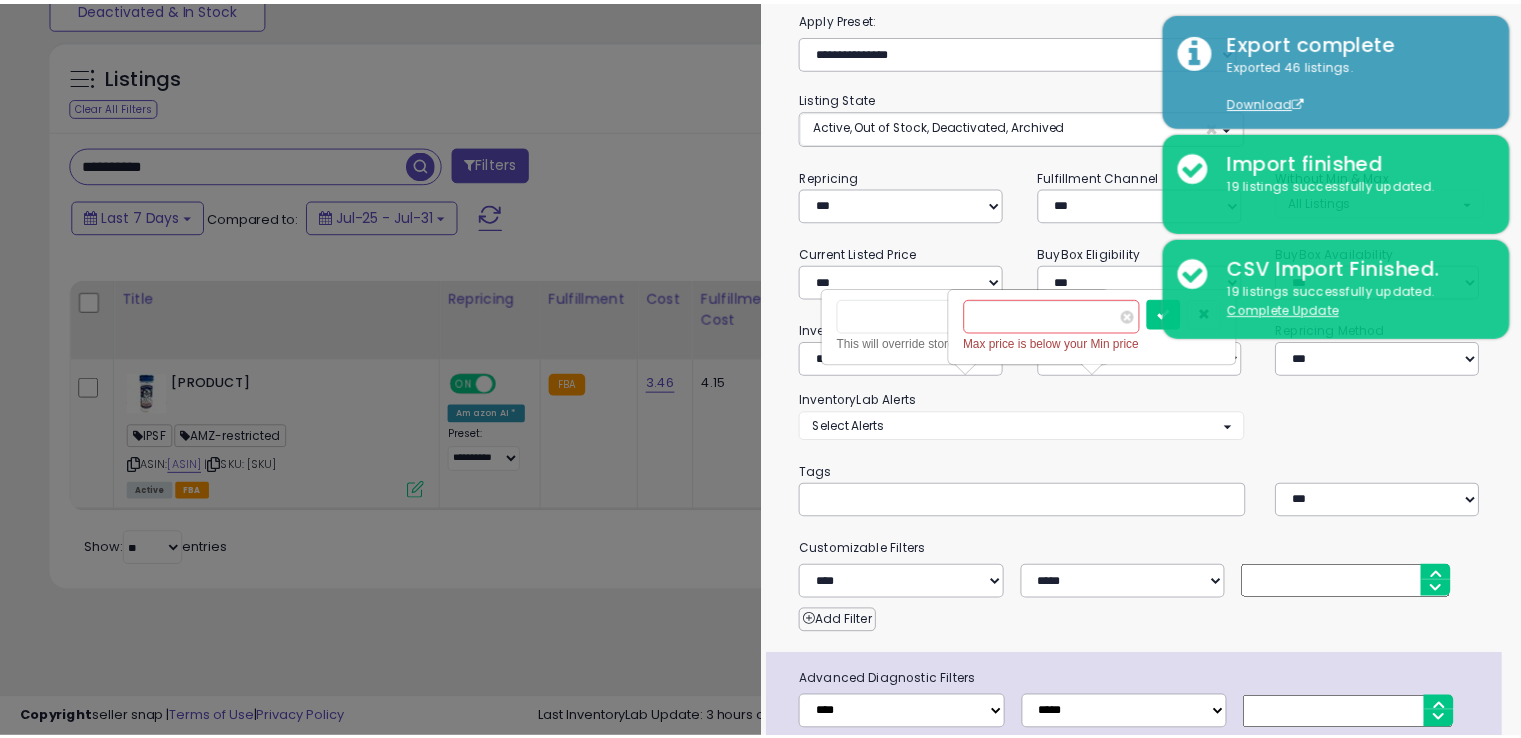 scroll, scrollTop: 0, scrollLeft: 0, axis: both 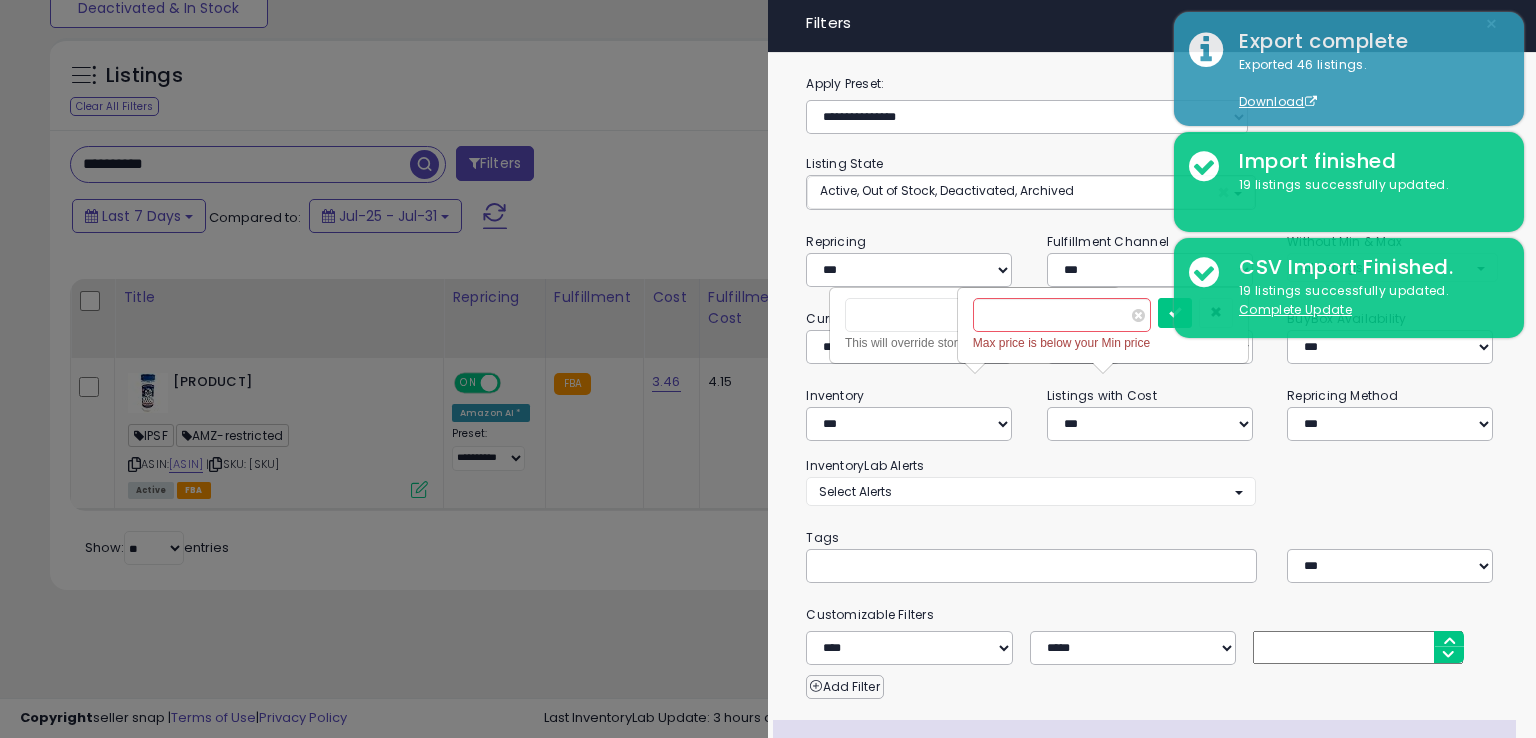 click at bounding box center (768, 369) 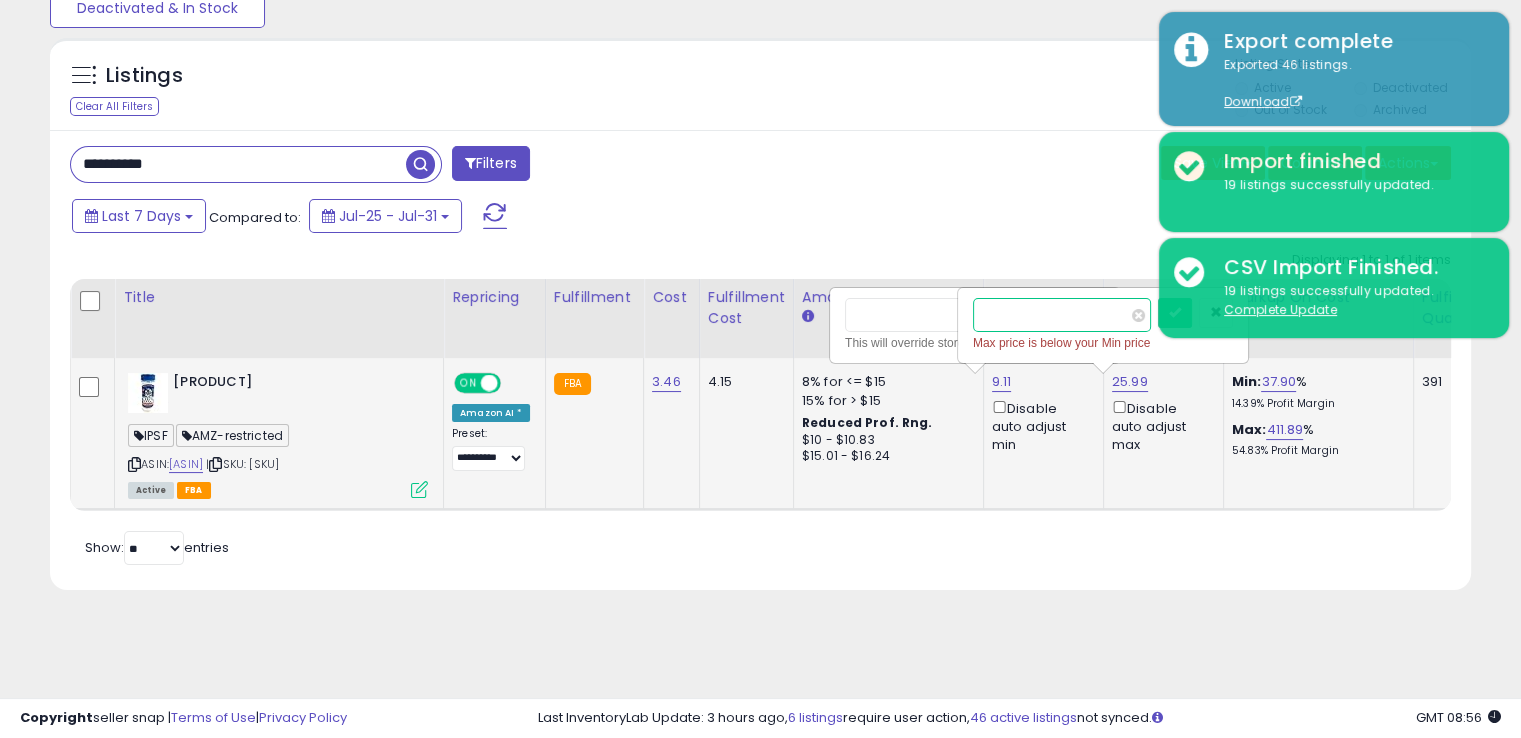 drag, startPoint x: 1024, startPoint y: 313, endPoint x: 1000, endPoint y: 308, distance: 24.5153 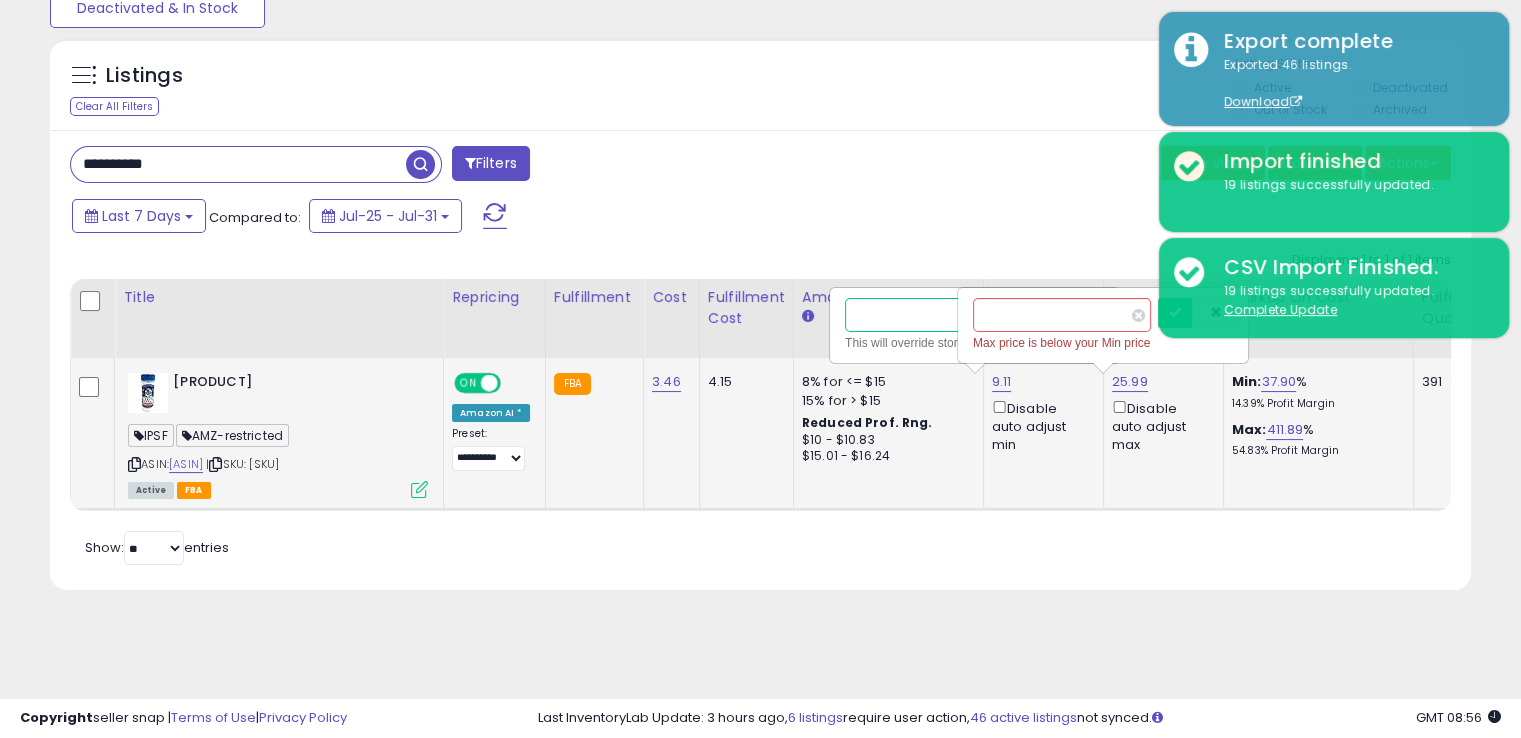 drag, startPoint x: 894, startPoint y: 311, endPoint x: 871, endPoint y: 316, distance: 23.537205 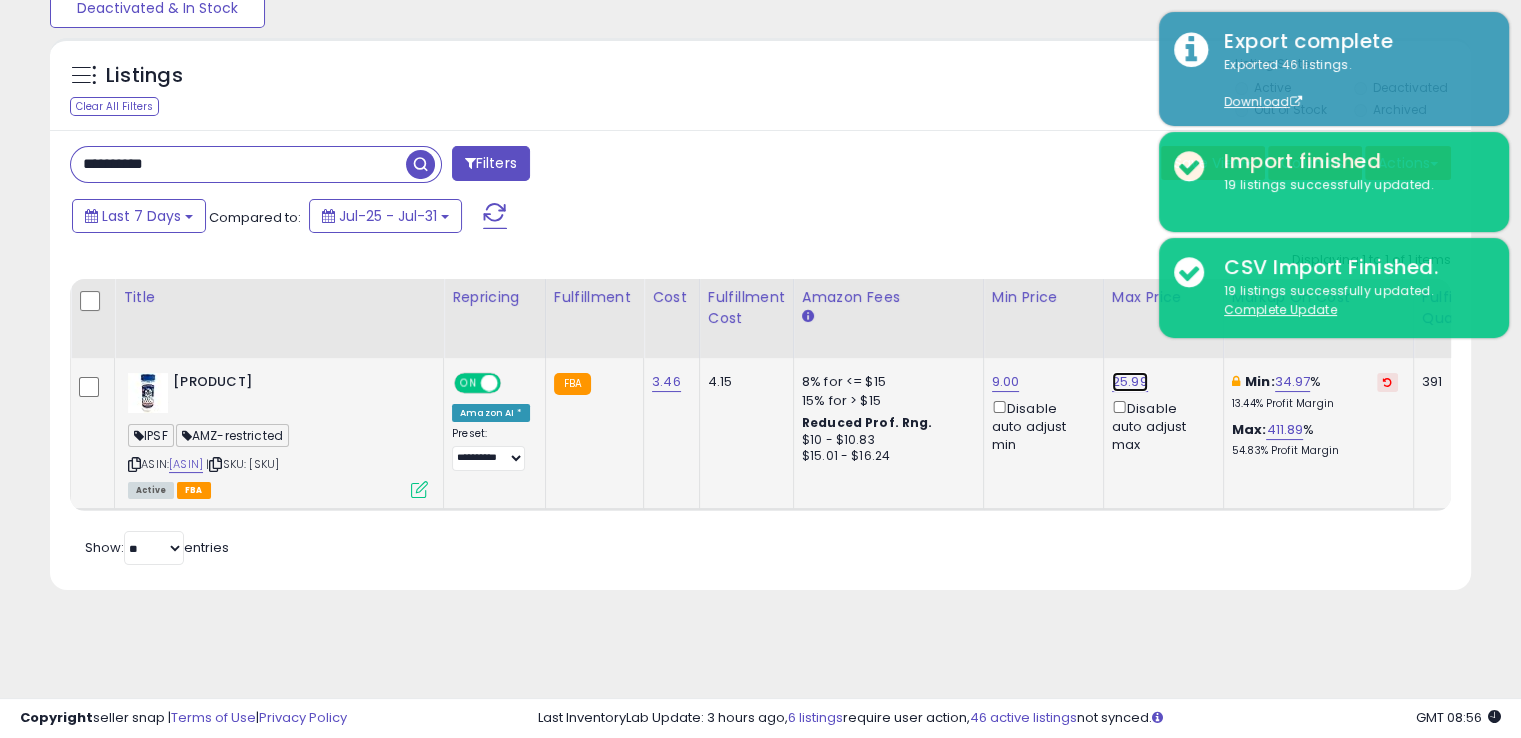 click on "25.99" at bounding box center (1130, 382) 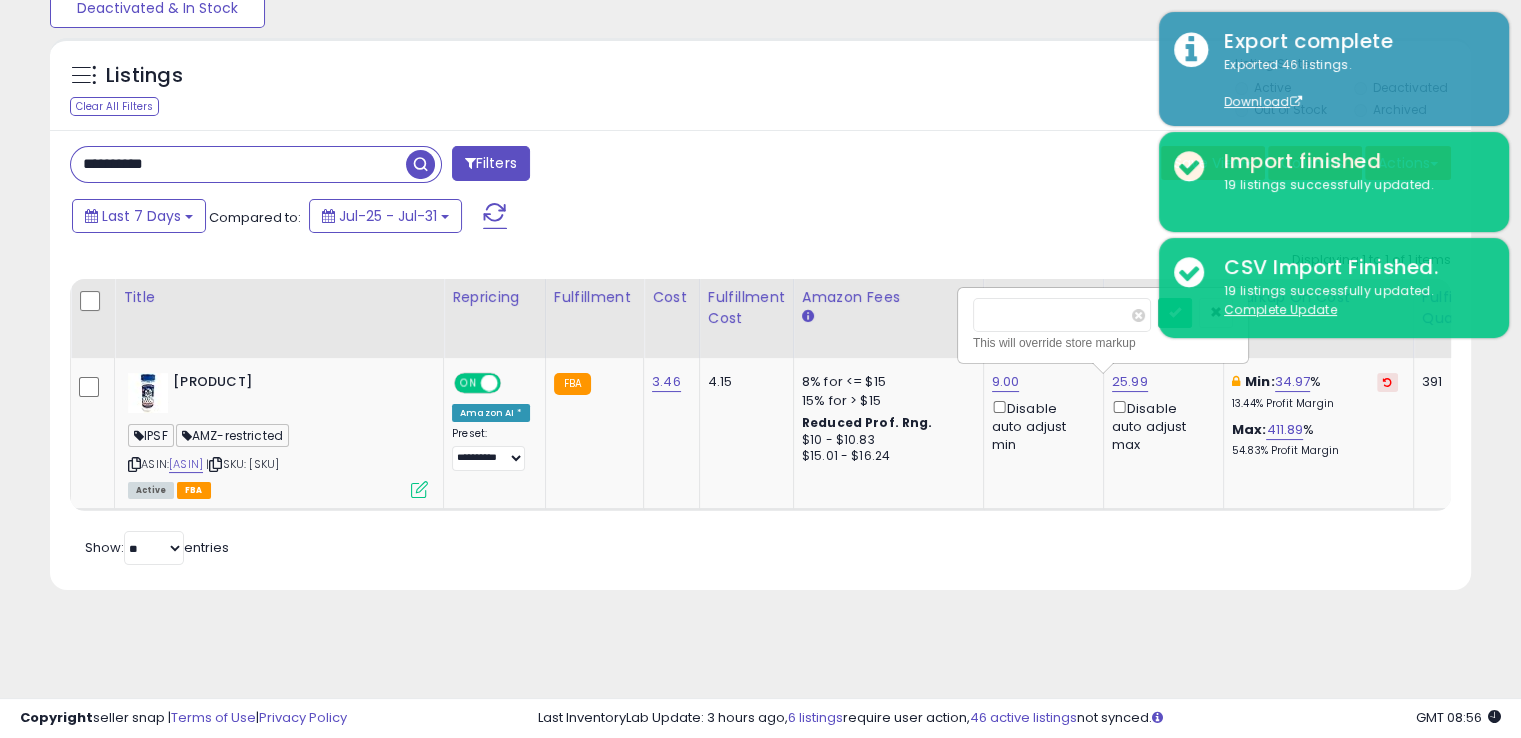 drag, startPoint x: 1061, startPoint y: 307, endPoint x: 935, endPoint y: 295, distance: 126.57014 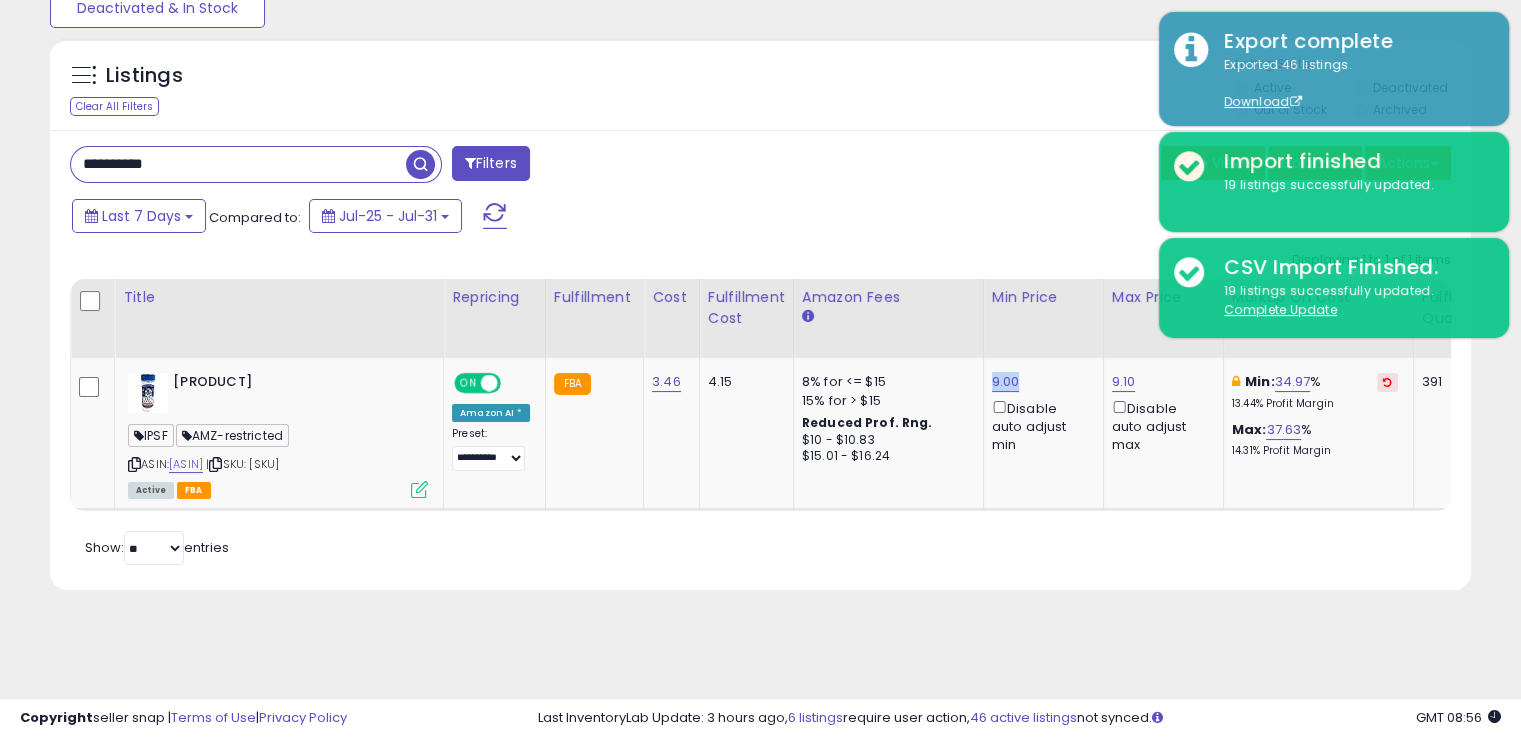 drag, startPoint x: 1009, startPoint y: 381, endPoint x: 974, endPoint y: 383, distance: 35.057095 